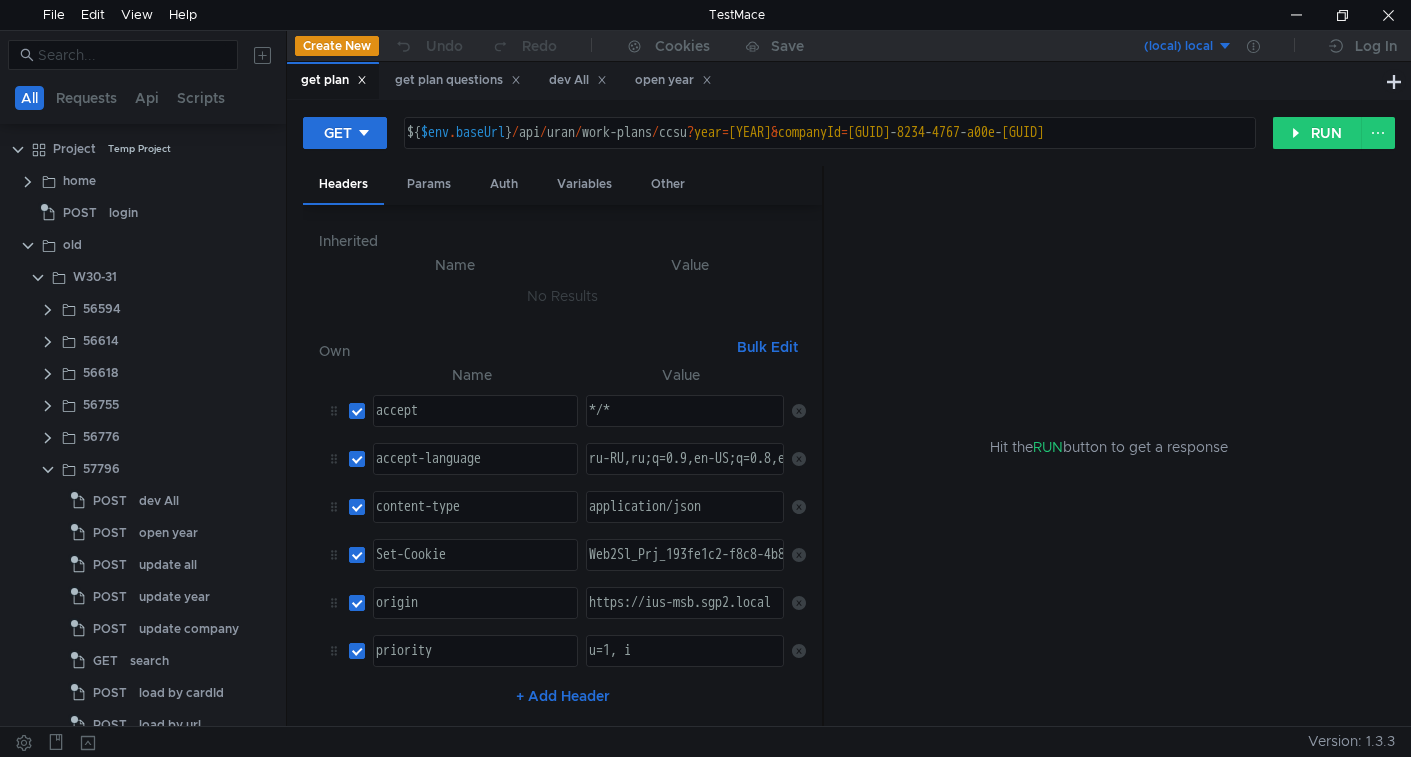 click 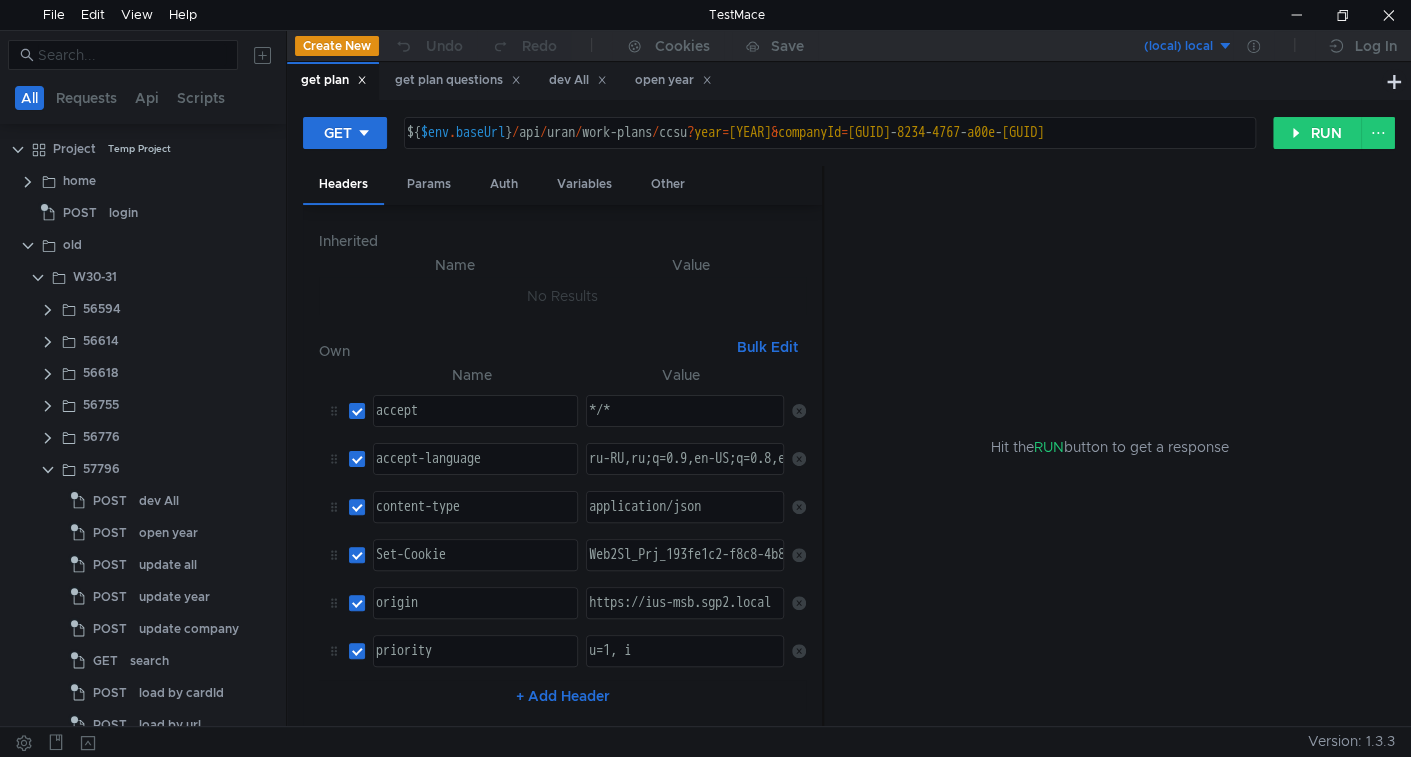scroll, scrollTop: 0, scrollLeft: 0, axis: both 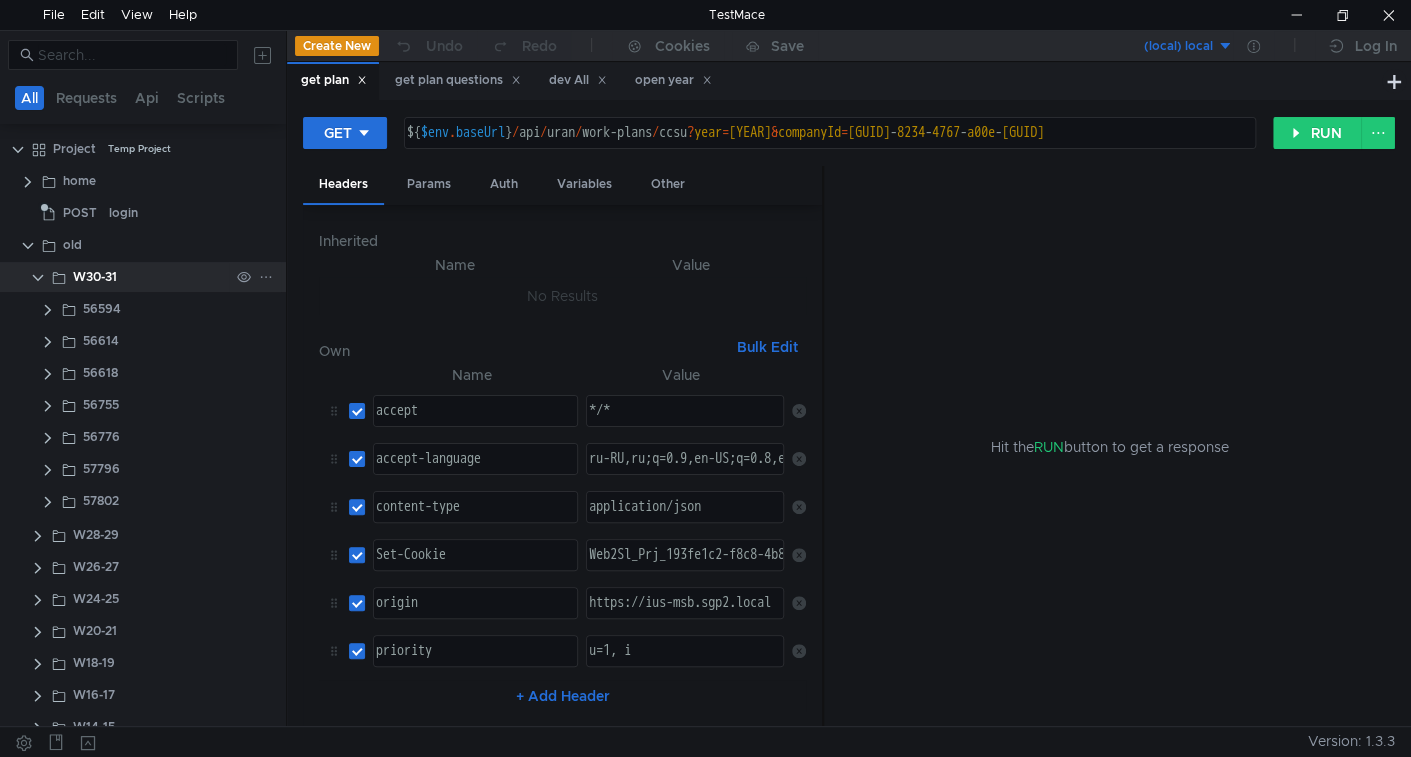 click 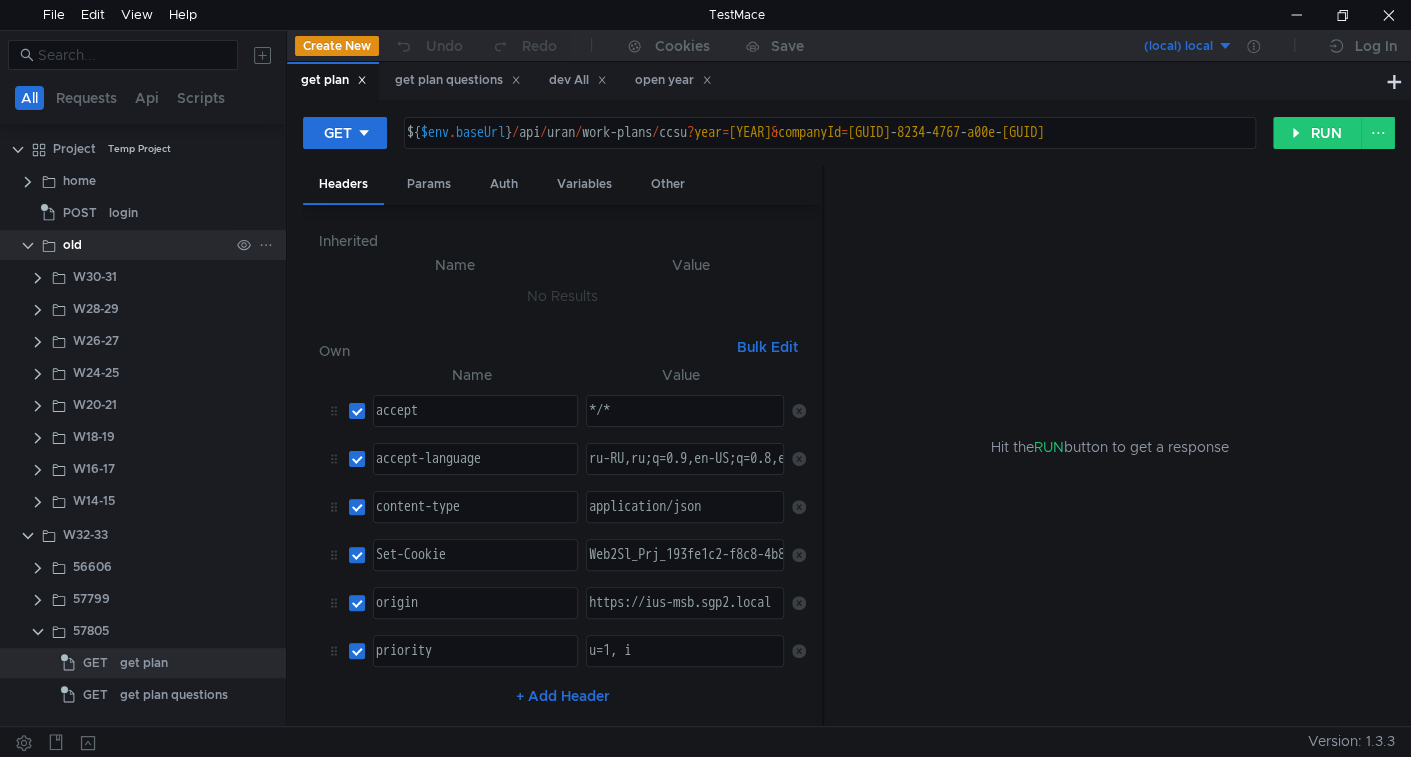 click 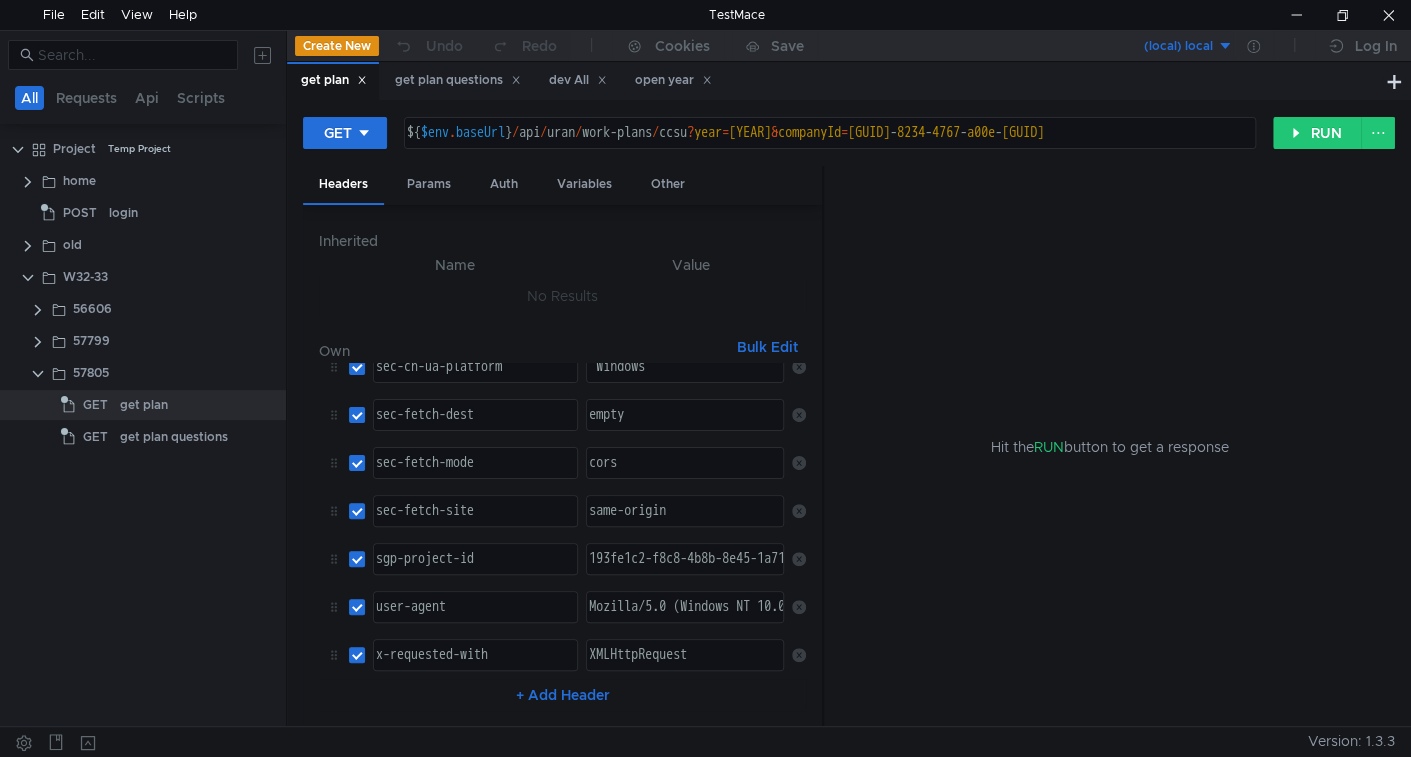 scroll, scrollTop: 0, scrollLeft: 0, axis: both 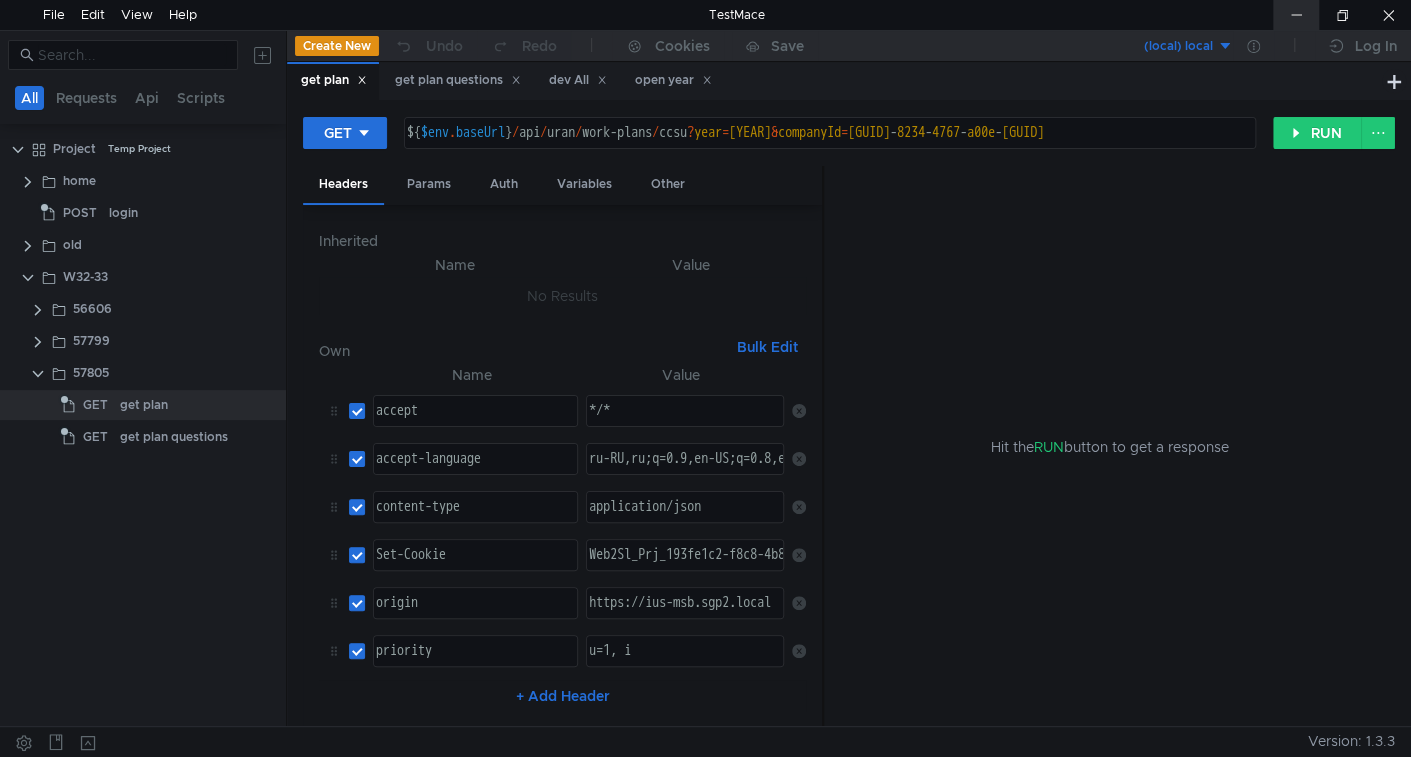 click at bounding box center [1296, 15] 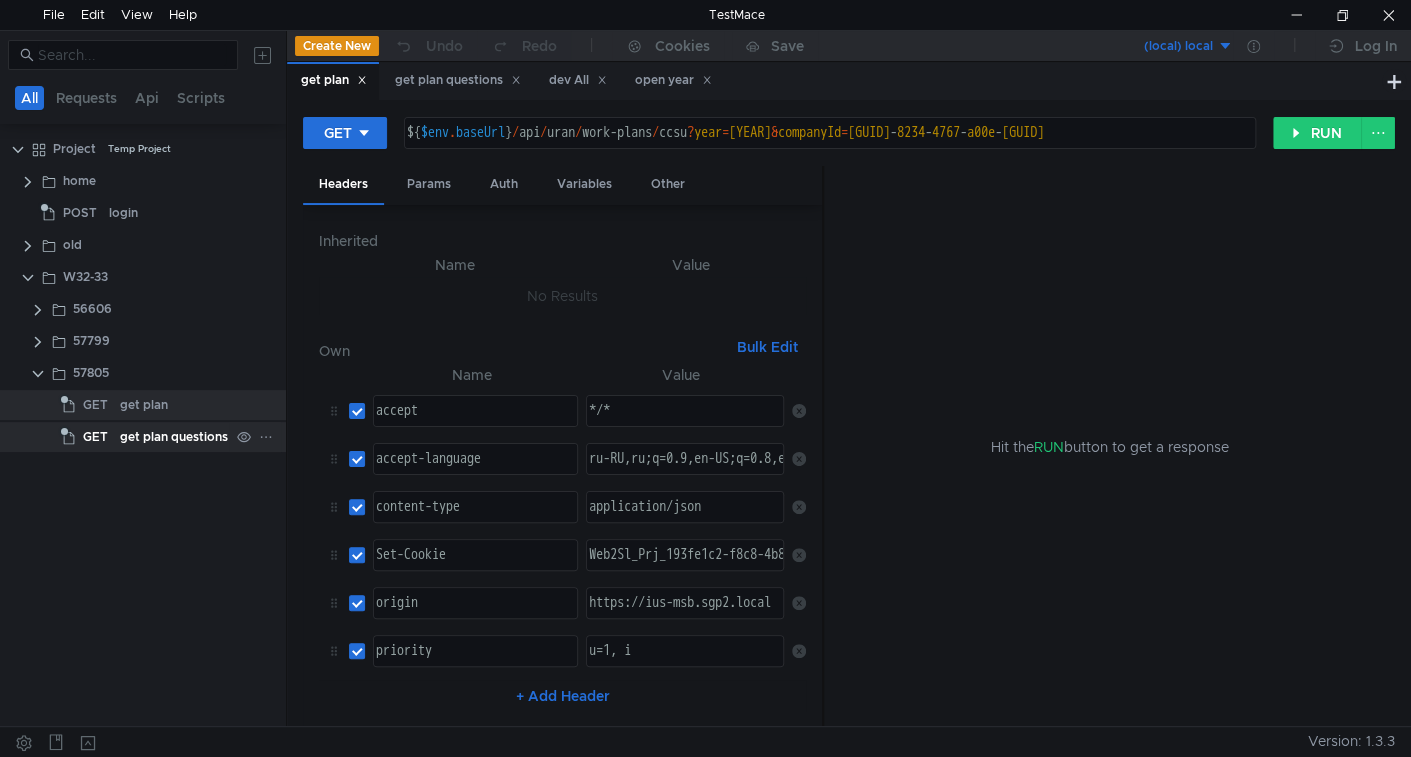 click on "get plan questions" 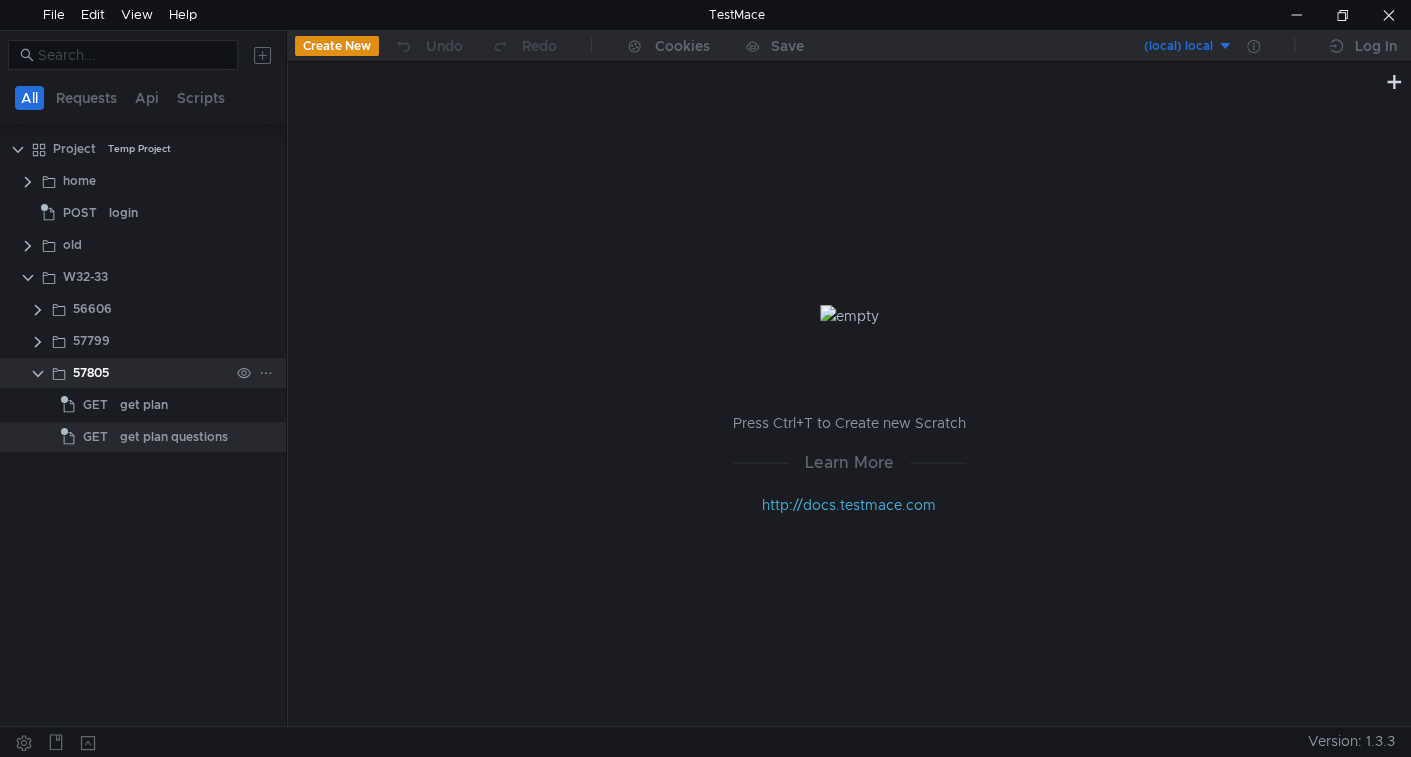 click 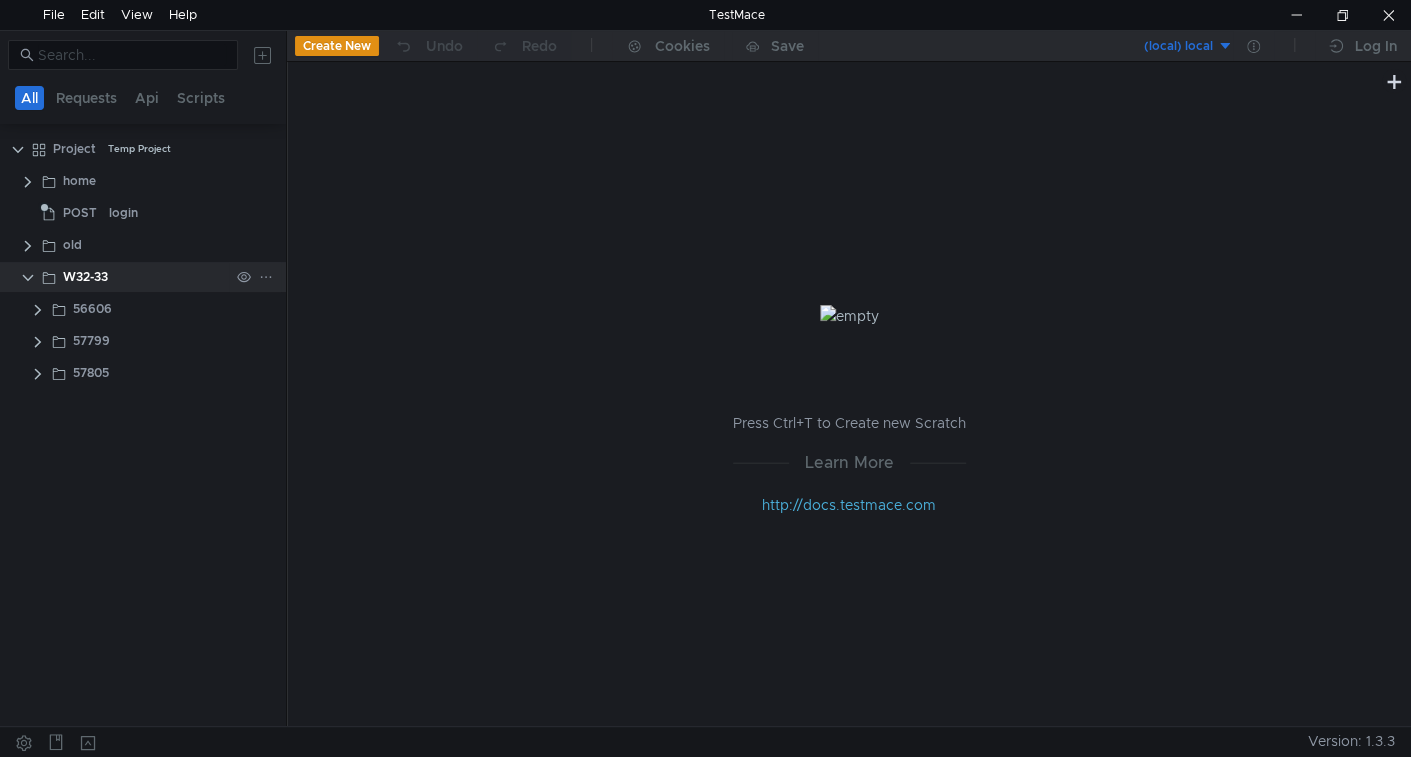 click 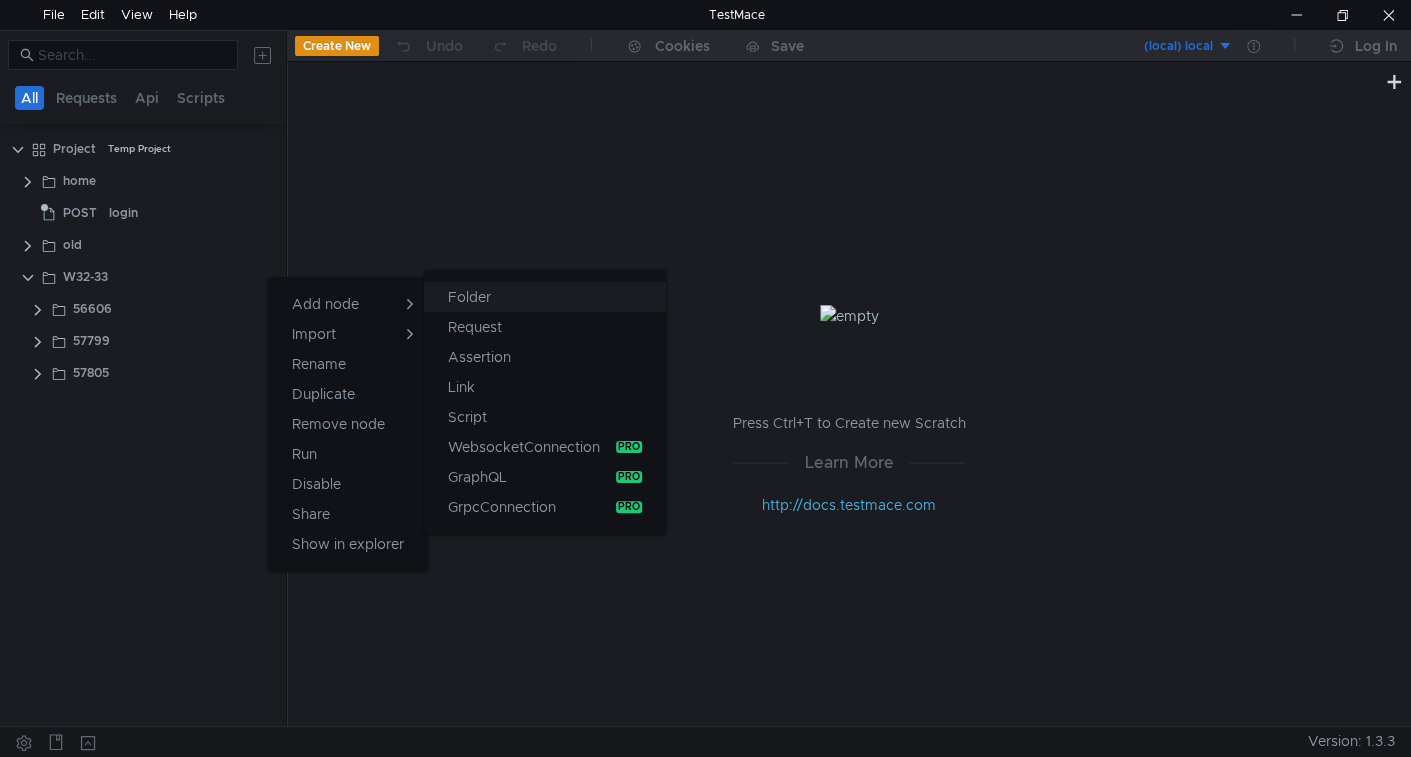 click on "Folder" at bounding box center (545, 297) 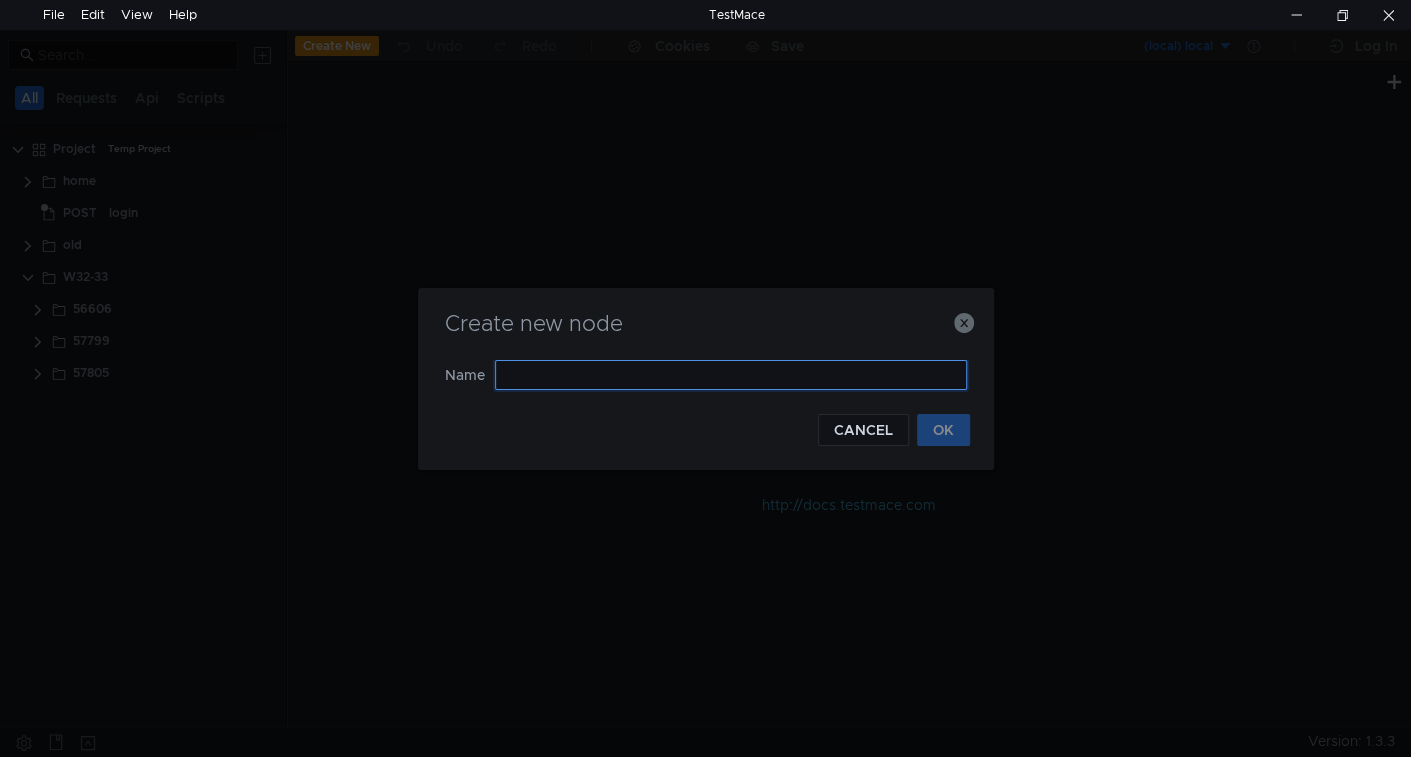 paste on "57808" 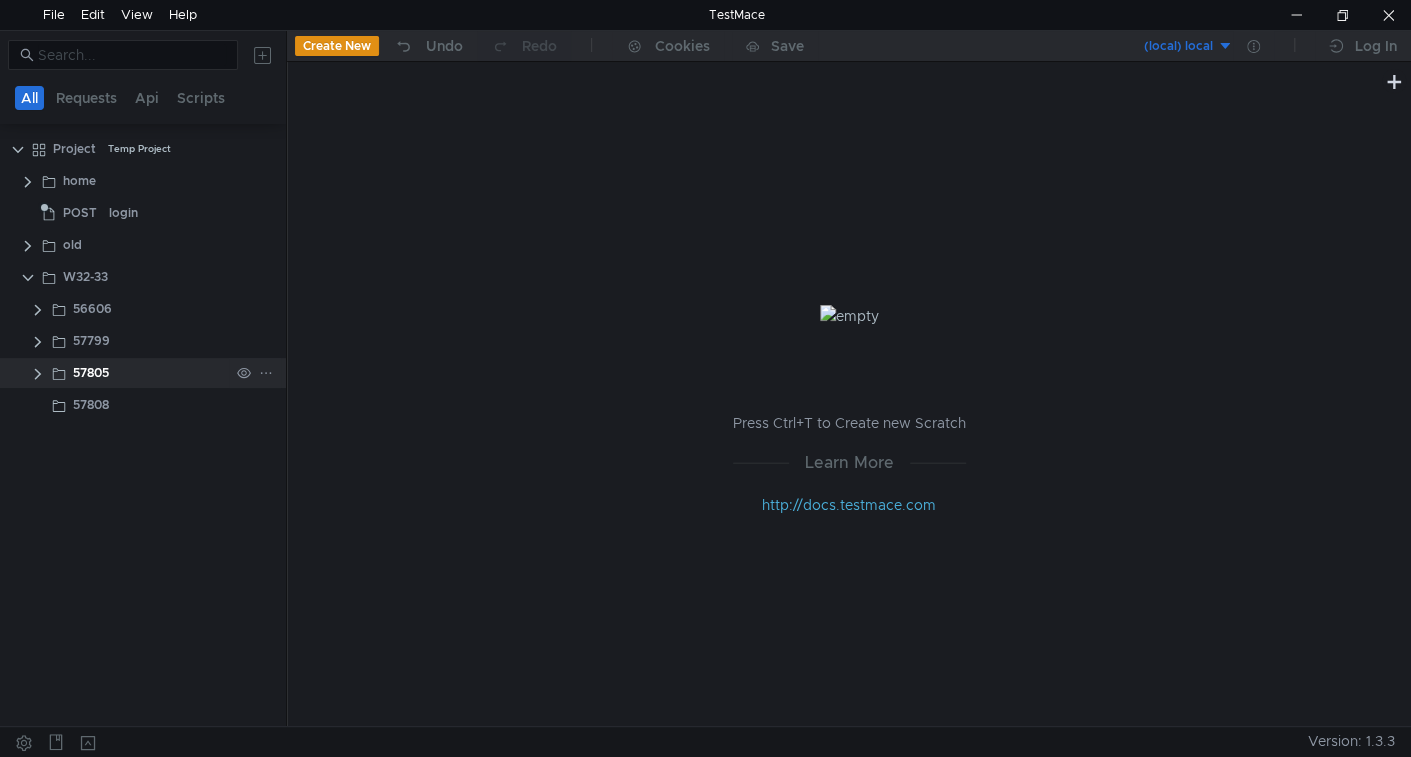 click 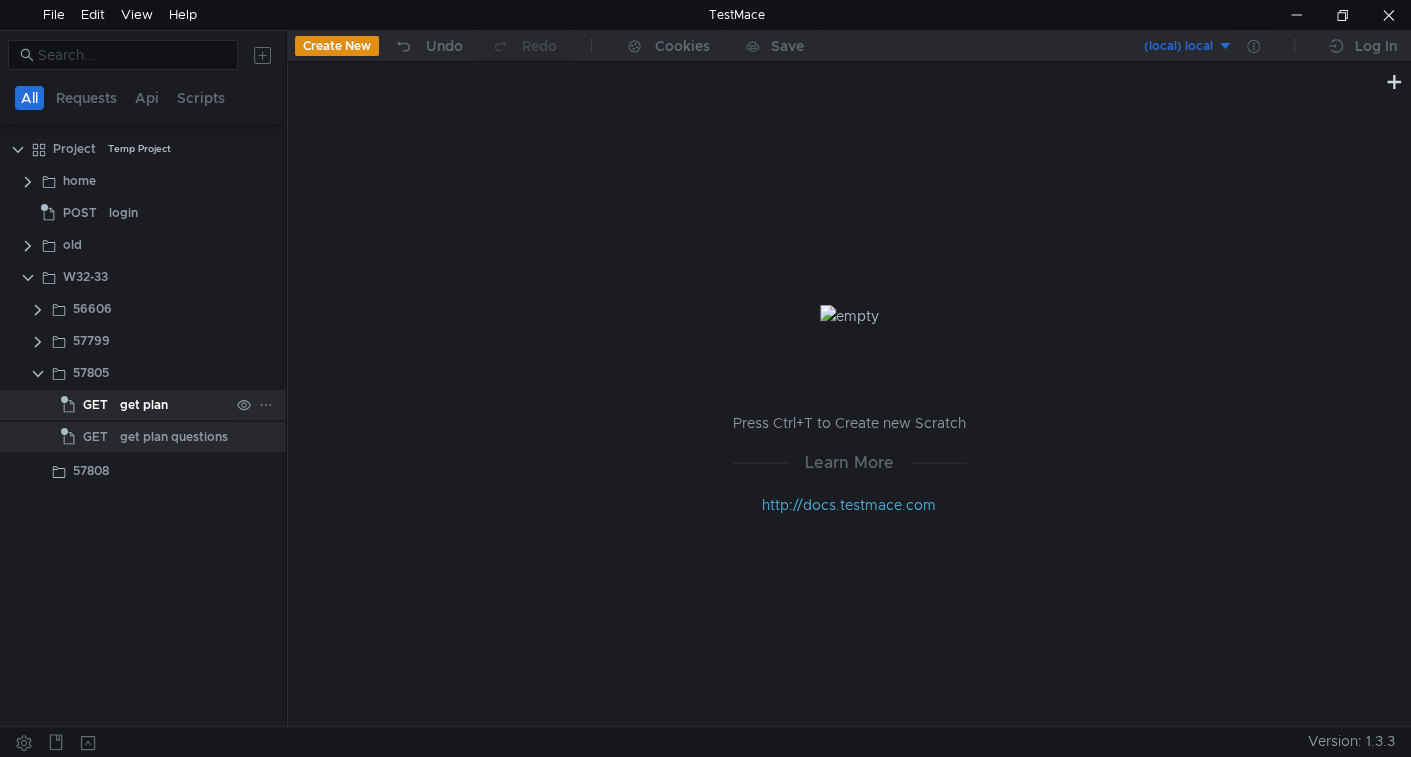 click on "get plan" 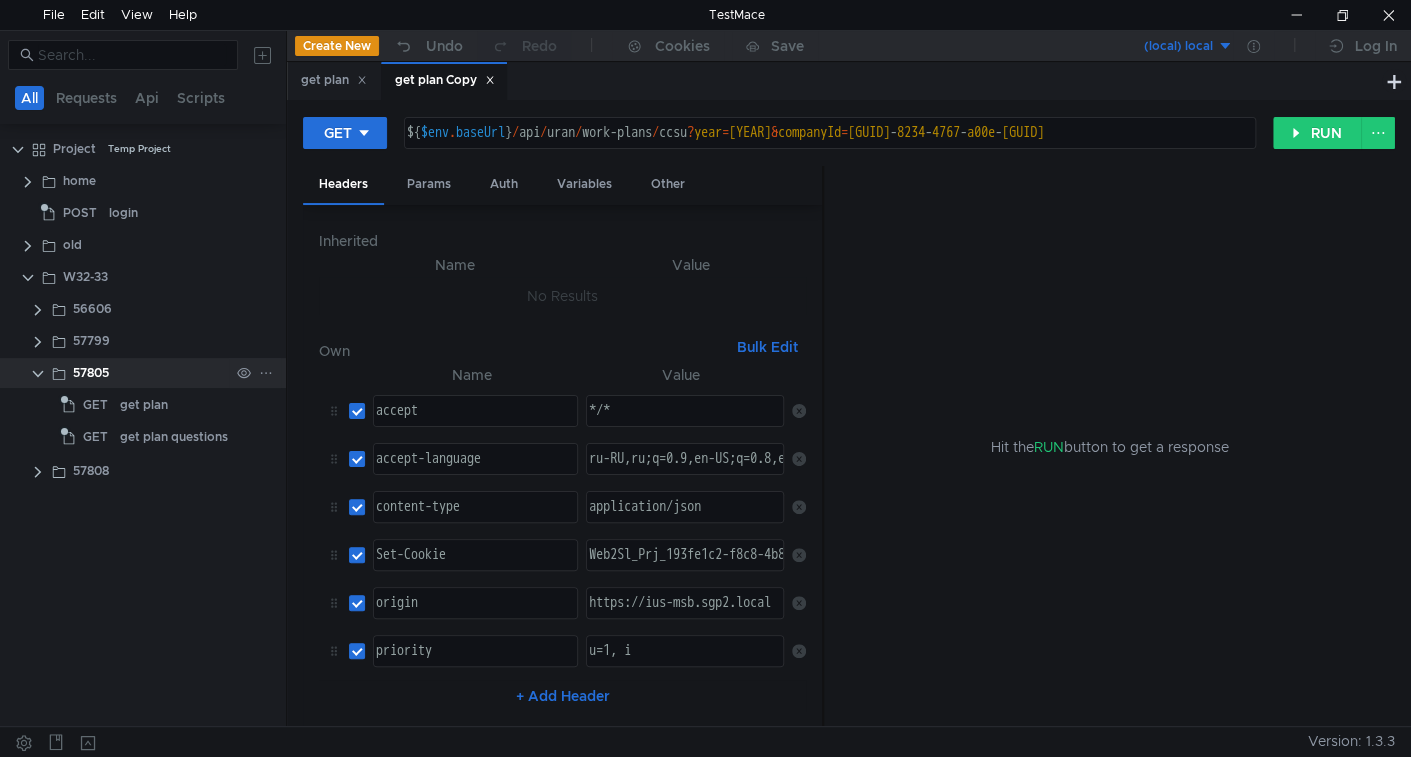 click 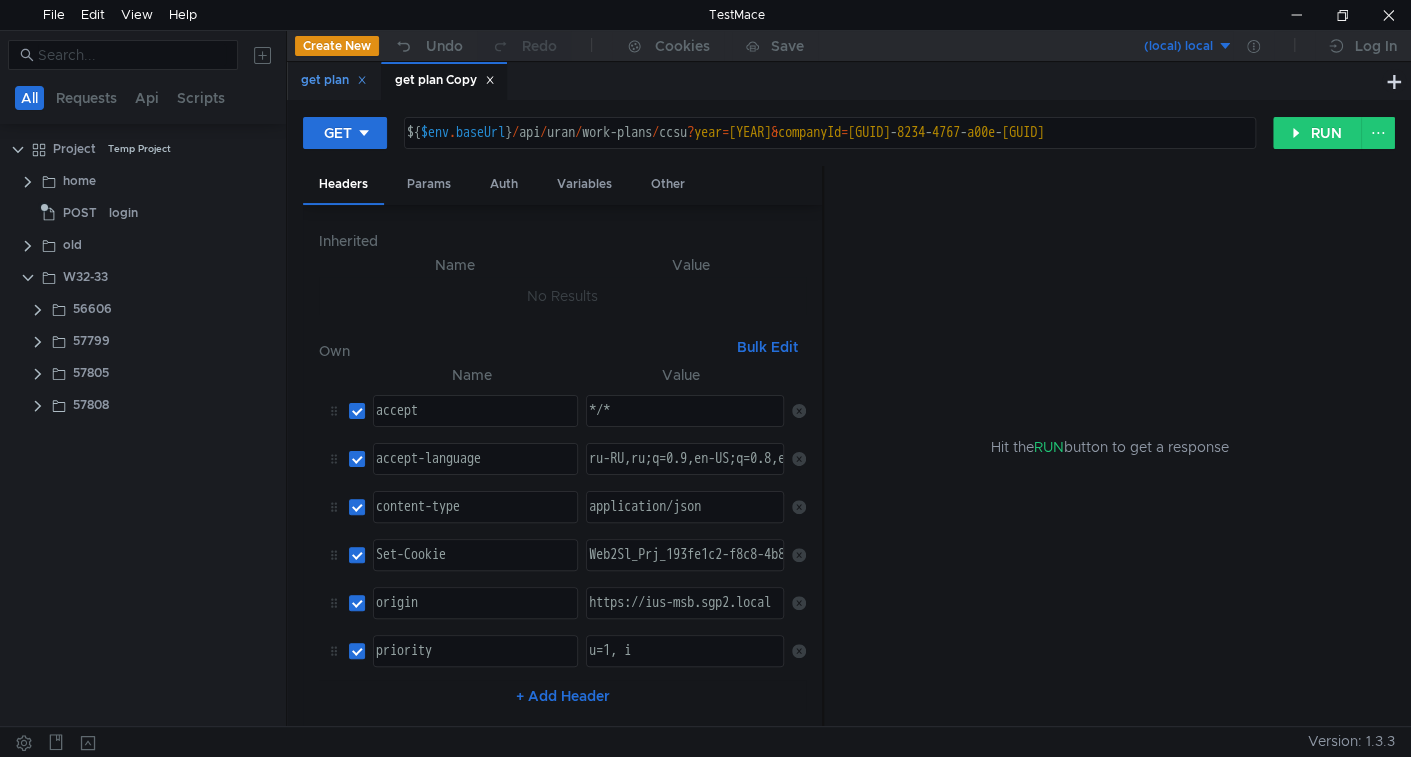 click 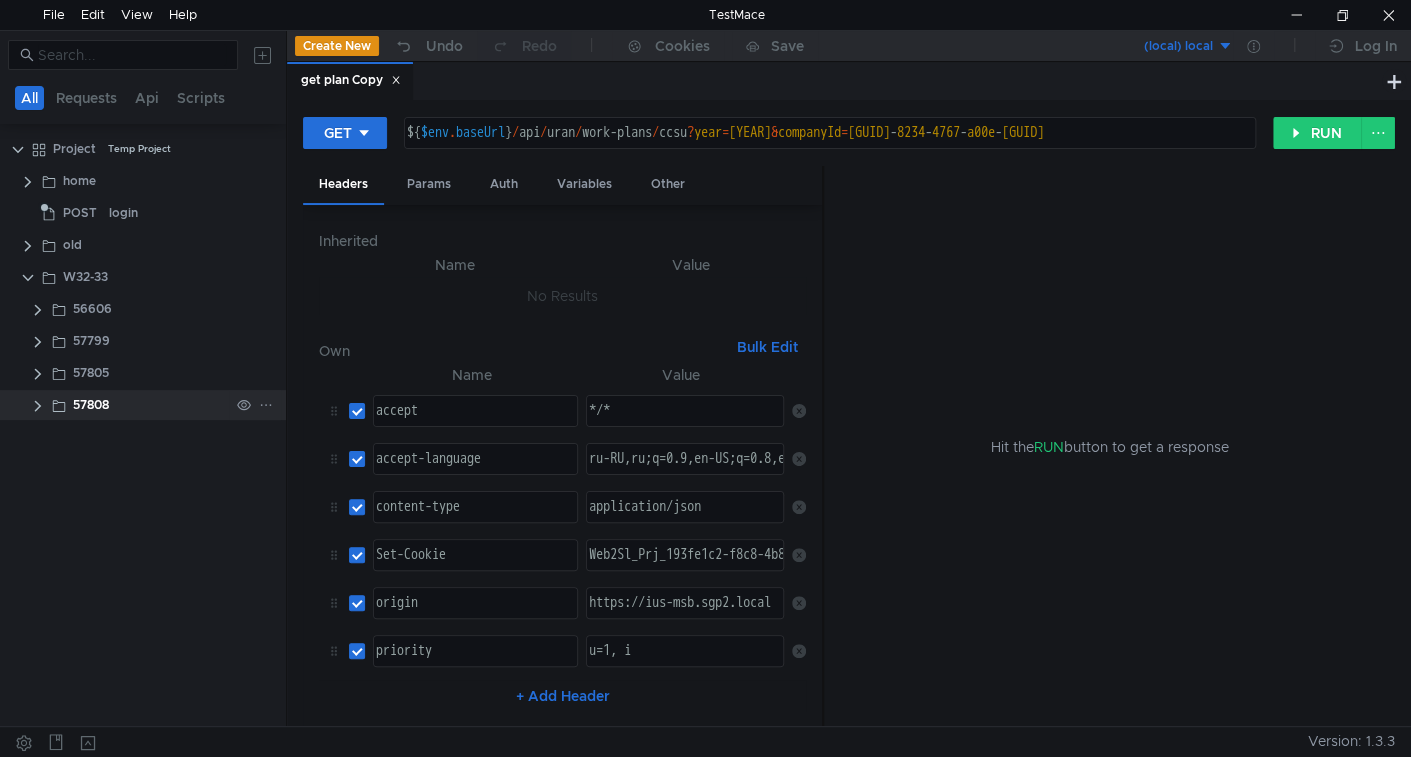 click 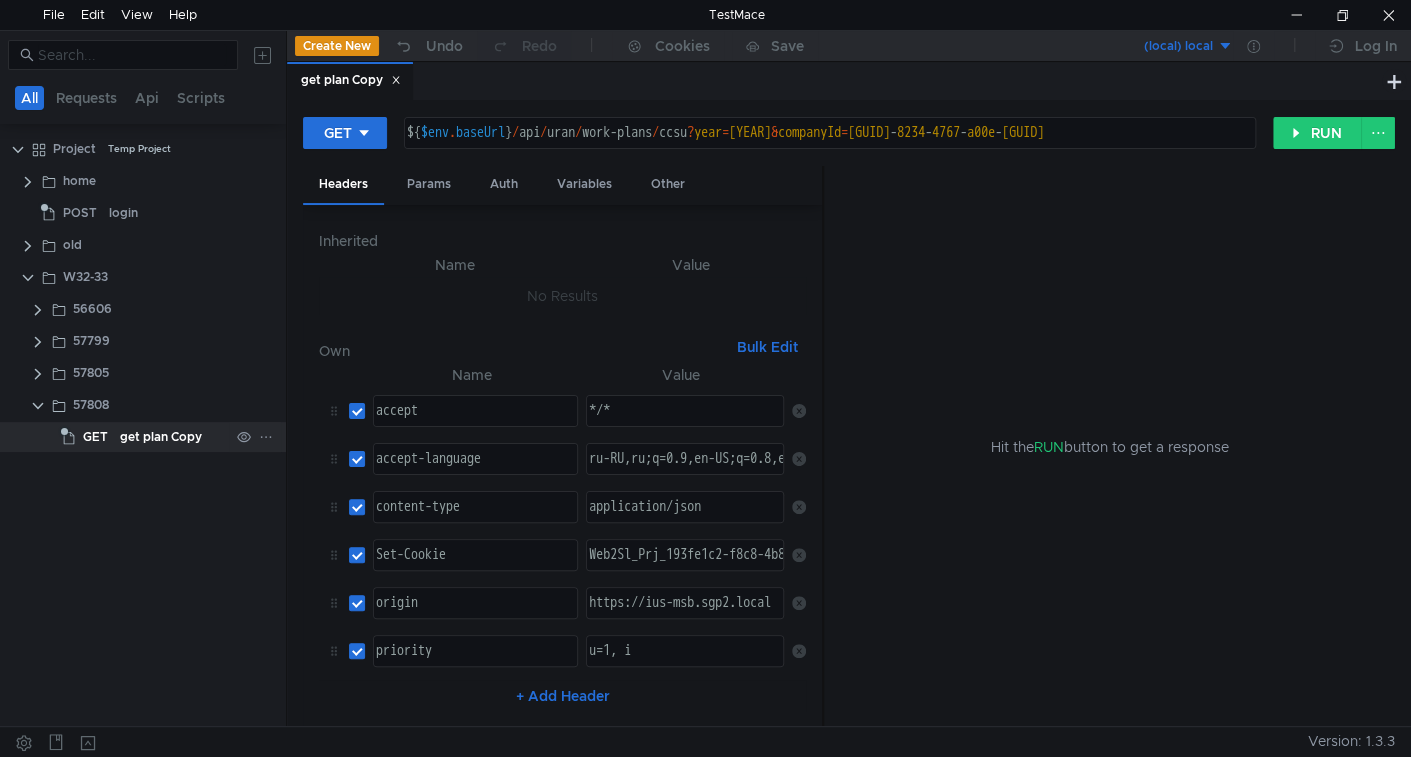 click on "get plan Copy" 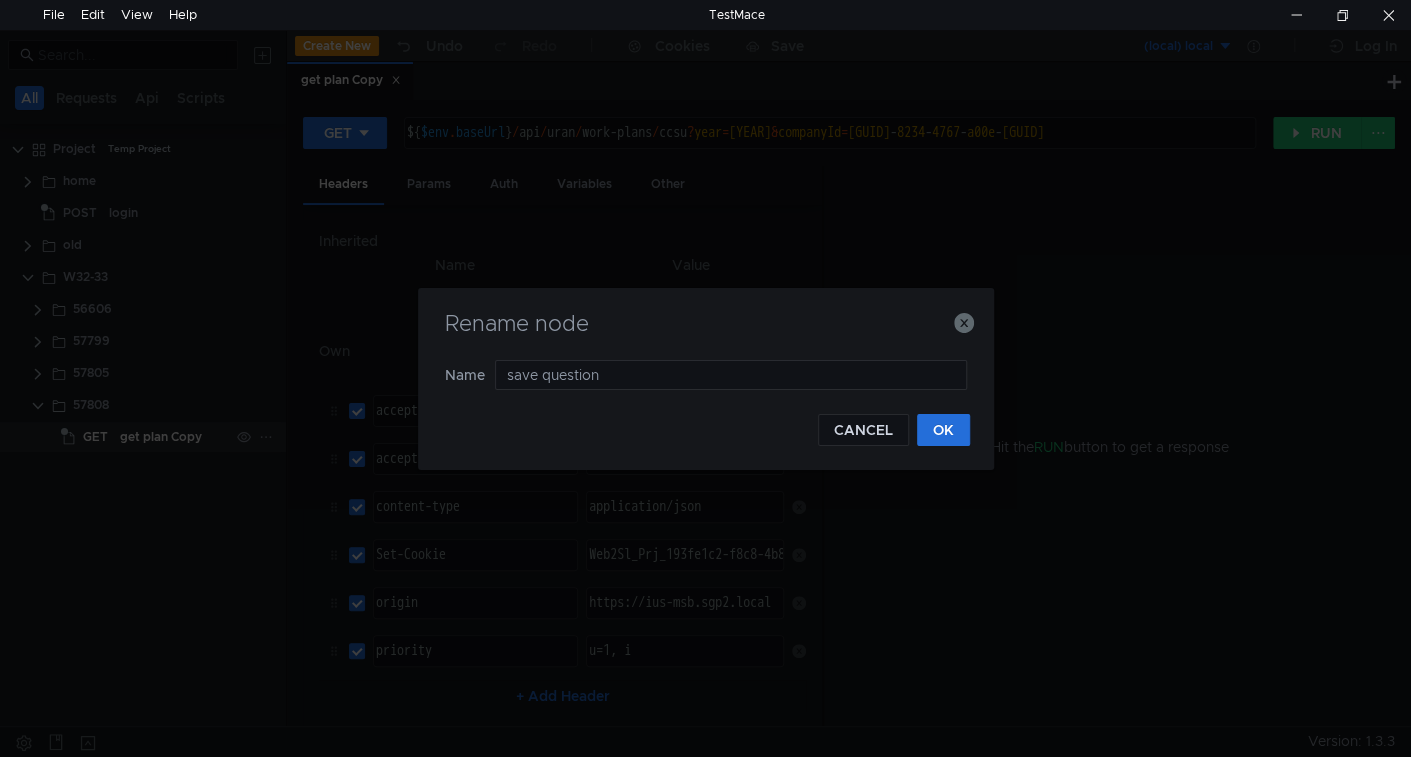 type on "save questions" 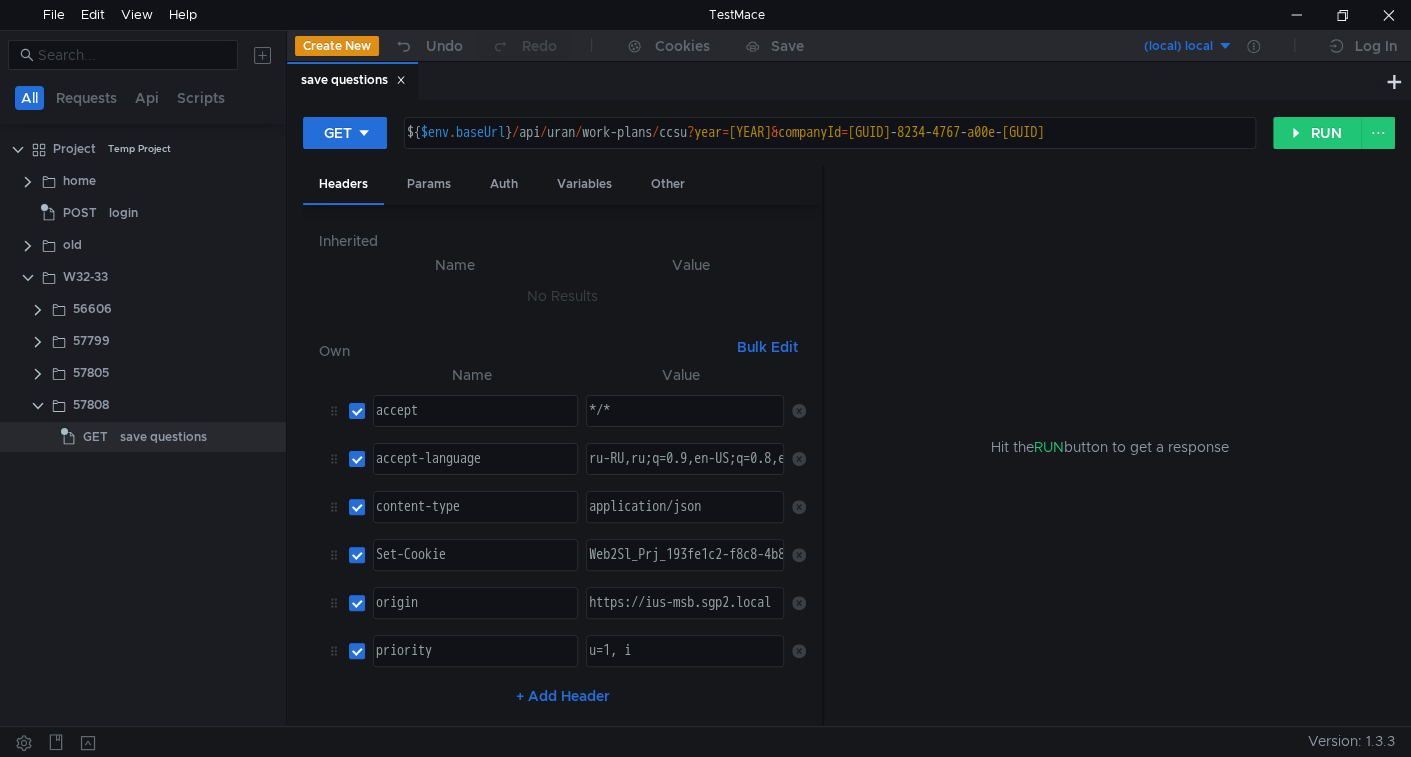 click on "${ $env . baseUrl } / api / uran / work-plans / ccsu ? year = 2024 & companyId = c5232ded - 8234 - 4767 - a00e - 7551c5887792" at bounding box center (828, 149) 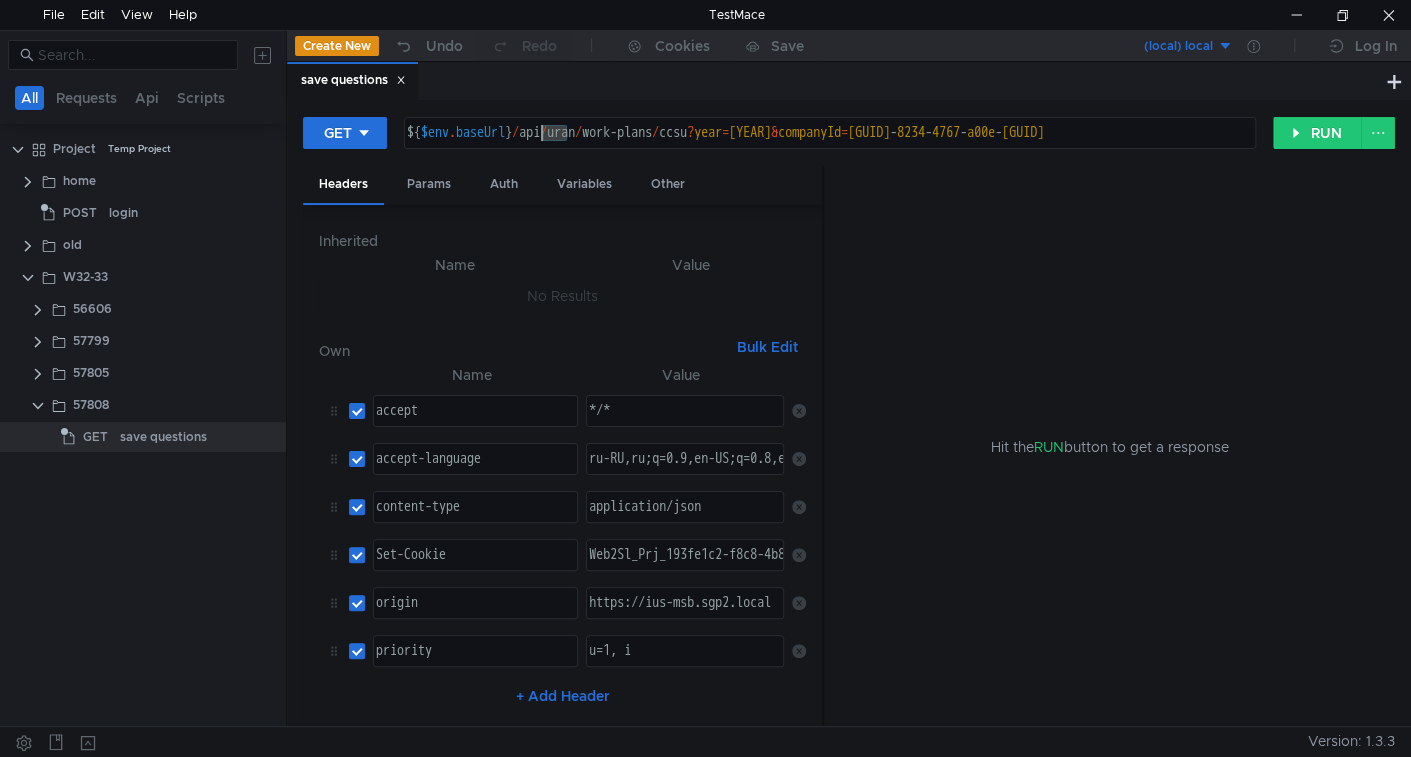 click on "${ $env . baseUrl } / api / uran / work-plans / ccsu ? year = 2024 & companyId = c5232ded - 8234 - 4767 - a00e - 7551c5887792" at bounding box center [828, 149] 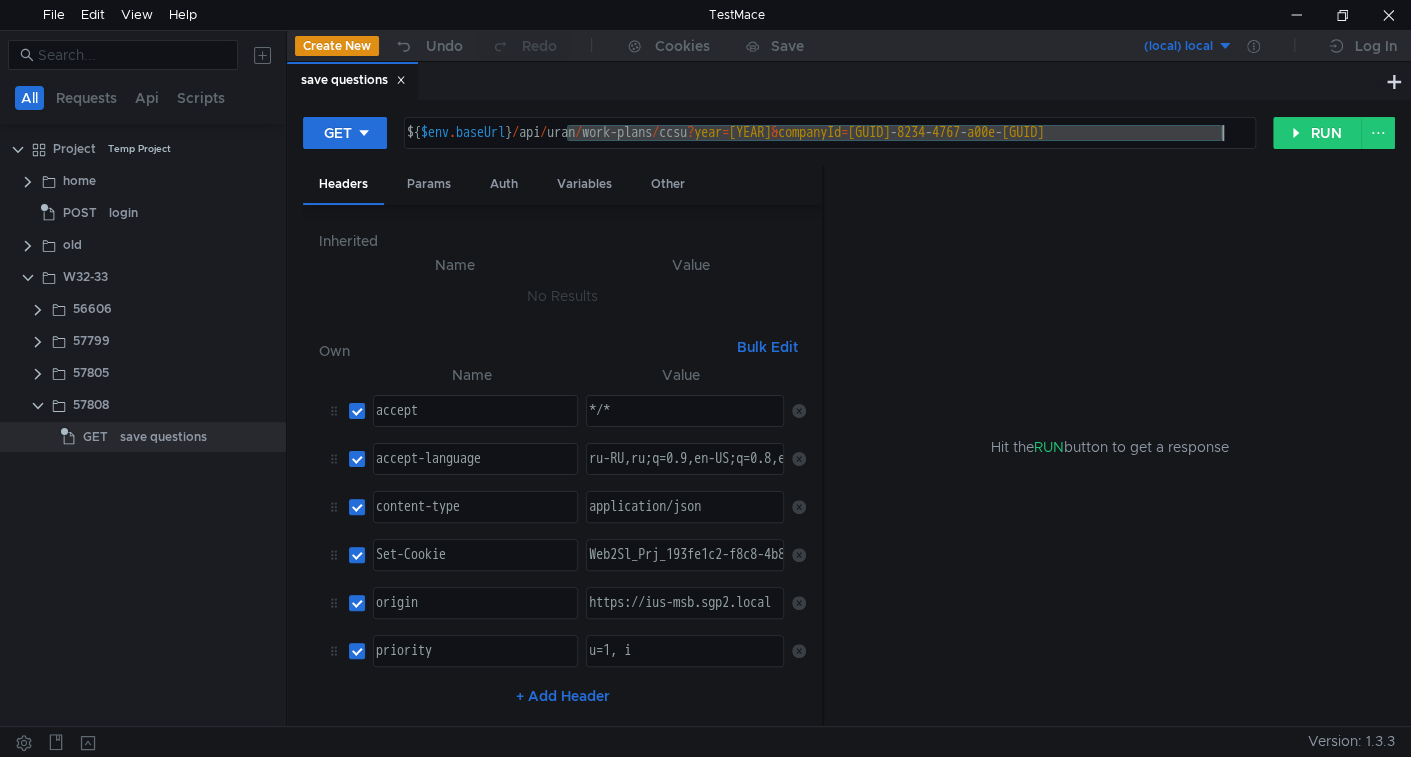 paste on "api/uran/work-plans/ccsu/questions" 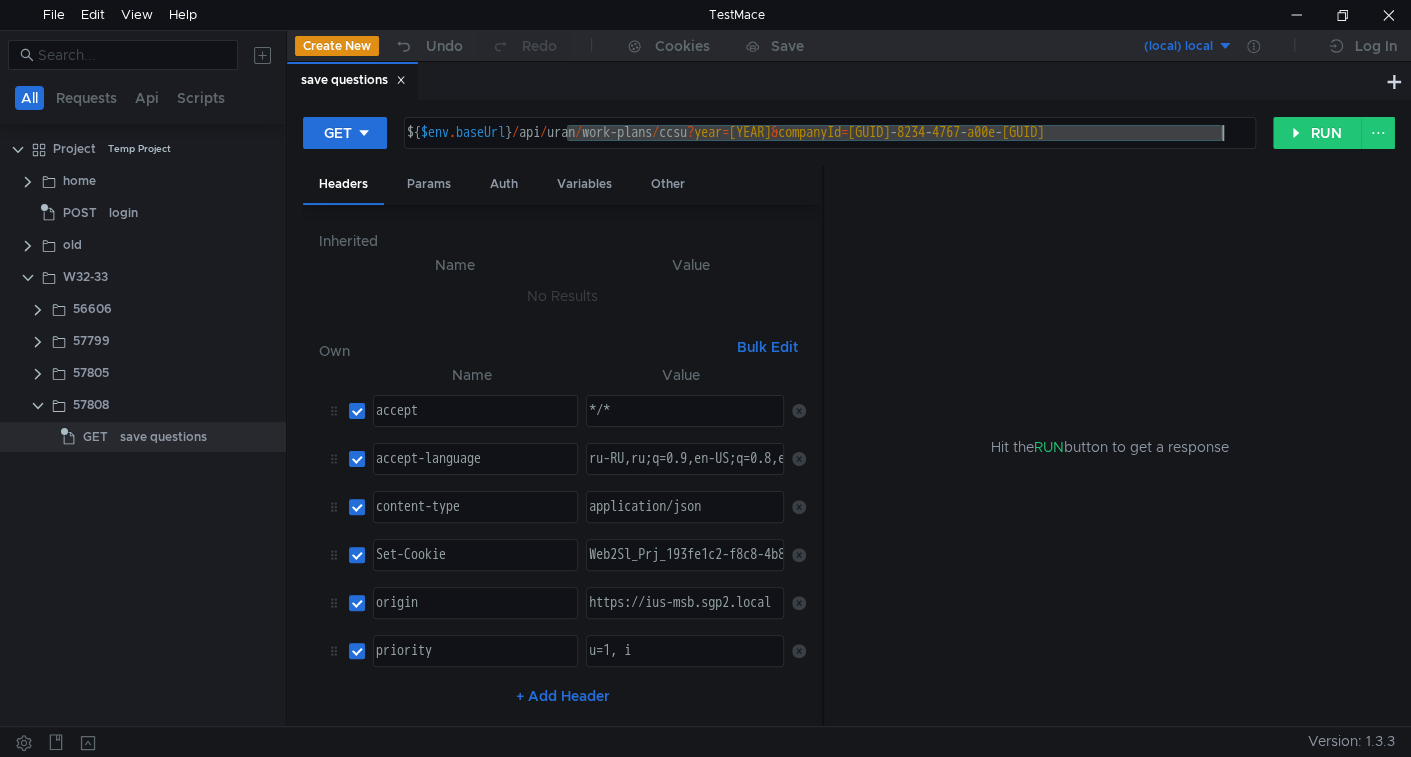 type on "${$env.baseUrl}/apiapi/uran/work-plans/ccsu/questions" 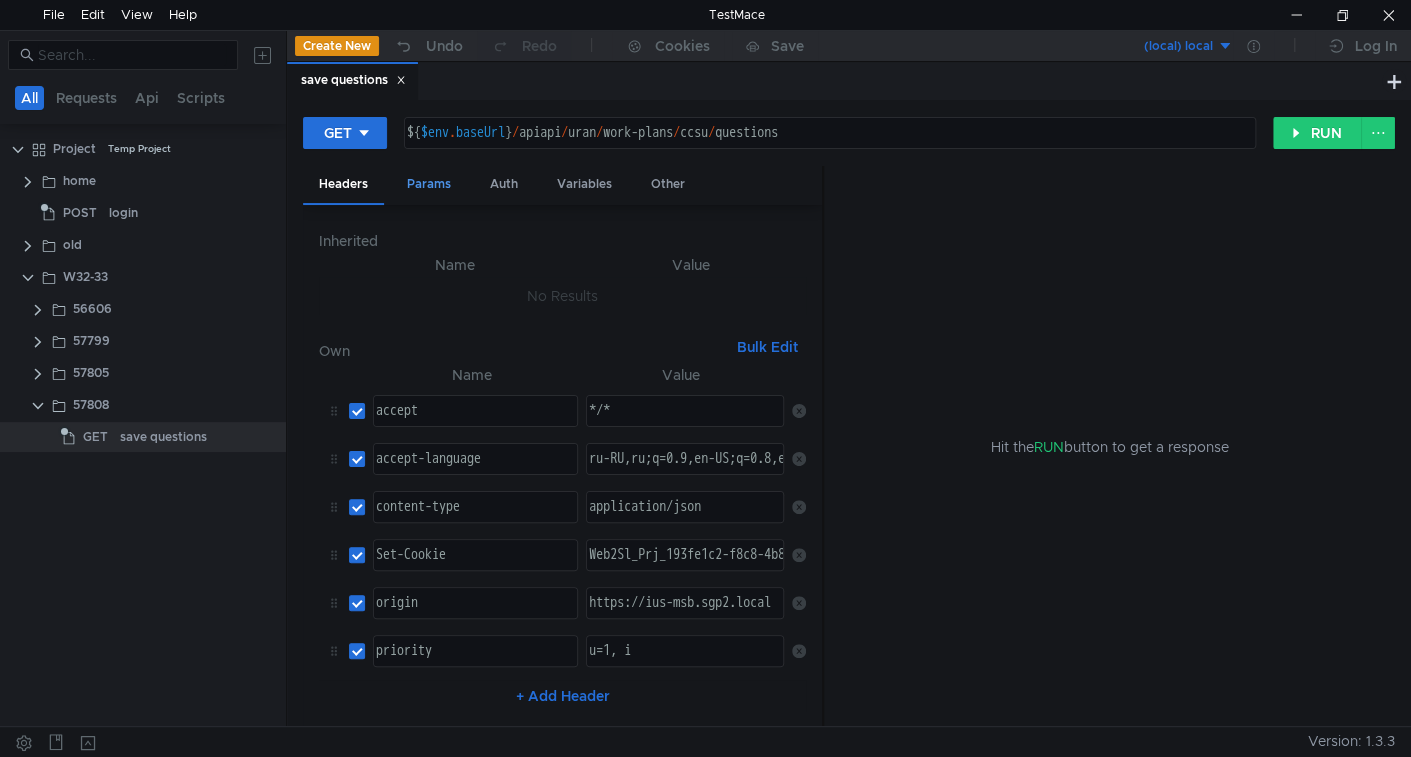 click on "Params" at bounding box center [429, 184] 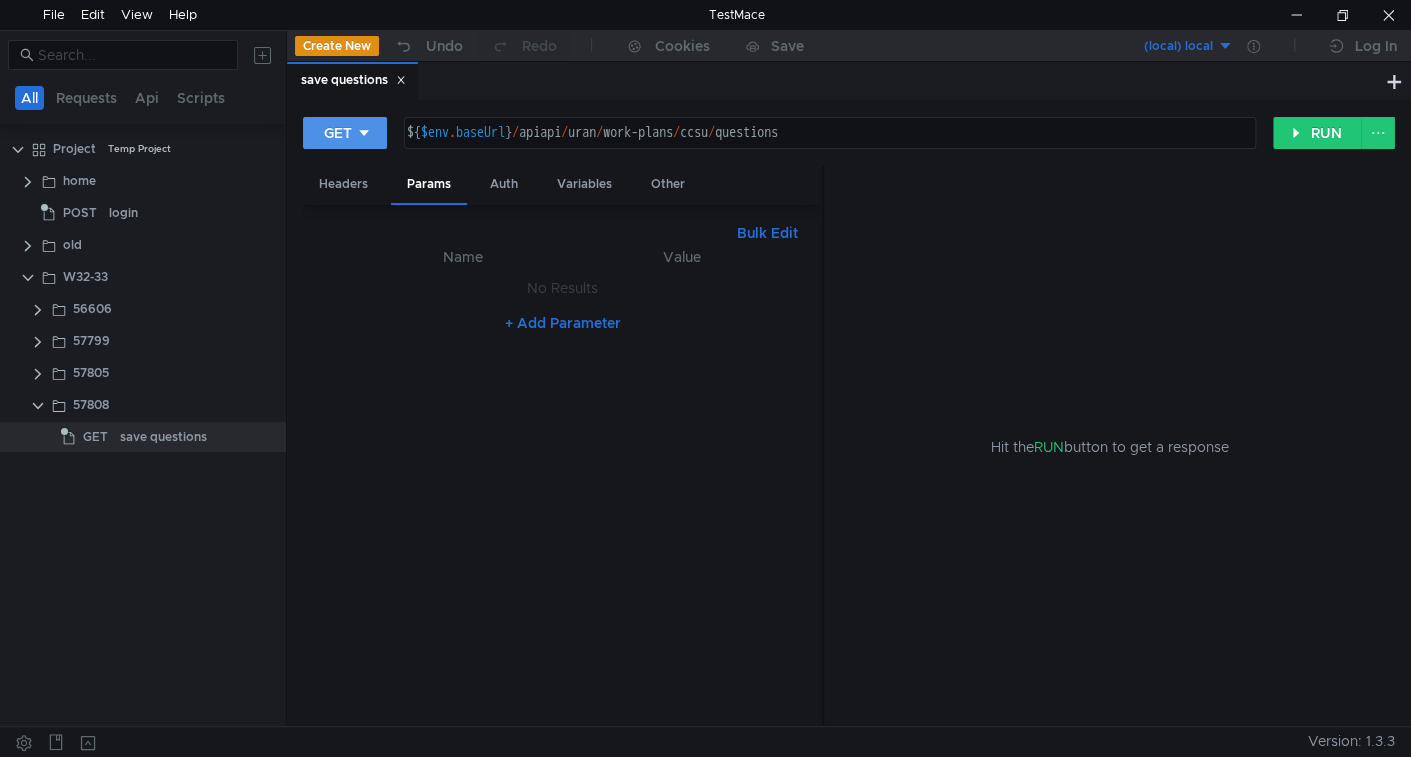 drag, startPoint x: 380, startPoint y: 153, endPoint x: 364, endPoint y: 140, distance: 20.615528 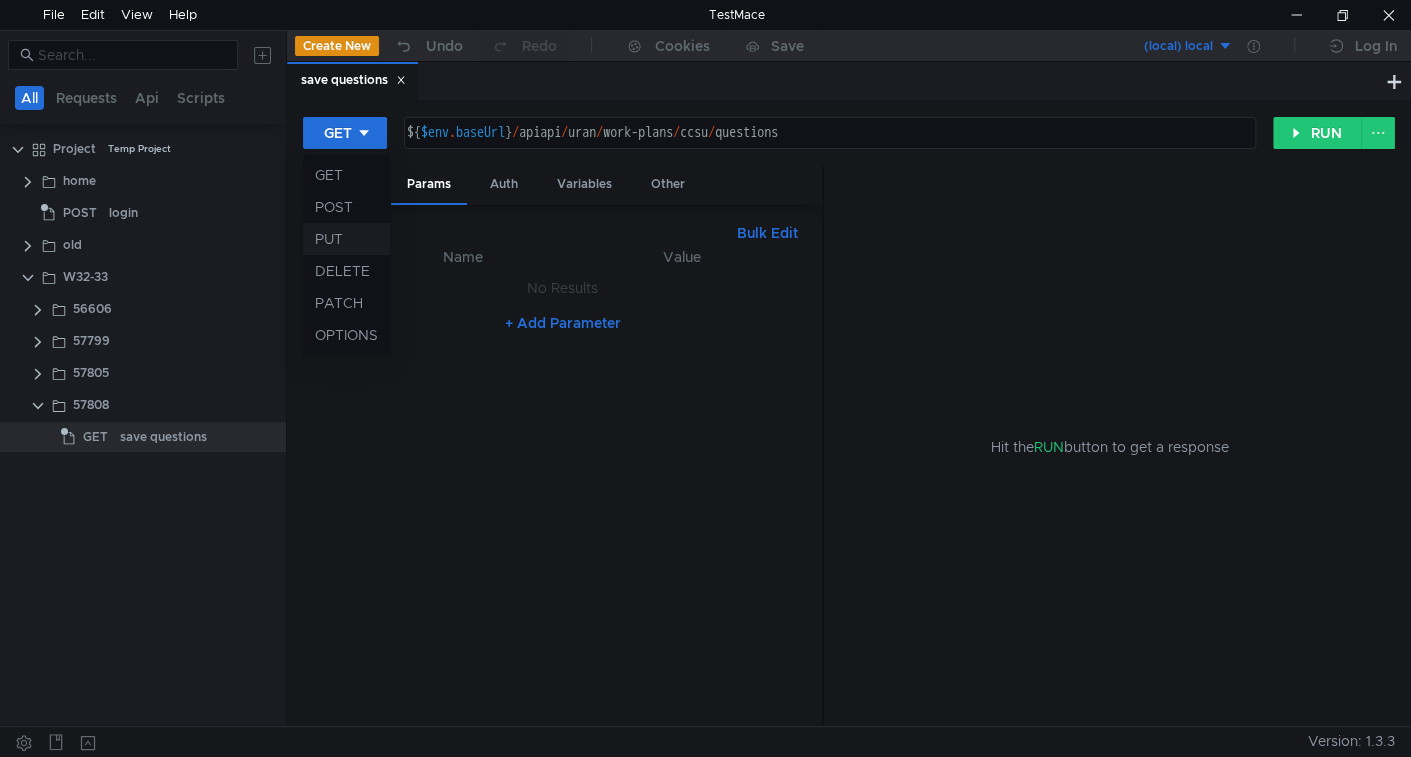 click on "PUT" at bounding box center (346, 239) 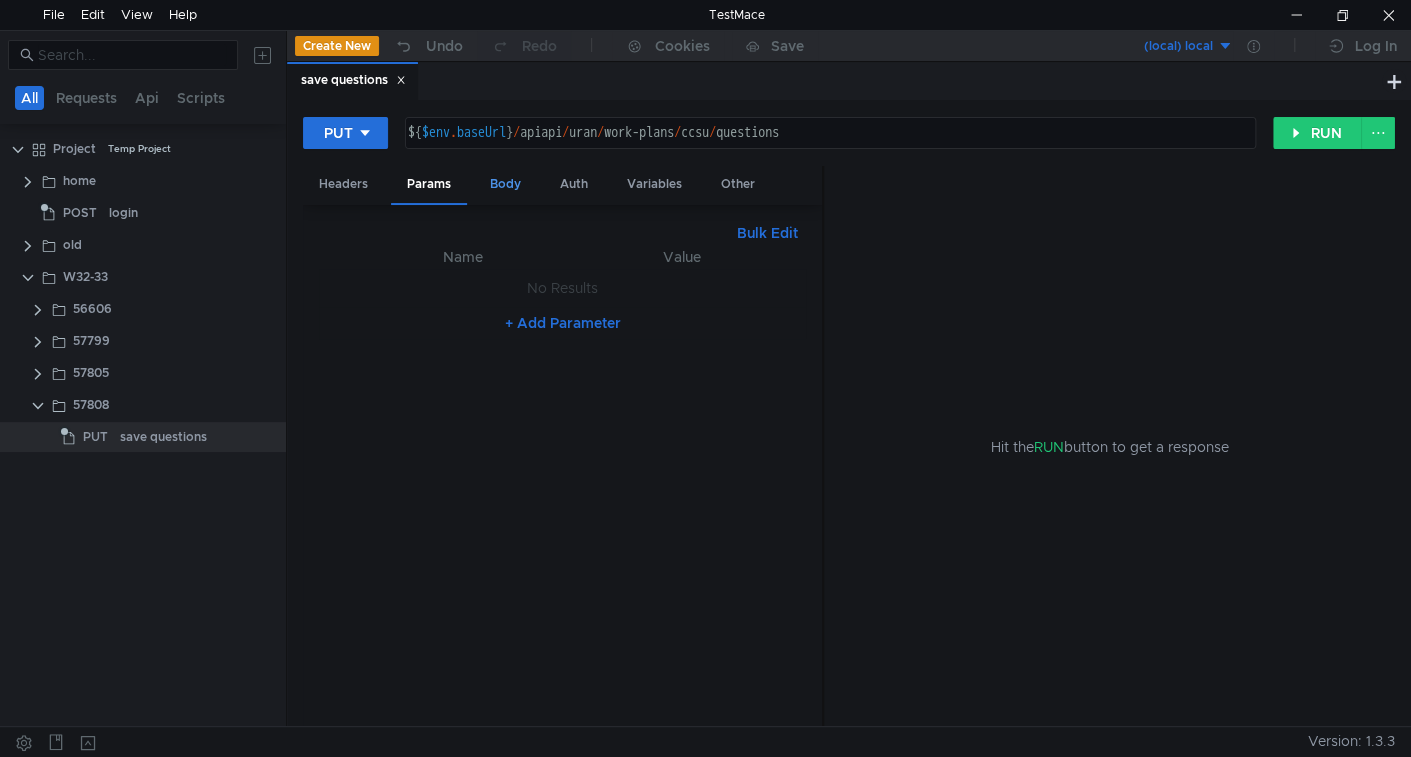 click on "Body" at bounding box center [505, 184] 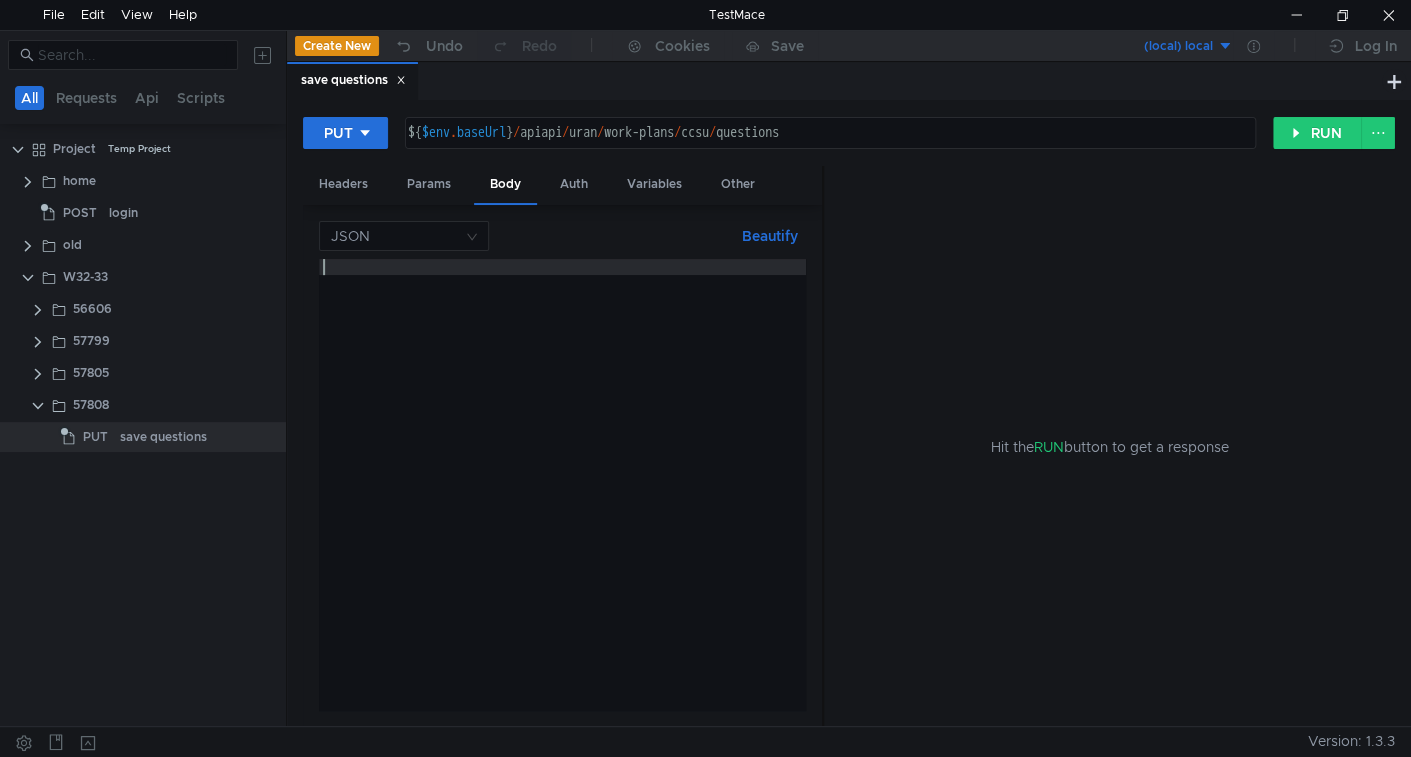 click at bounding box center [562, 500] 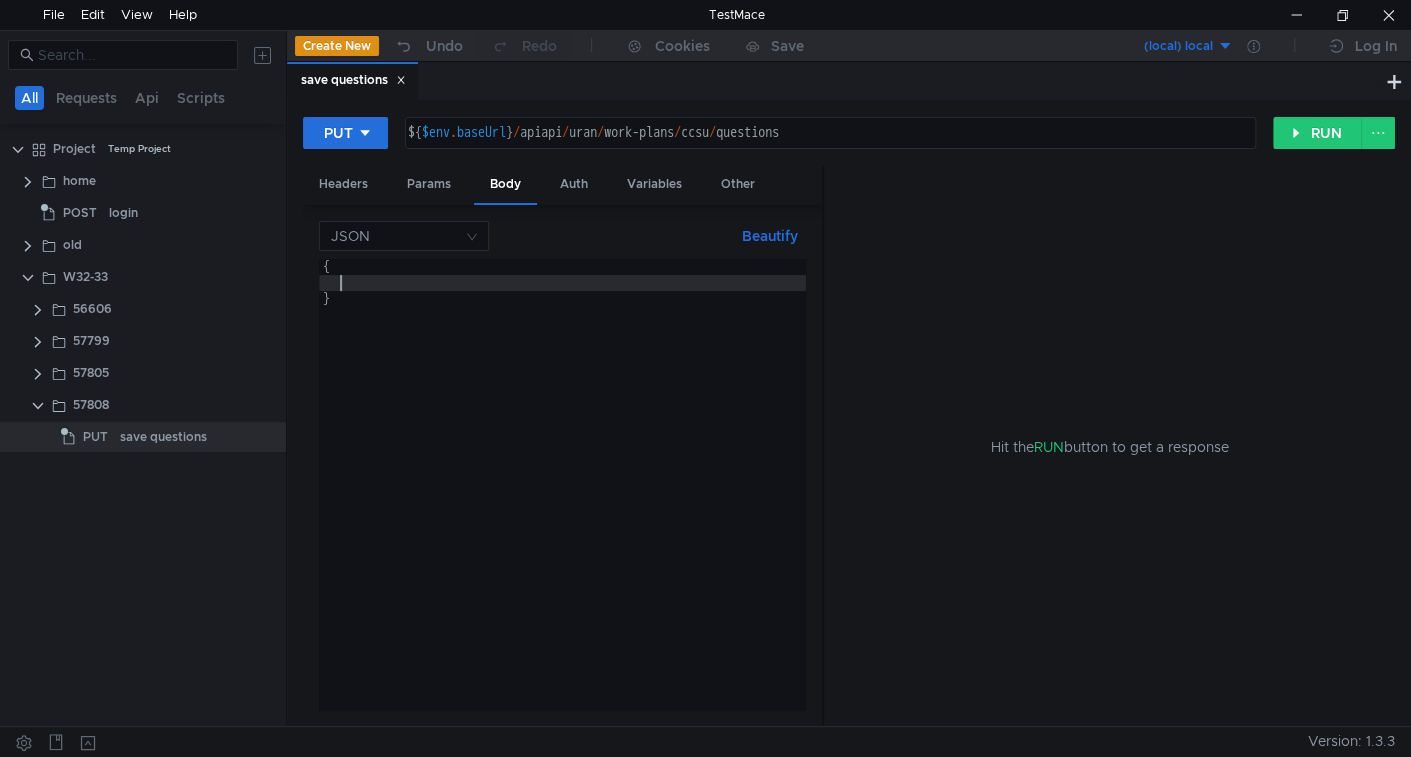 scroll, scrollTop: 0, scrollLeft: 0, axis: both 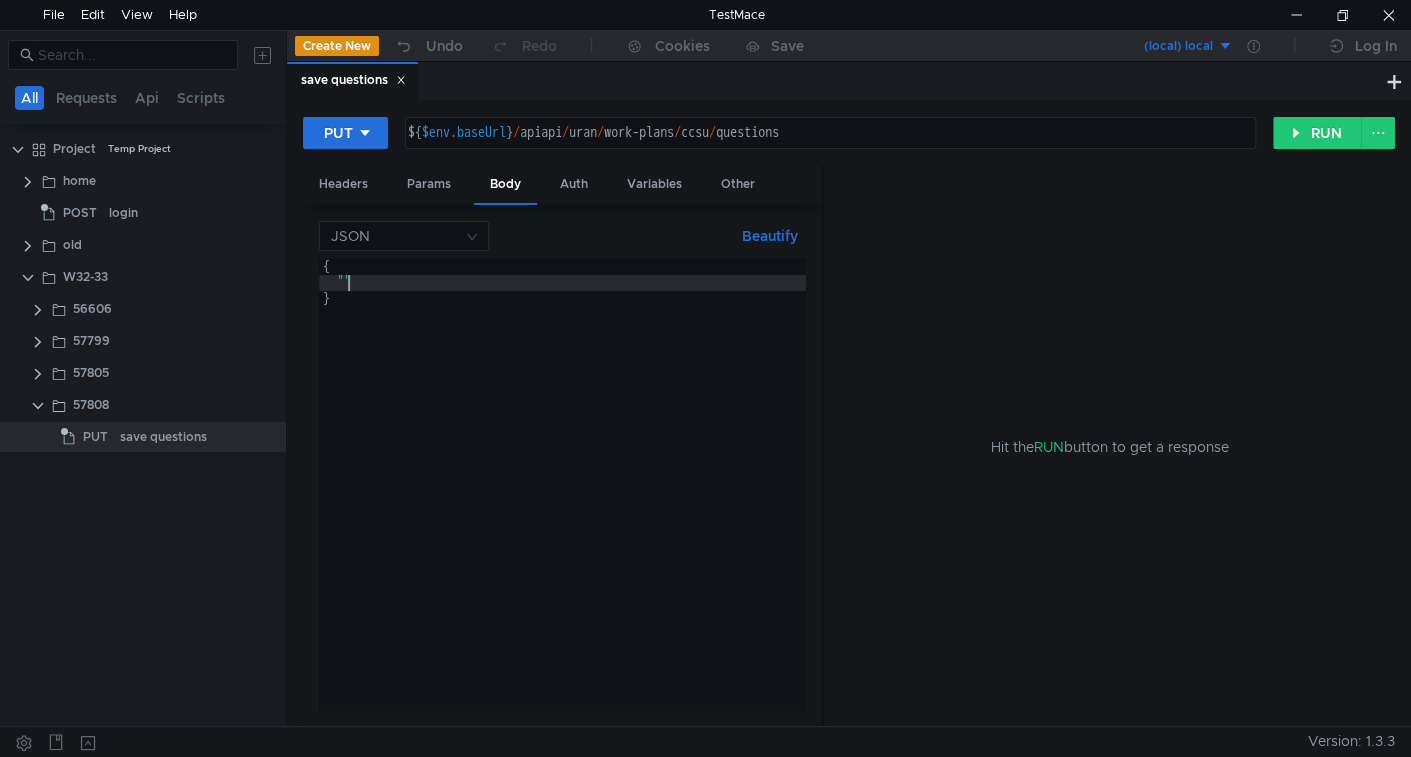 paste on "AddedQuestions"" 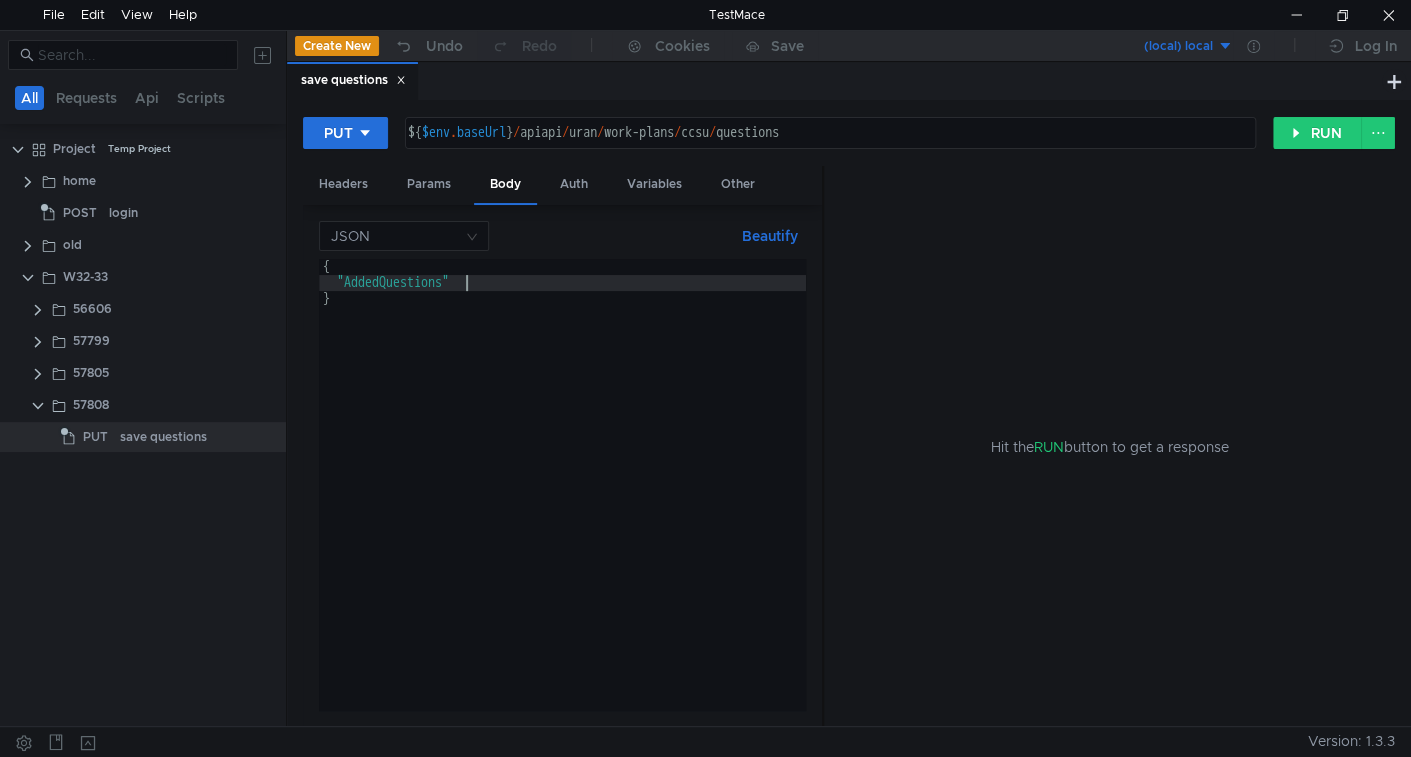 type on ""AddedQuestions""" 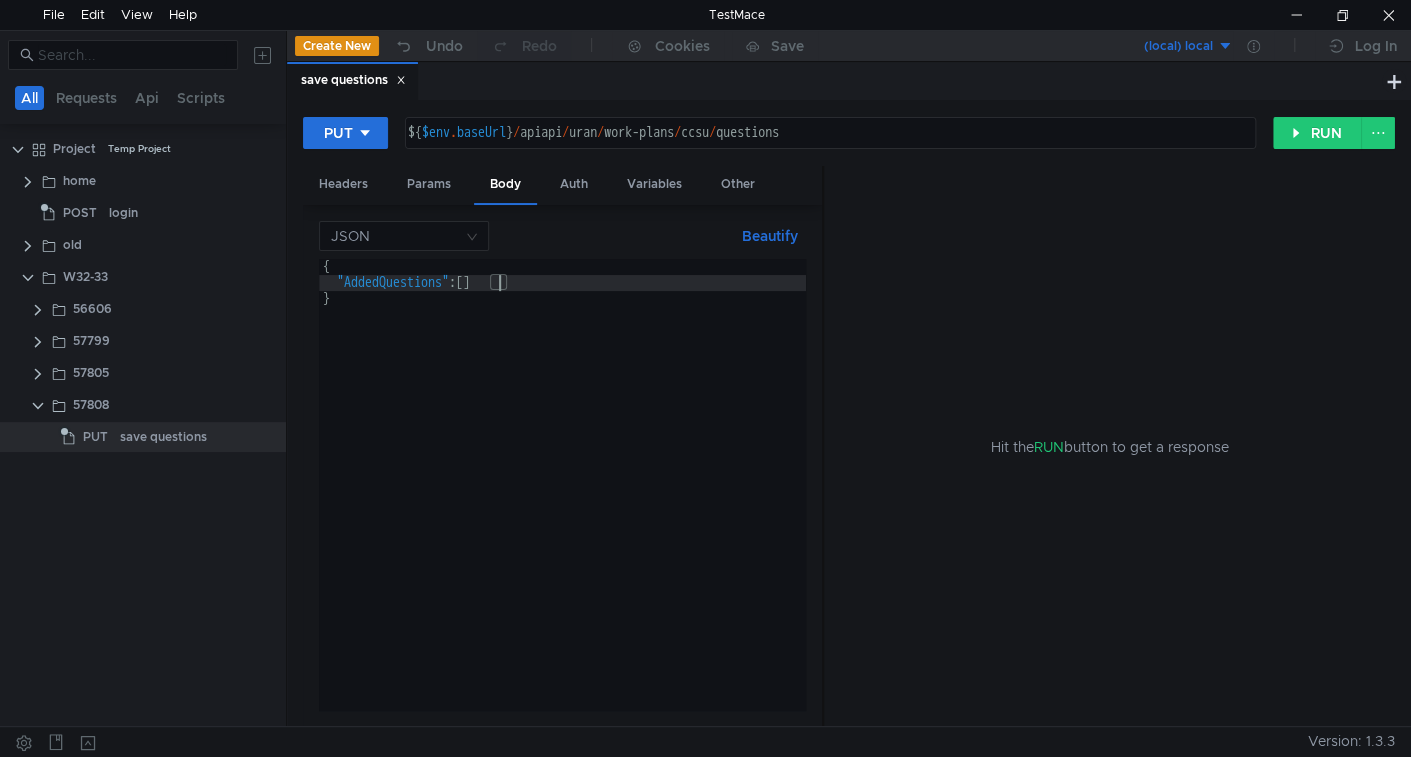 scroll, scrollTop: 0, scrollLeft: 1, axis: horizontal 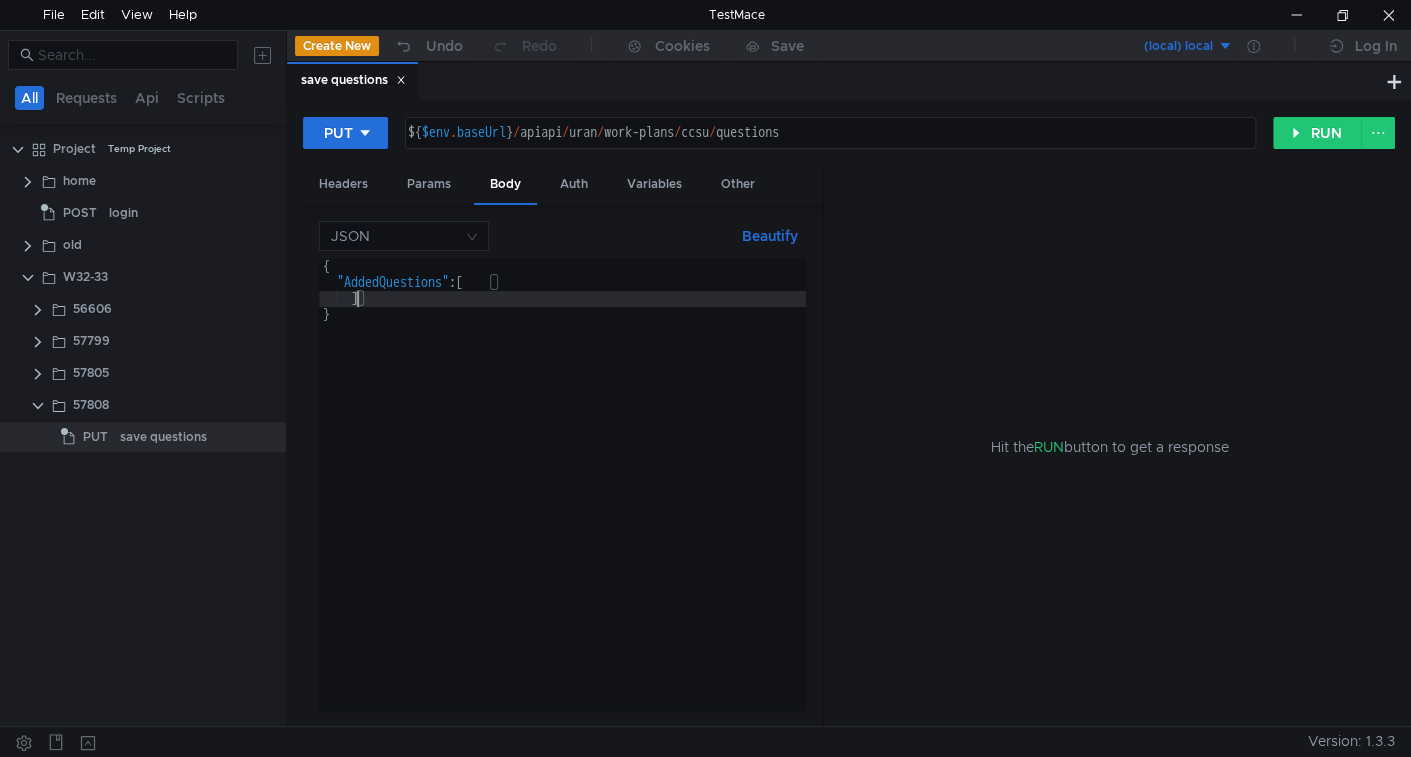 type on ""AddedQuestions": [" 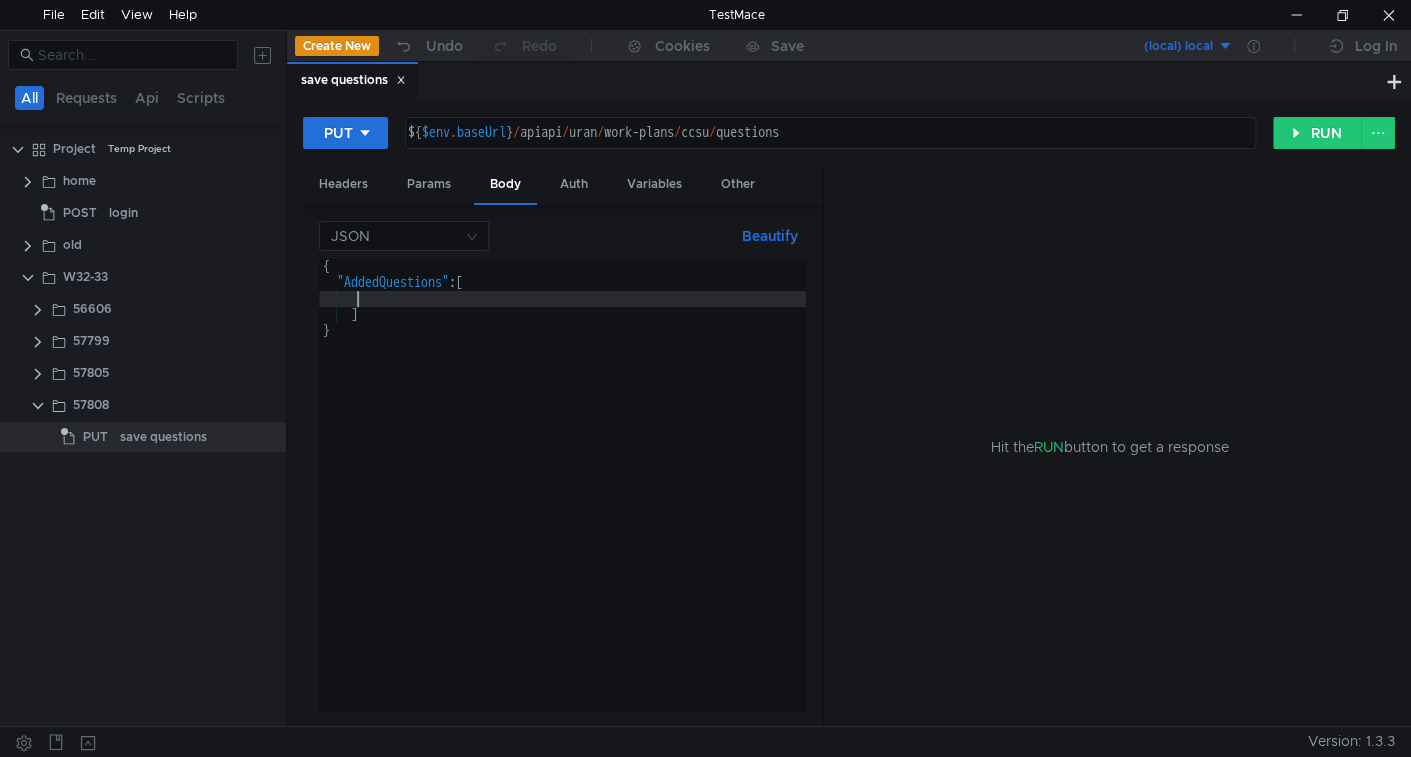 type on "{" 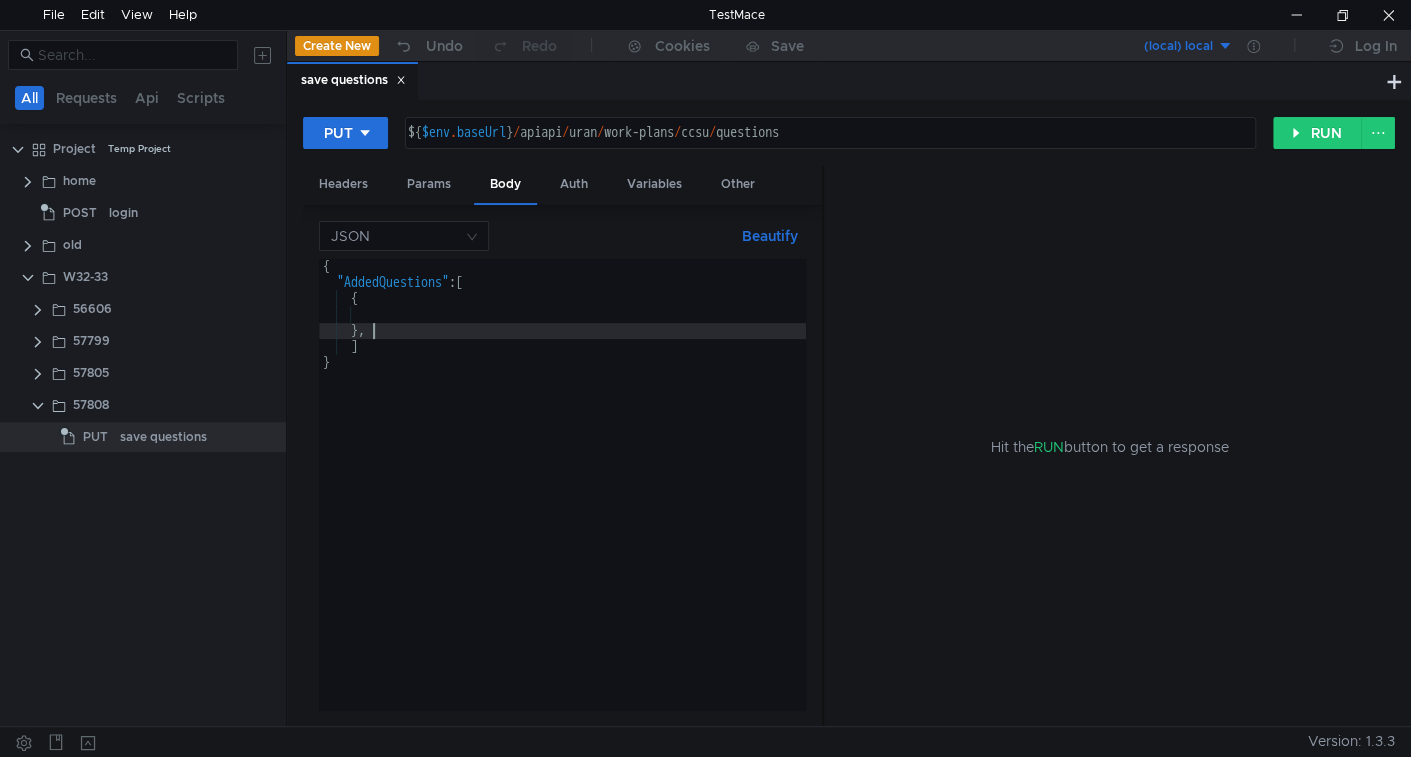 scroll, scrollTop: 0, scrollLeft: 2, axis: horizontal 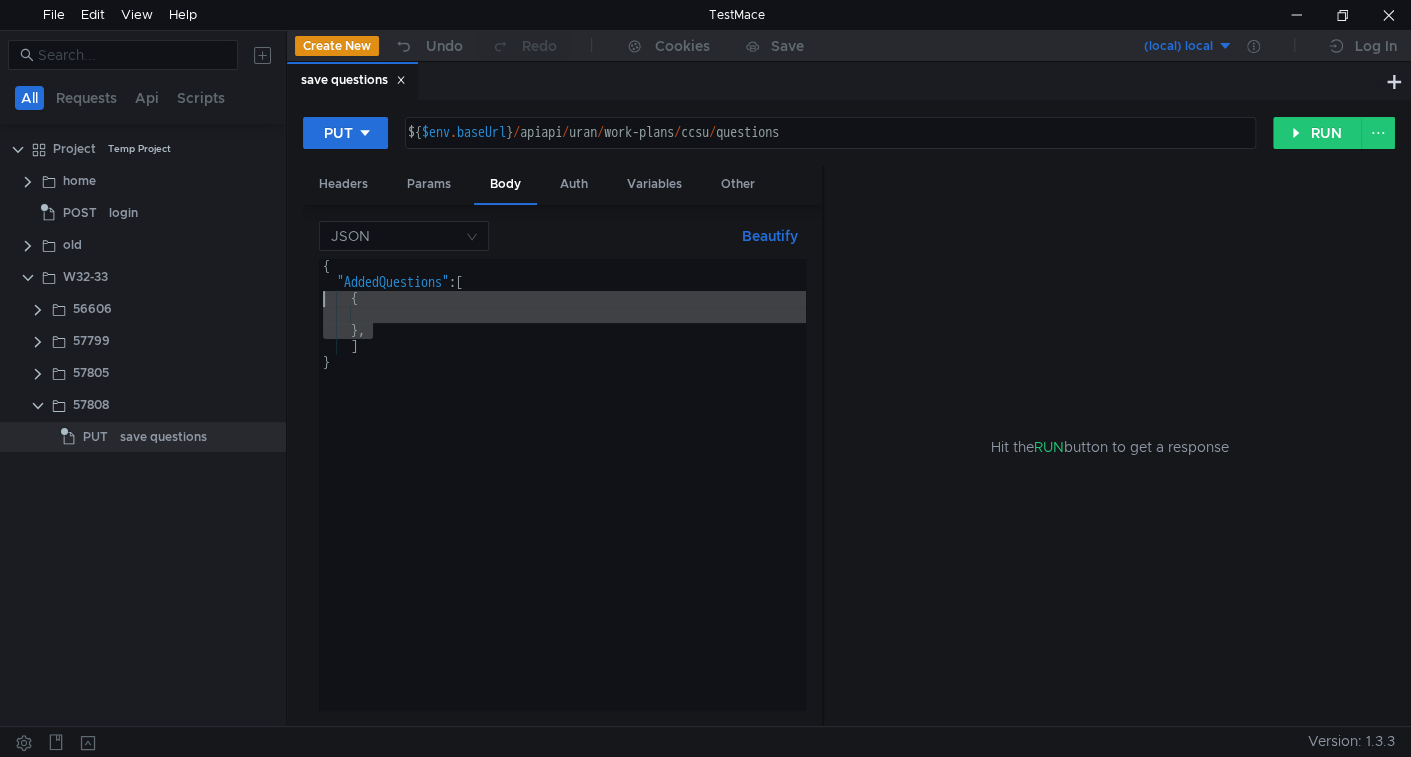 type on "}," 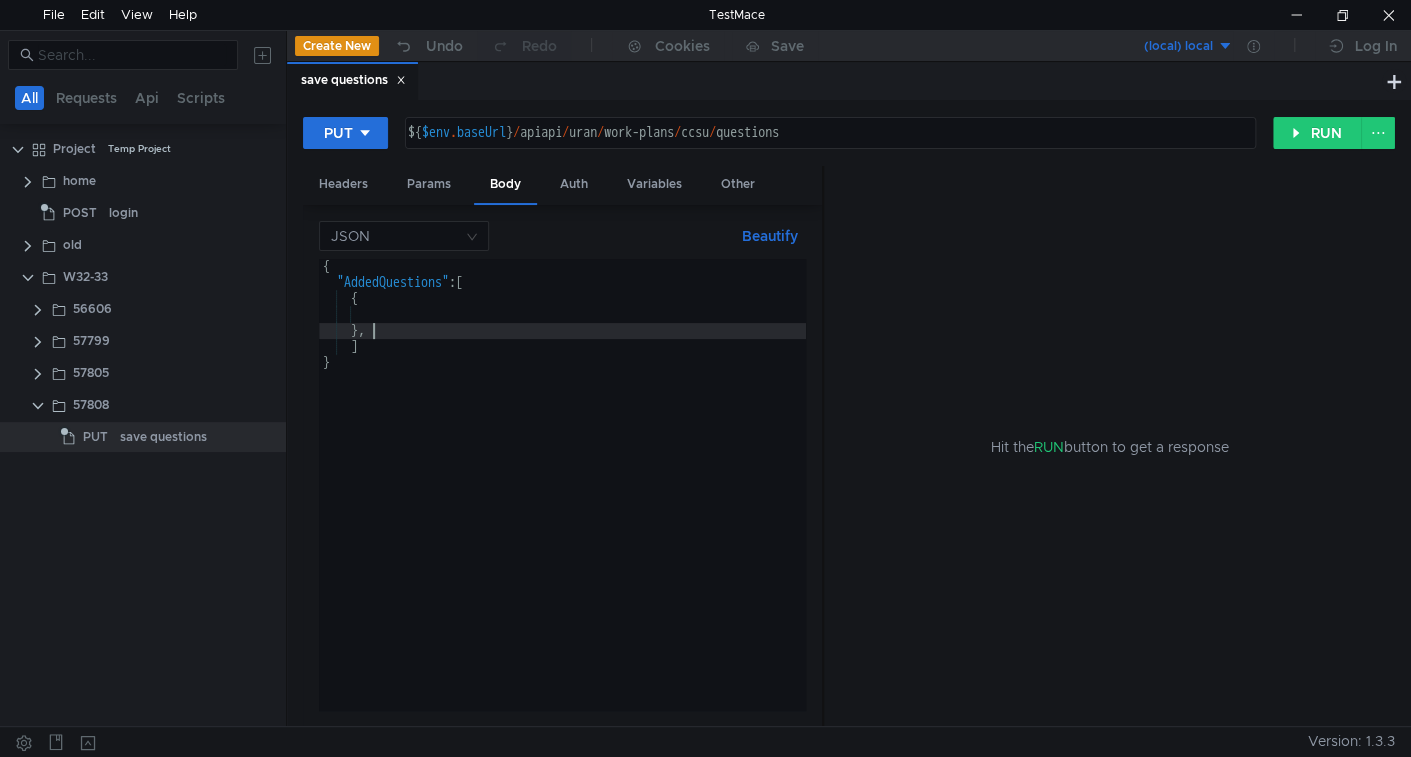 scroll, scrollTop: 0, scrollLeft: 1, axis: horizontal 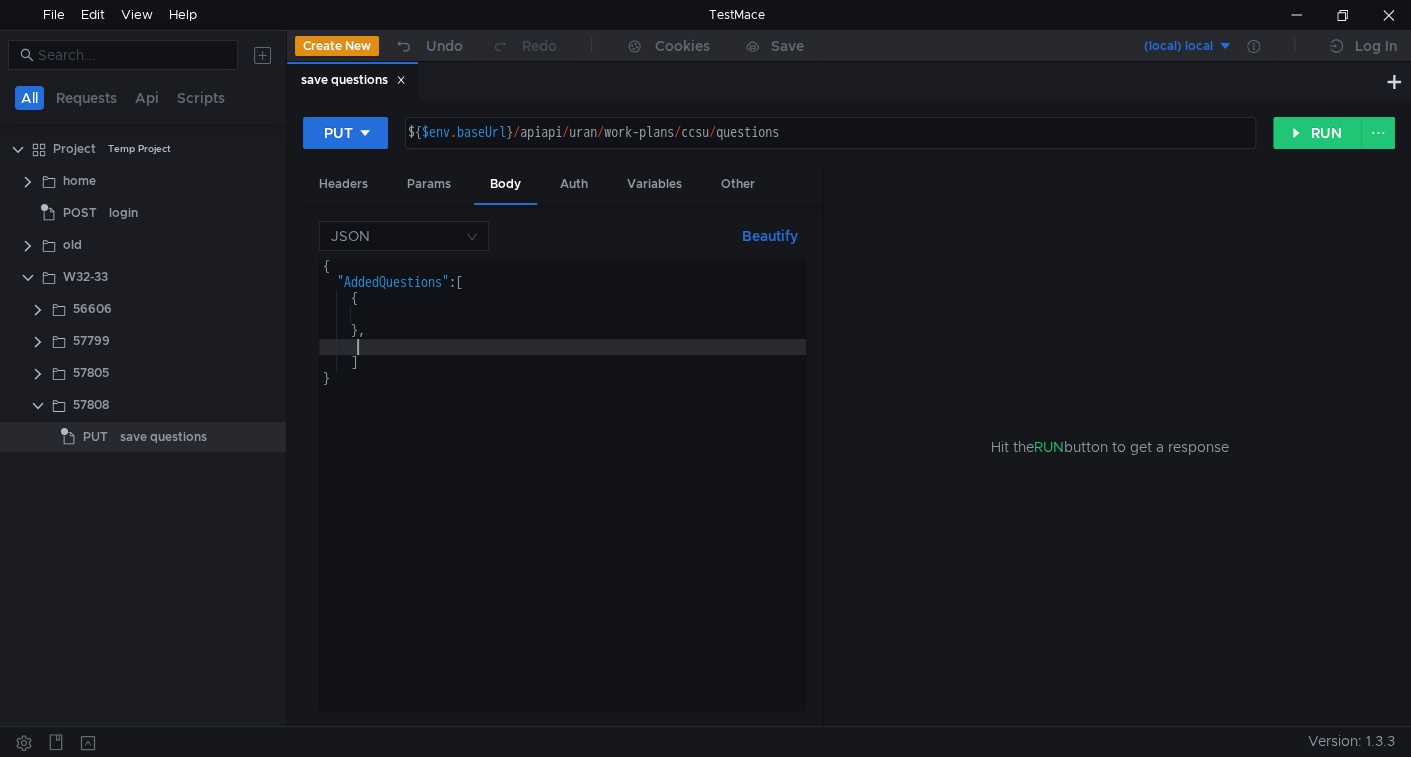 paste on "}," 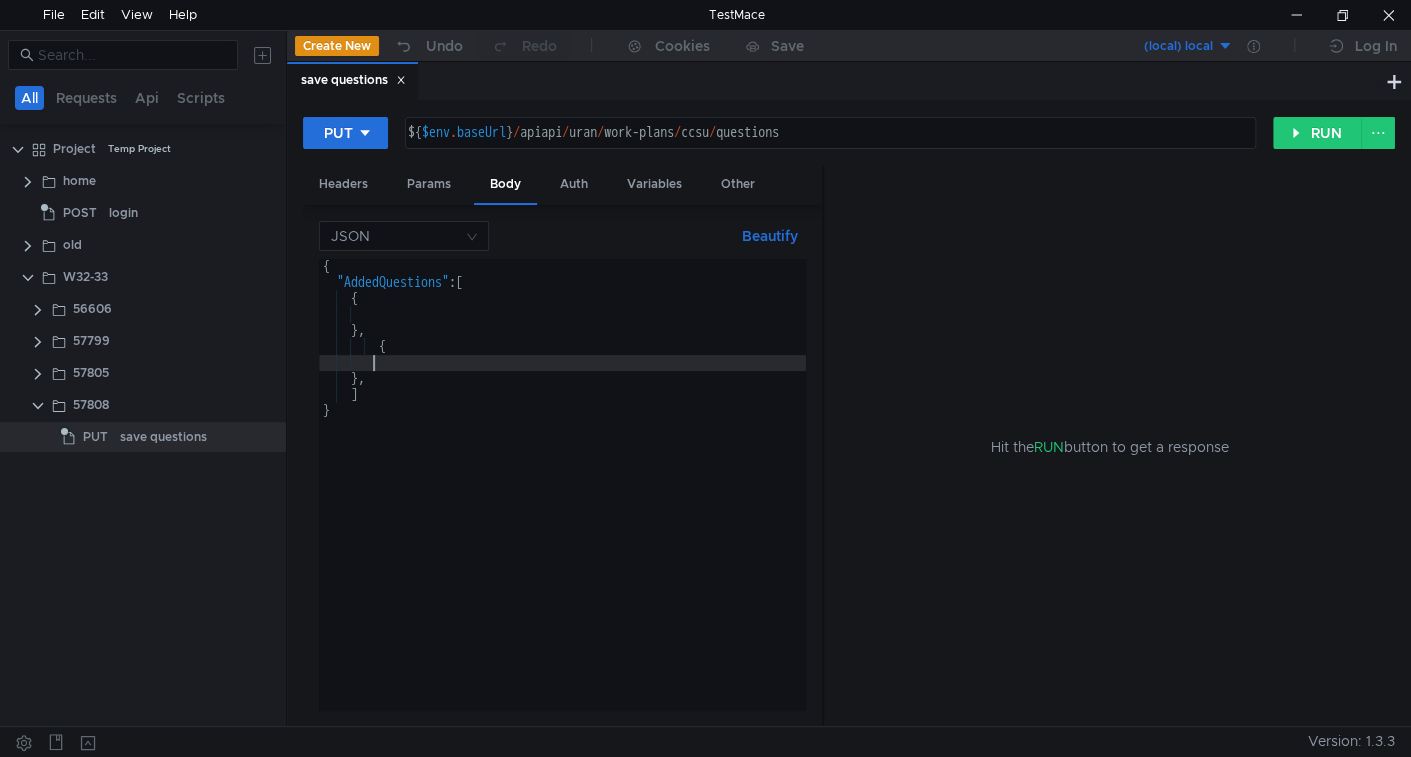 type on "{" 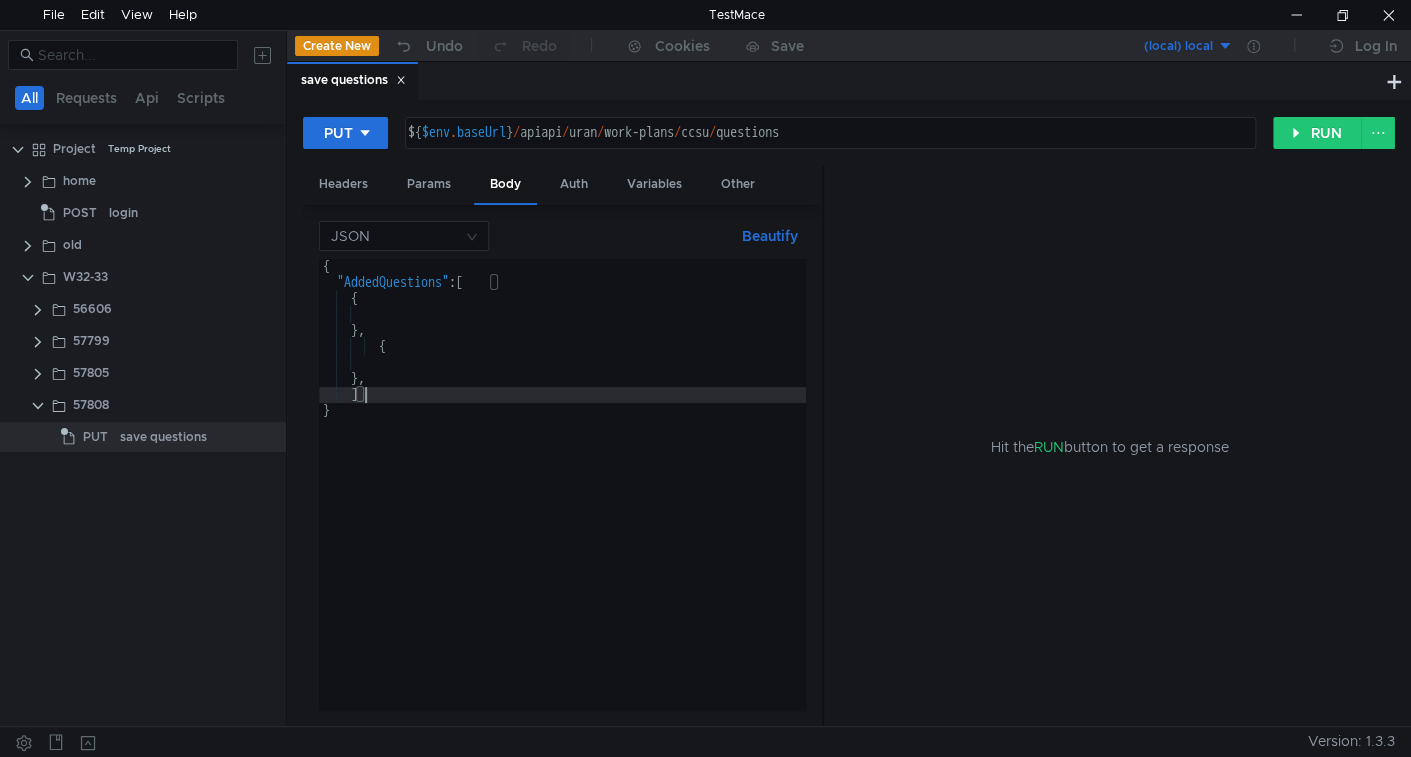 scroll, scrollTop: 0, scrollLeft: 0, axis: both 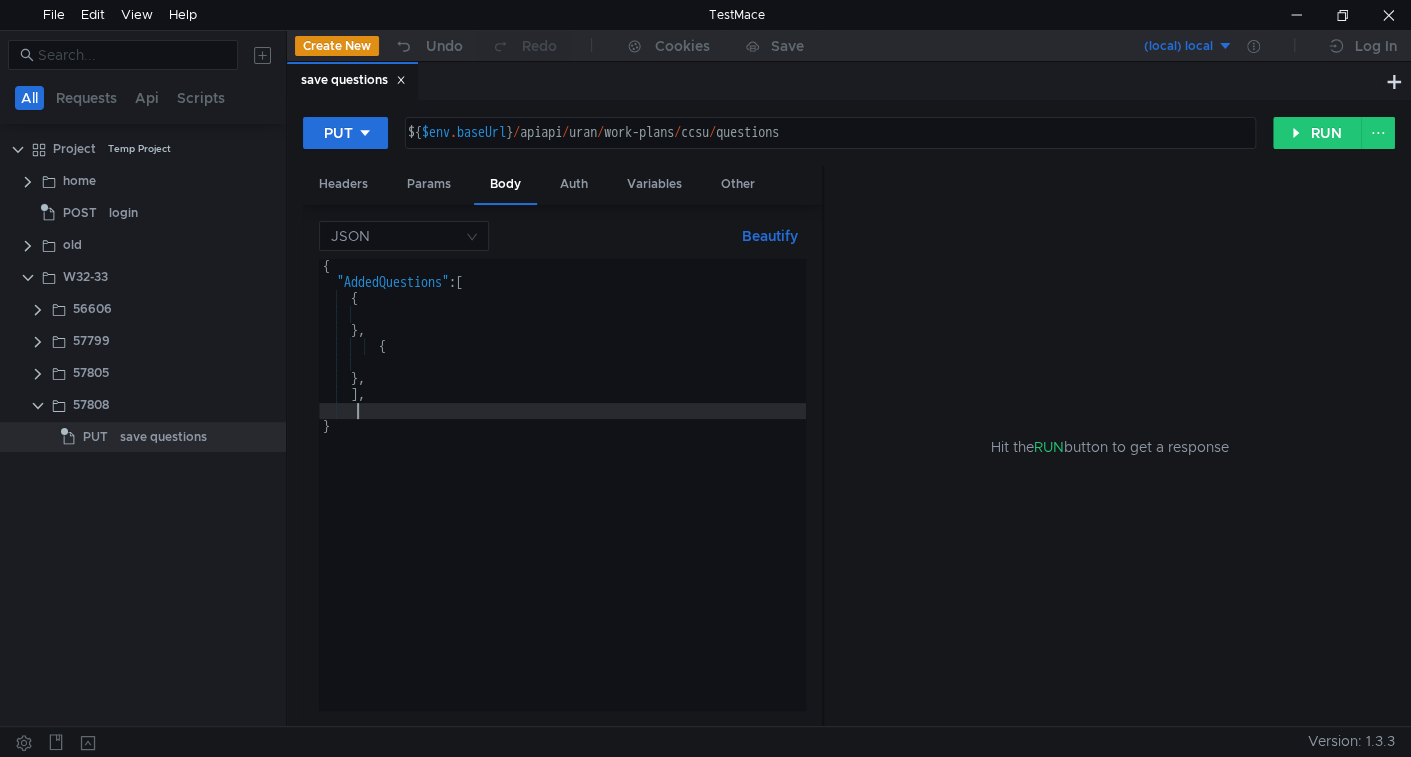 paste on "]" 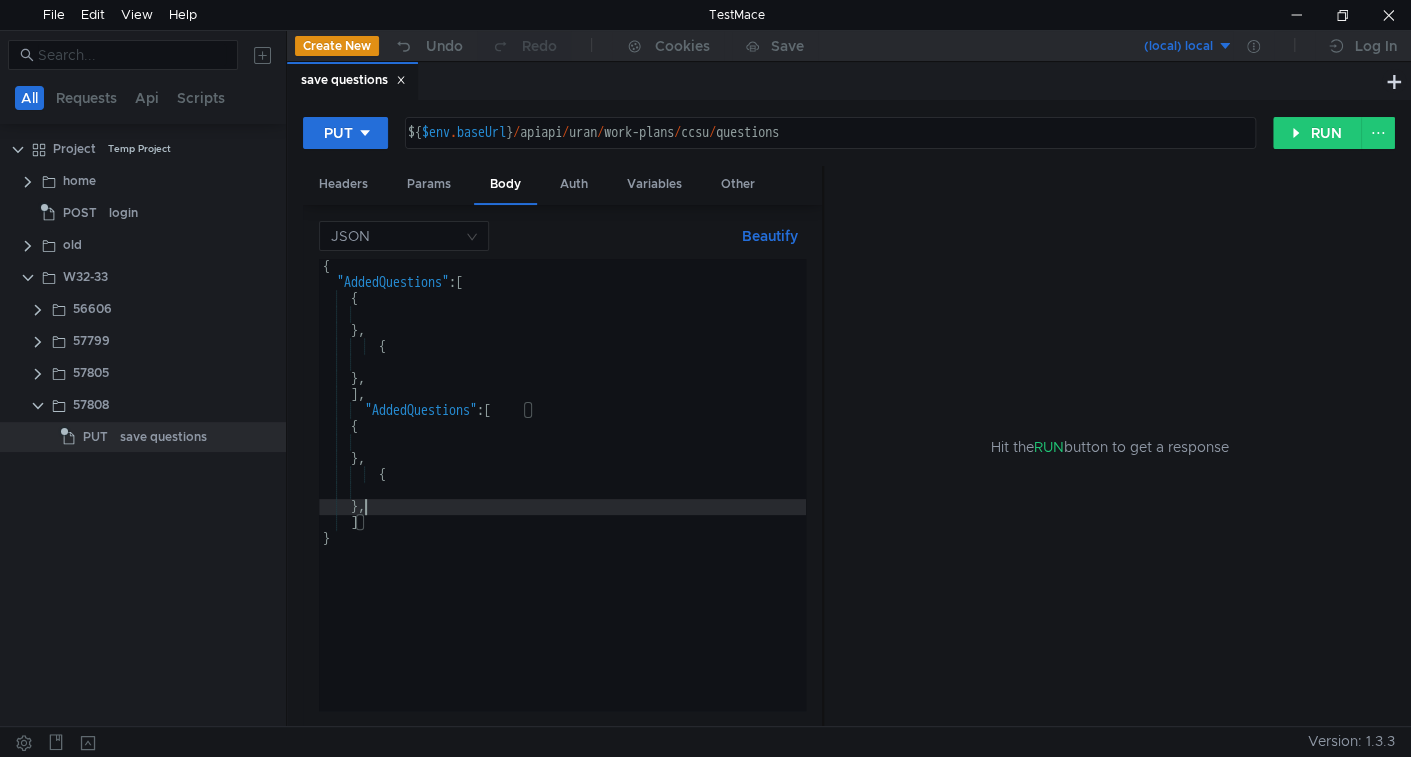 type on "}," 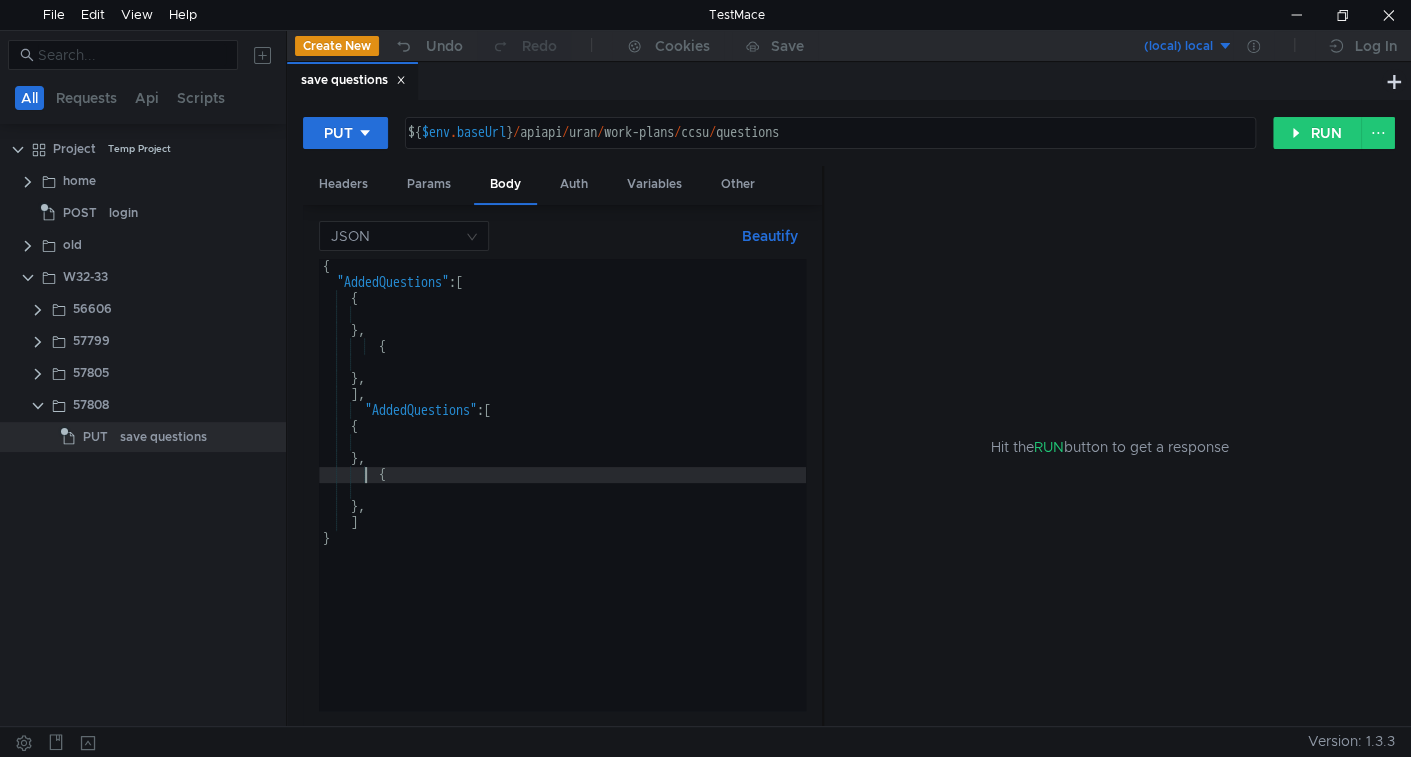 type on "}," 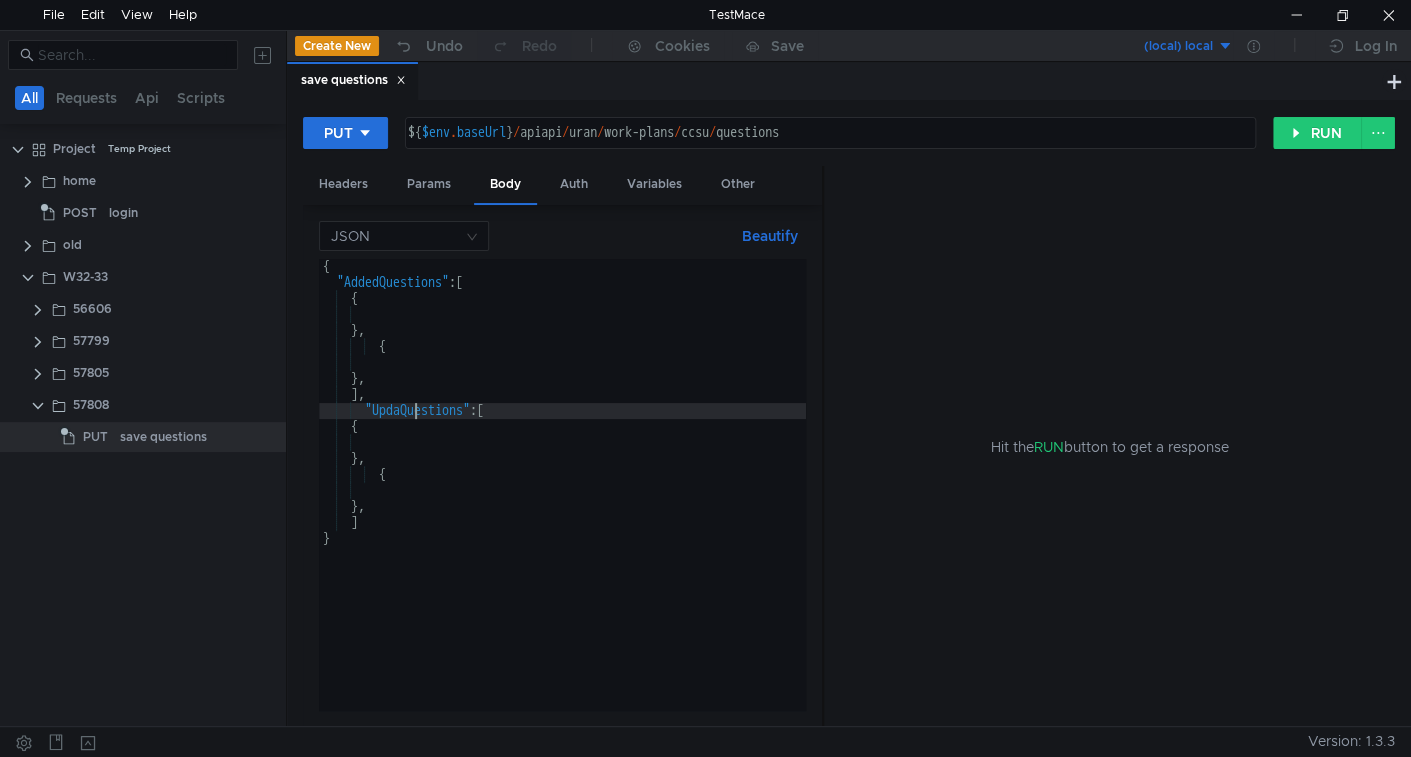scroll, scrollTop: 0, scrollLeft: 7, axis: horizontal 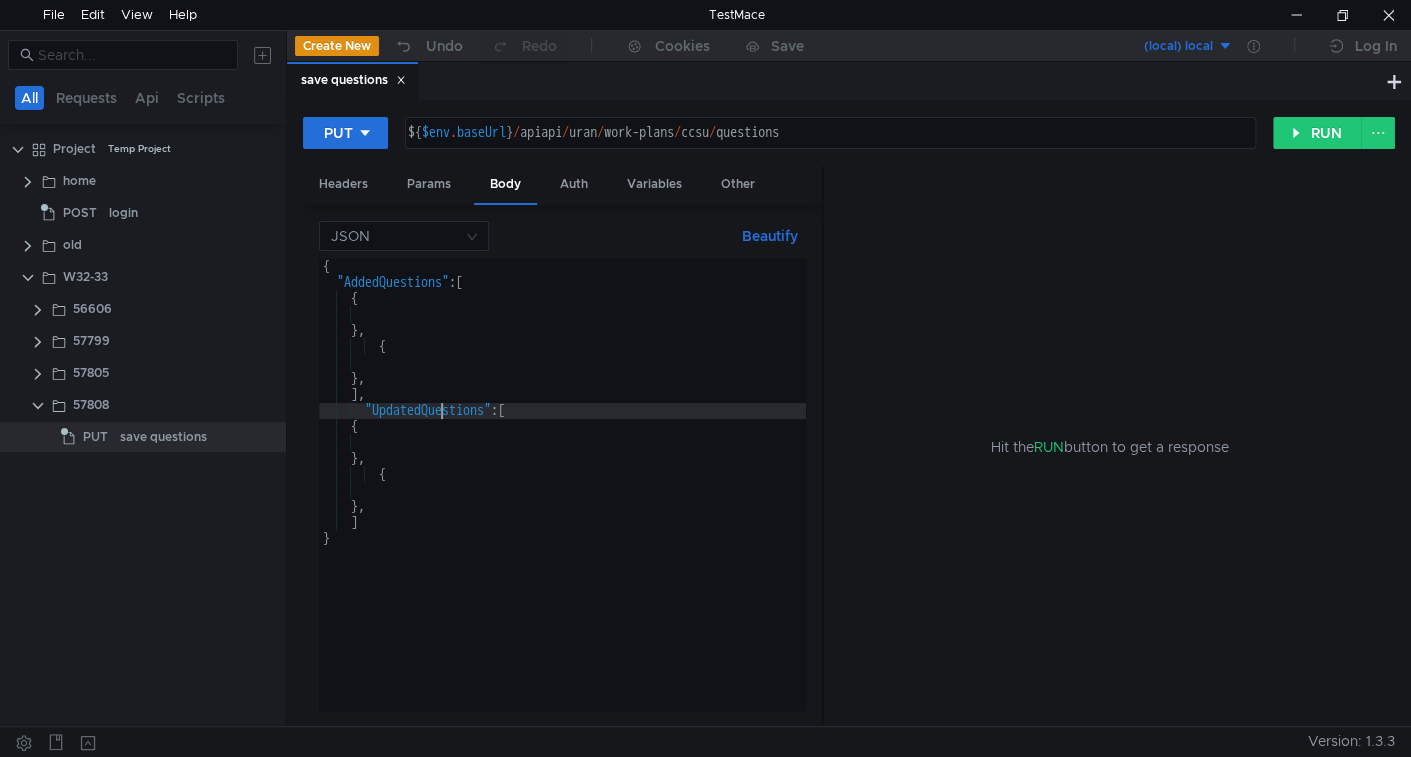 type on "{" 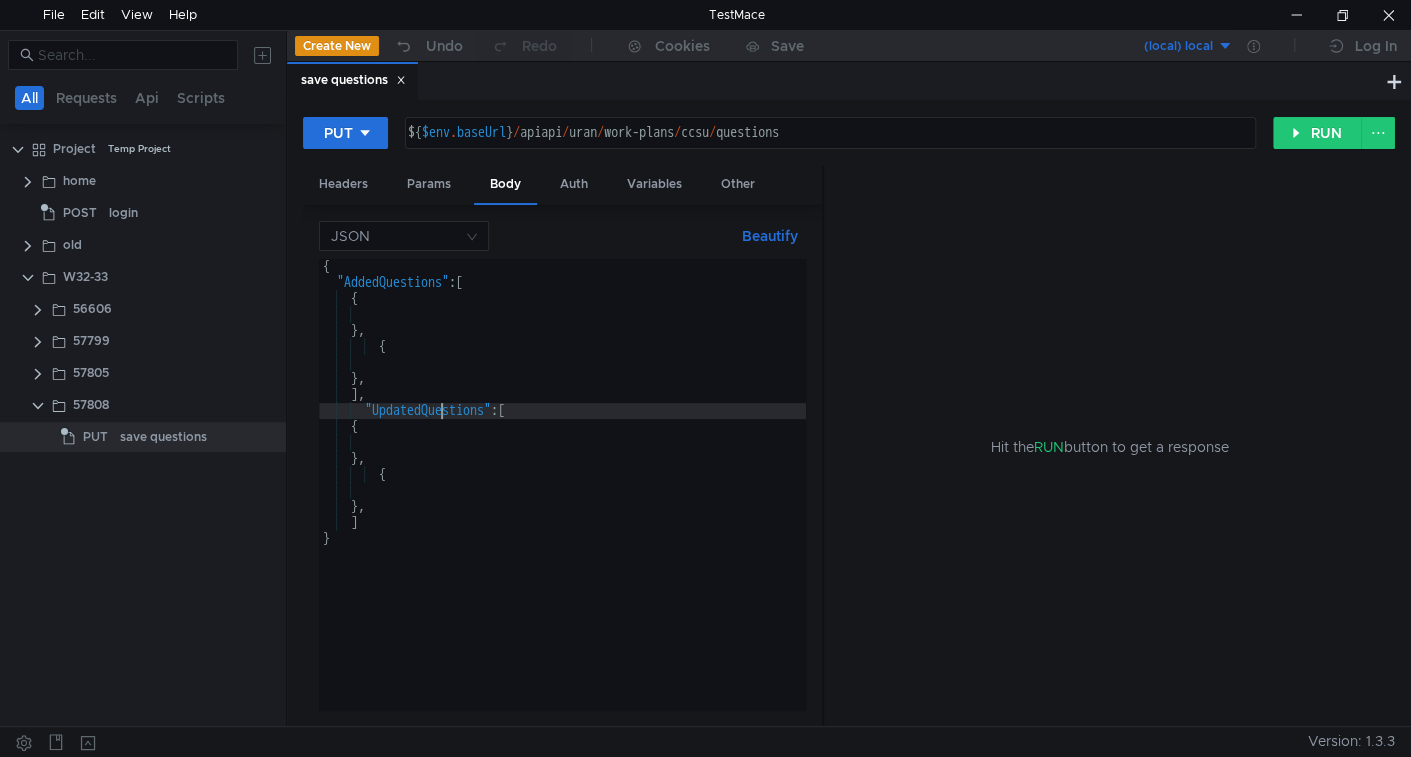 scroll, scrollTop: 0, scrollLeft: 1, axis: horizontal 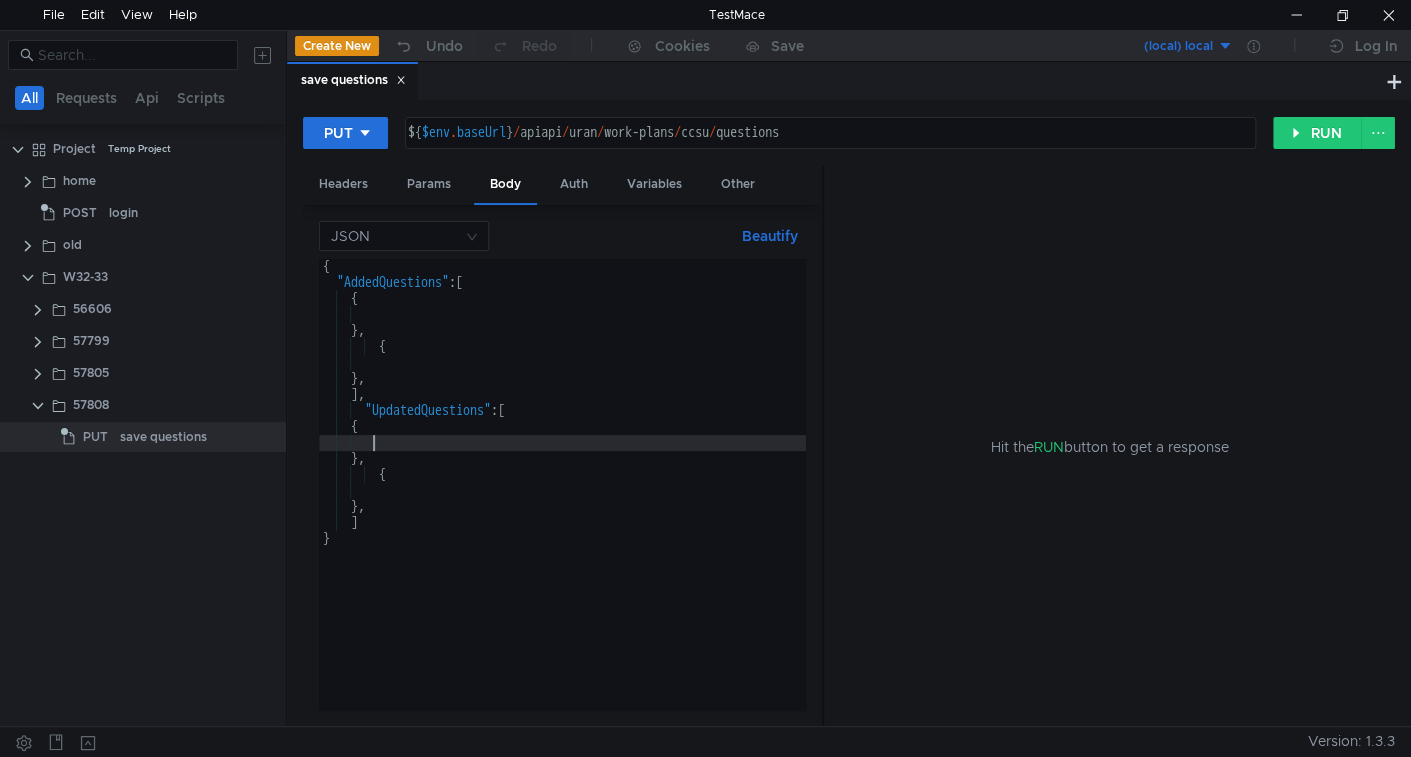 type on "{" 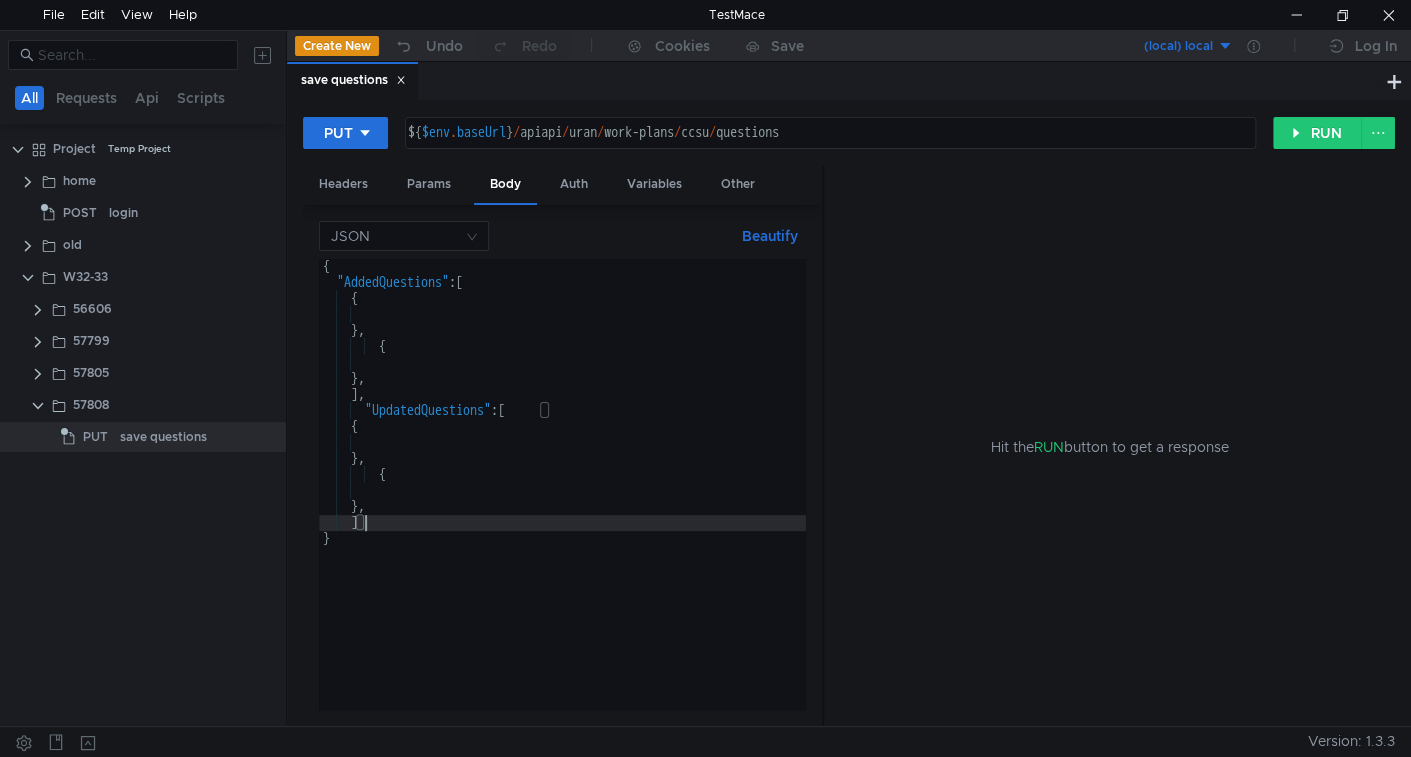 scroll, scrollTop: 0, scrollLeft: 0, axis: both 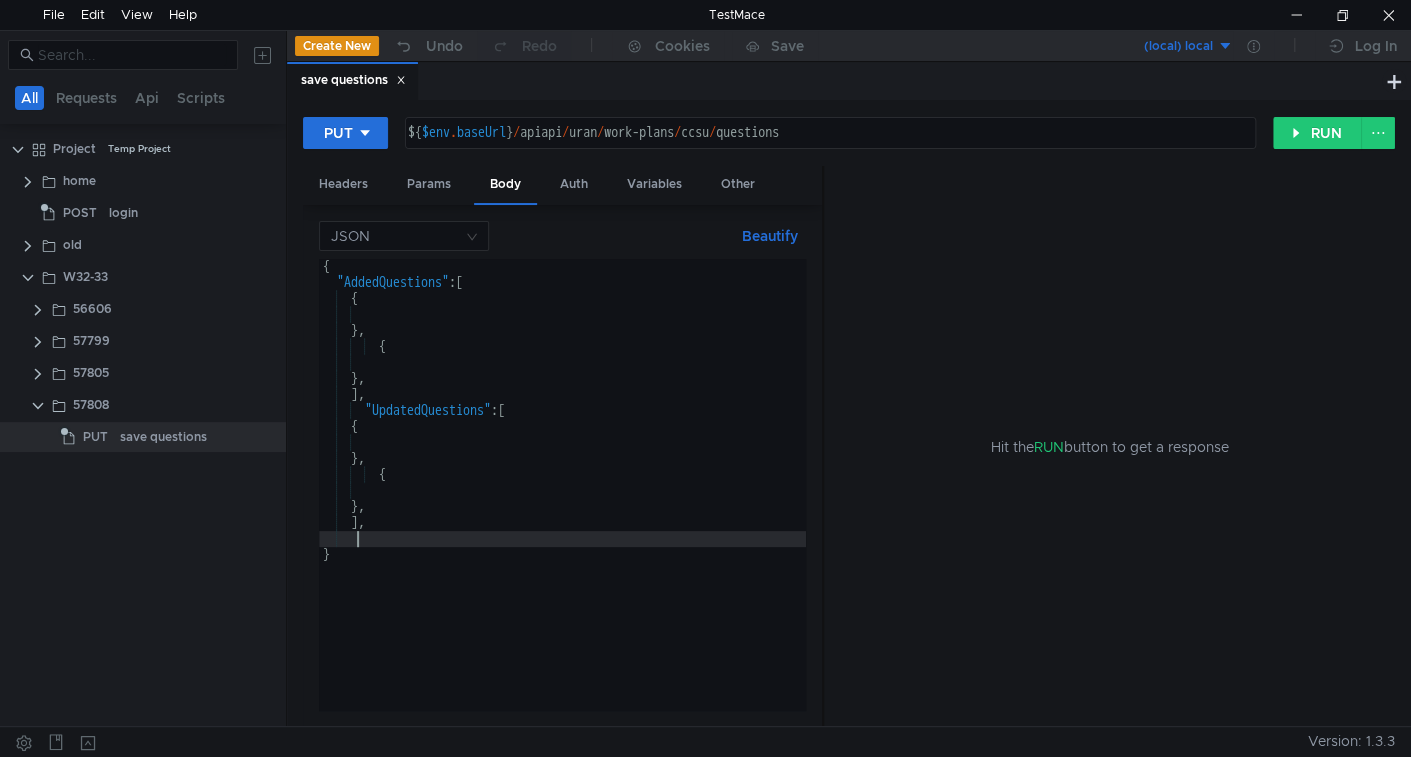 paste on "]" 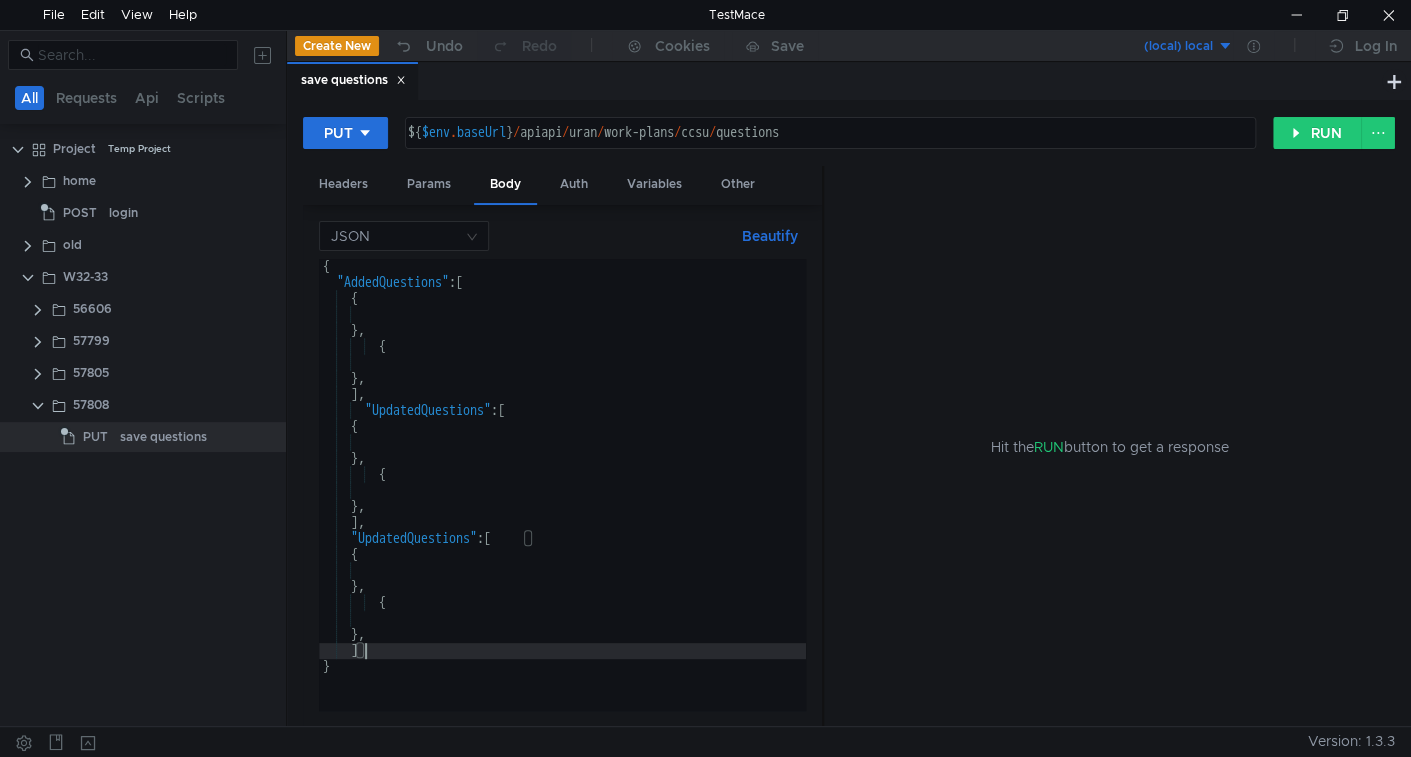 type on "}," 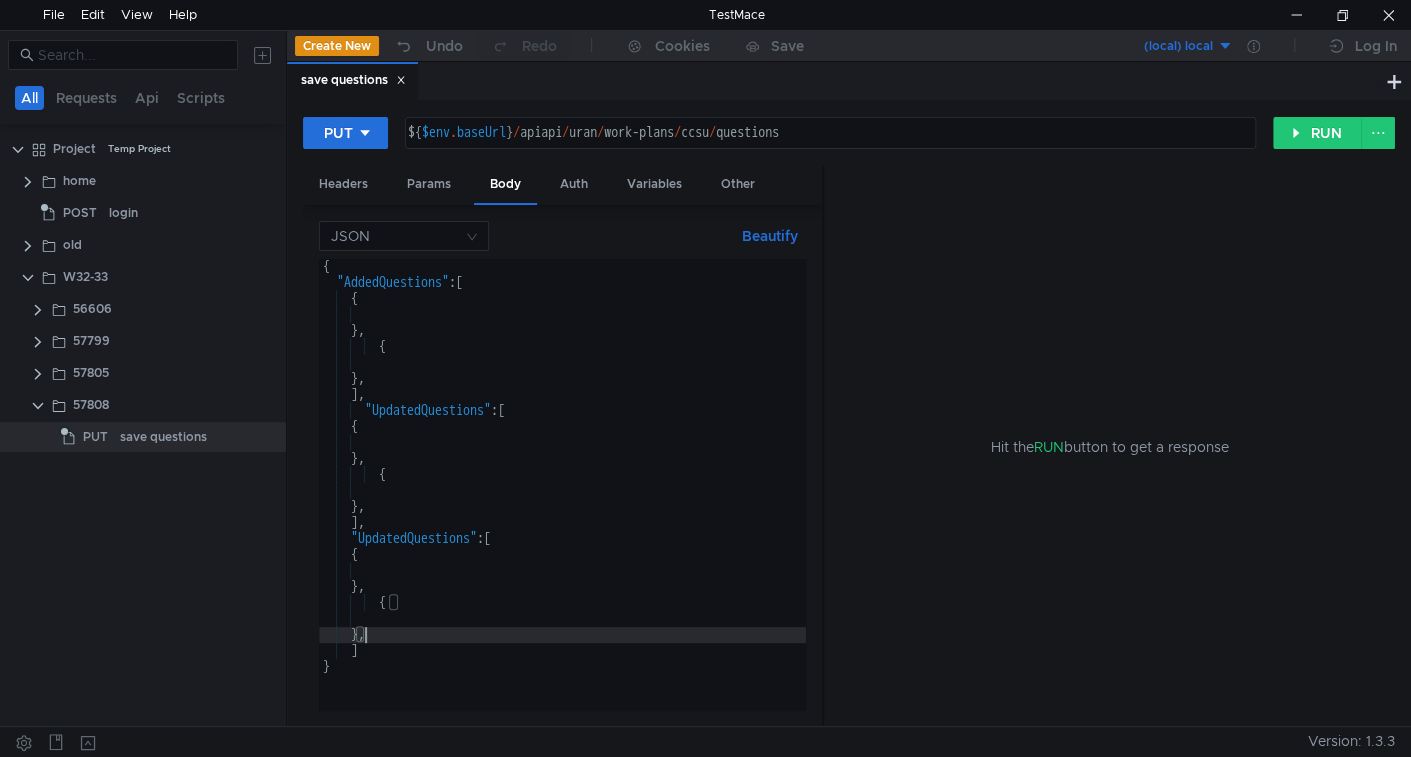 type on "}," 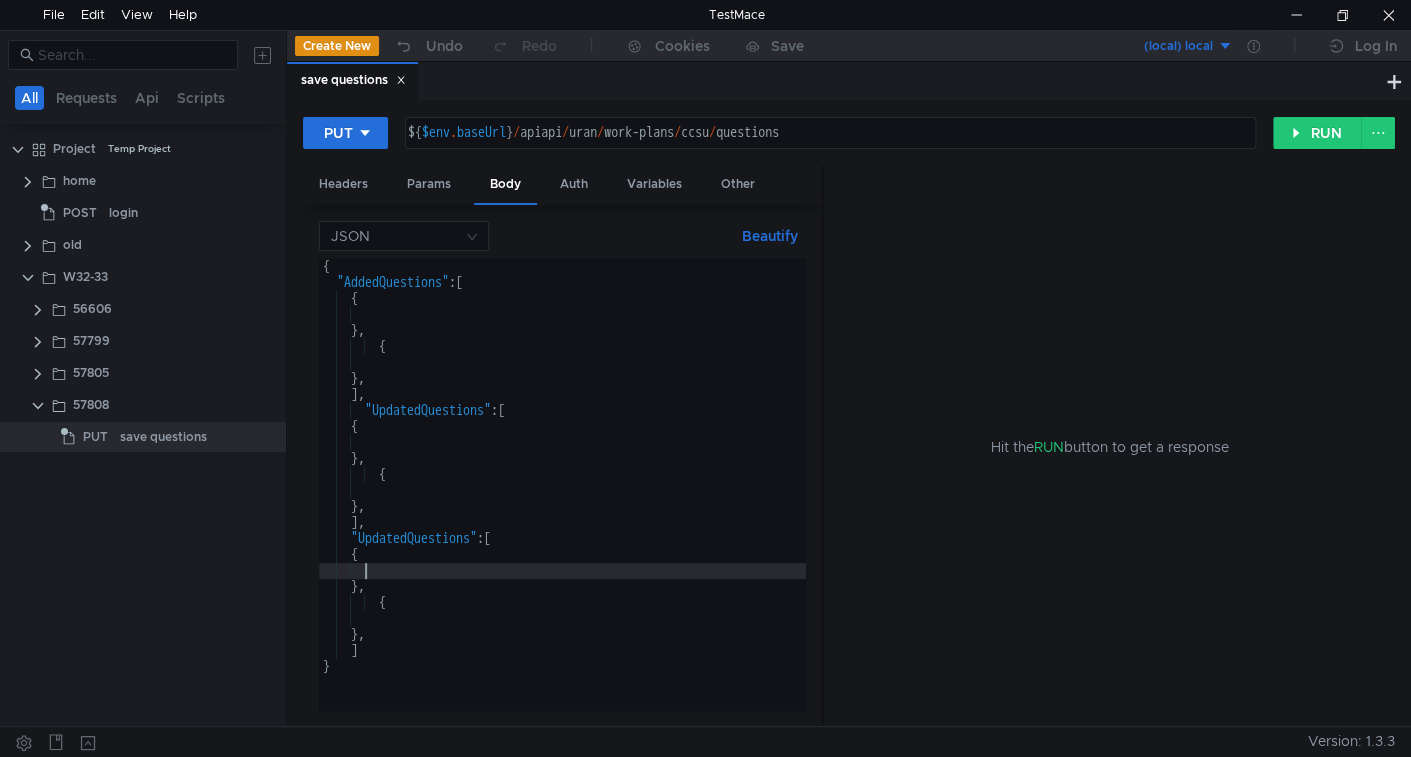 type on "}," 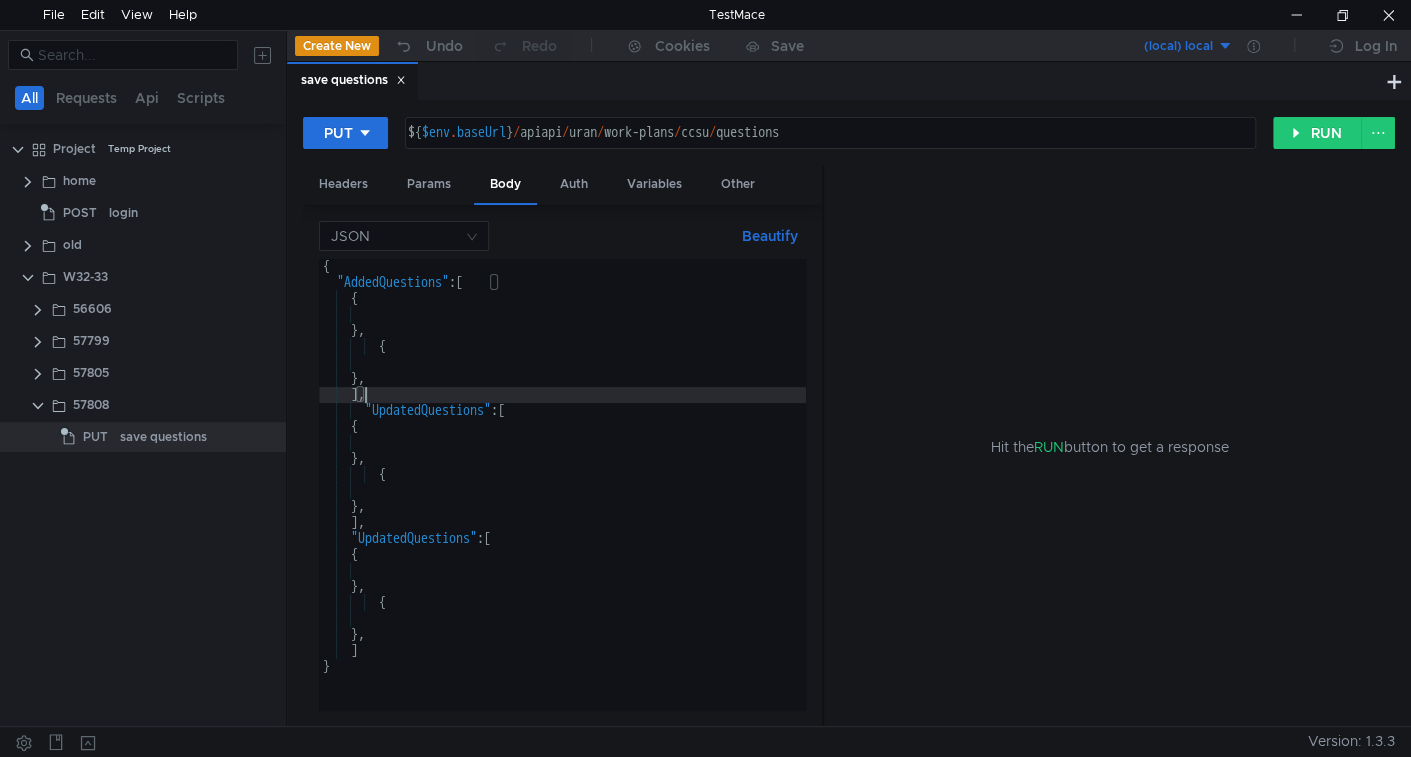 type on "}," 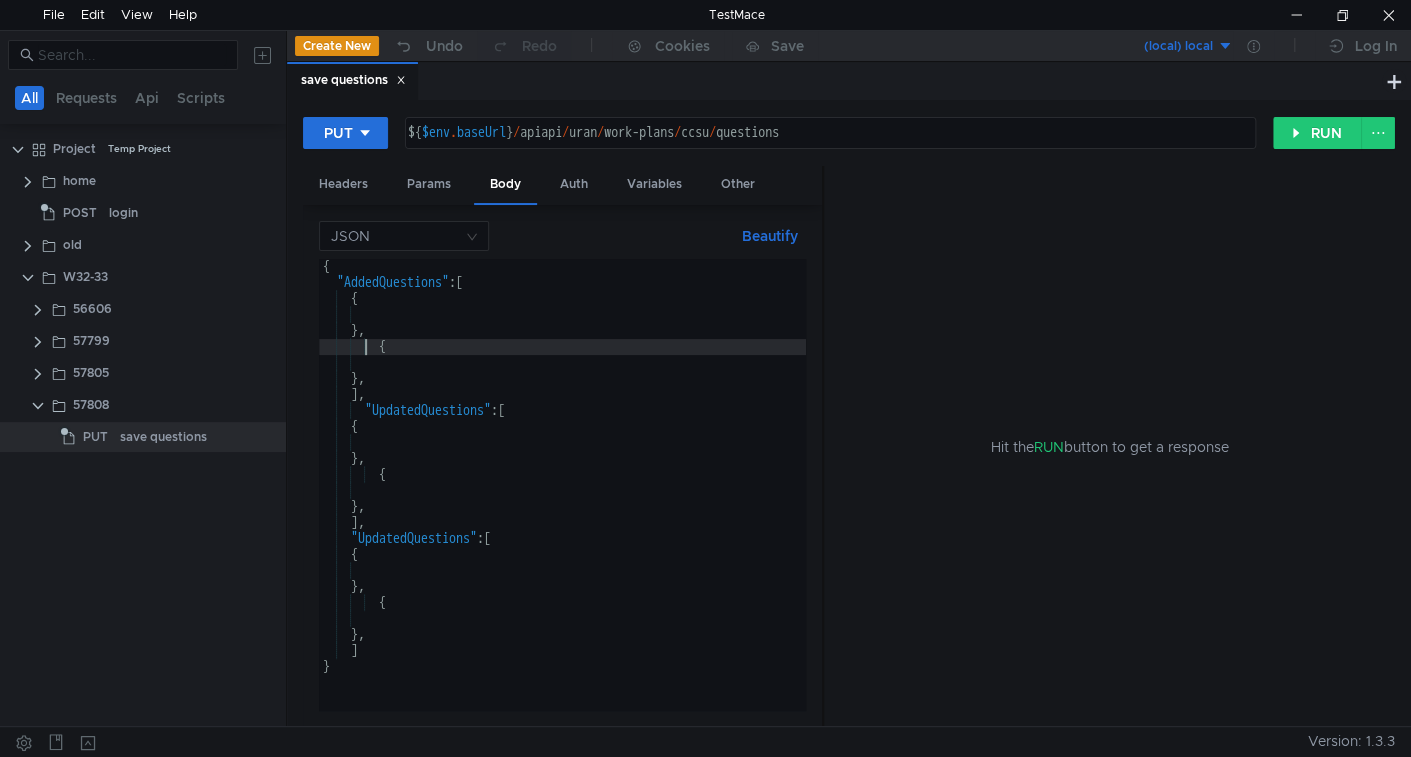 type on "}," 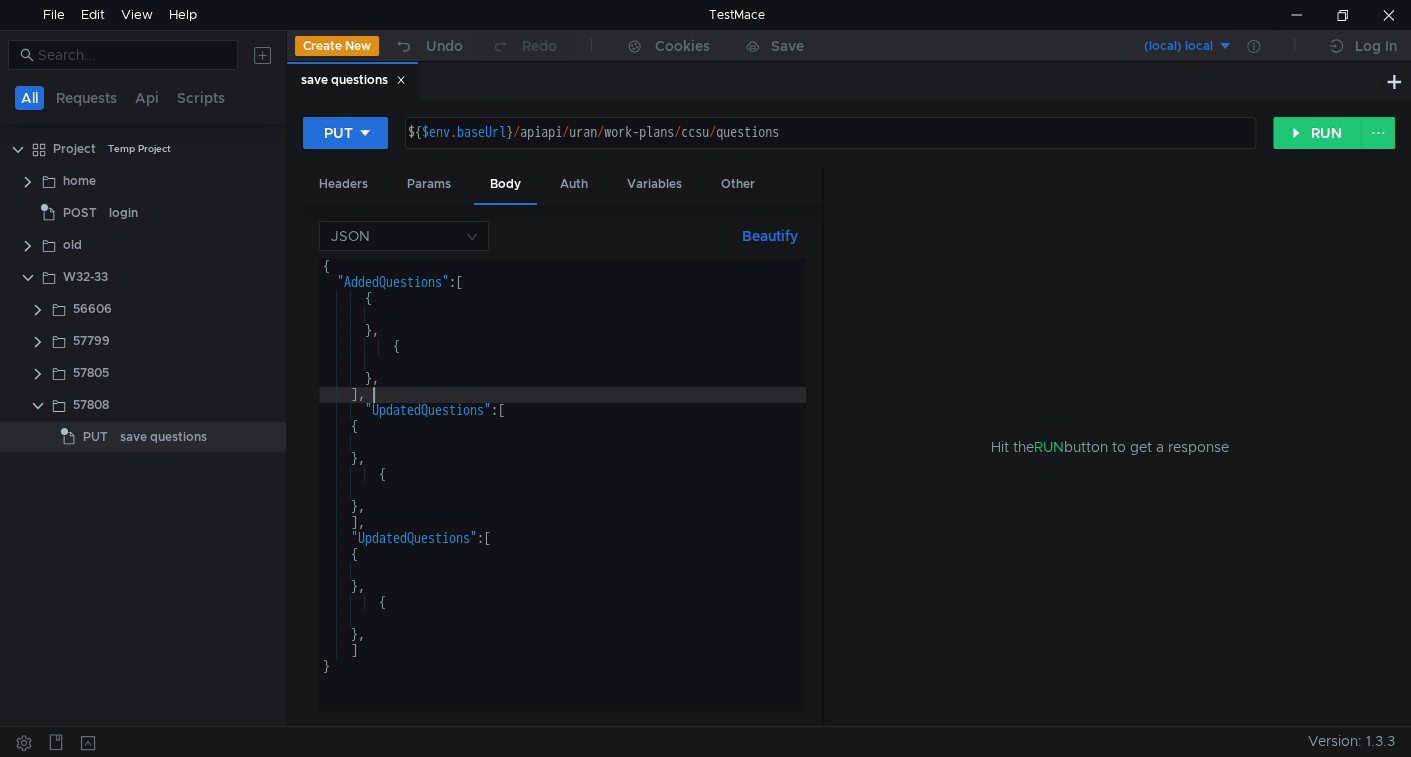 type on "}," 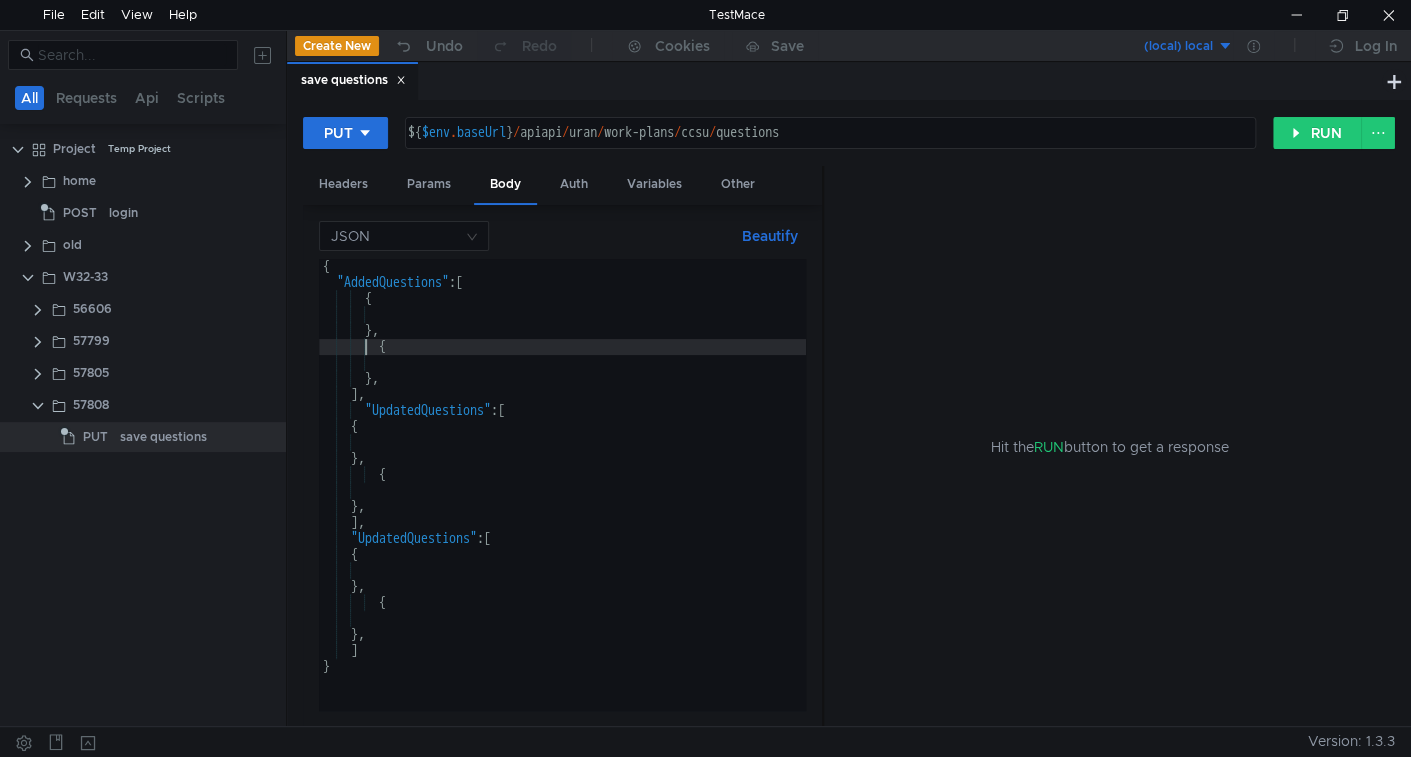 type on "{" 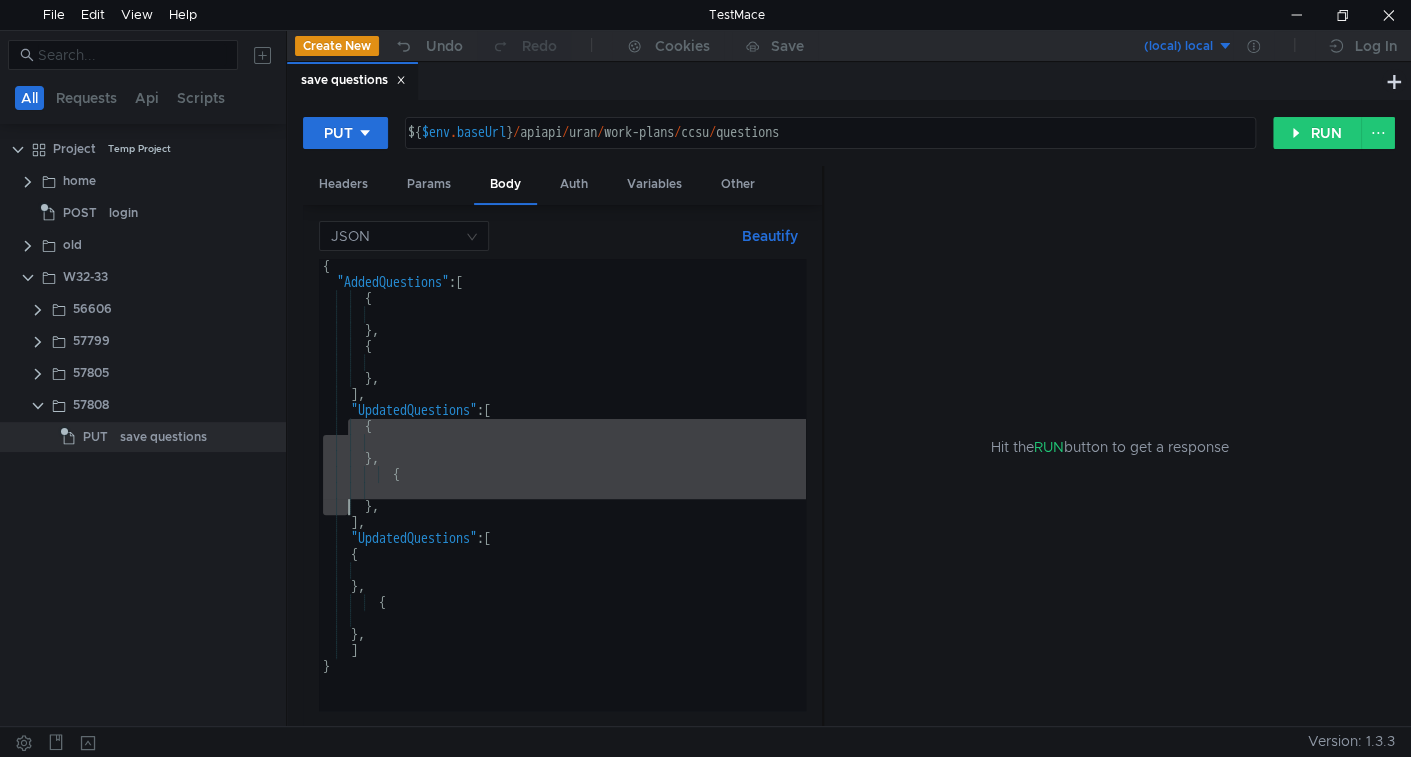 type on "{" 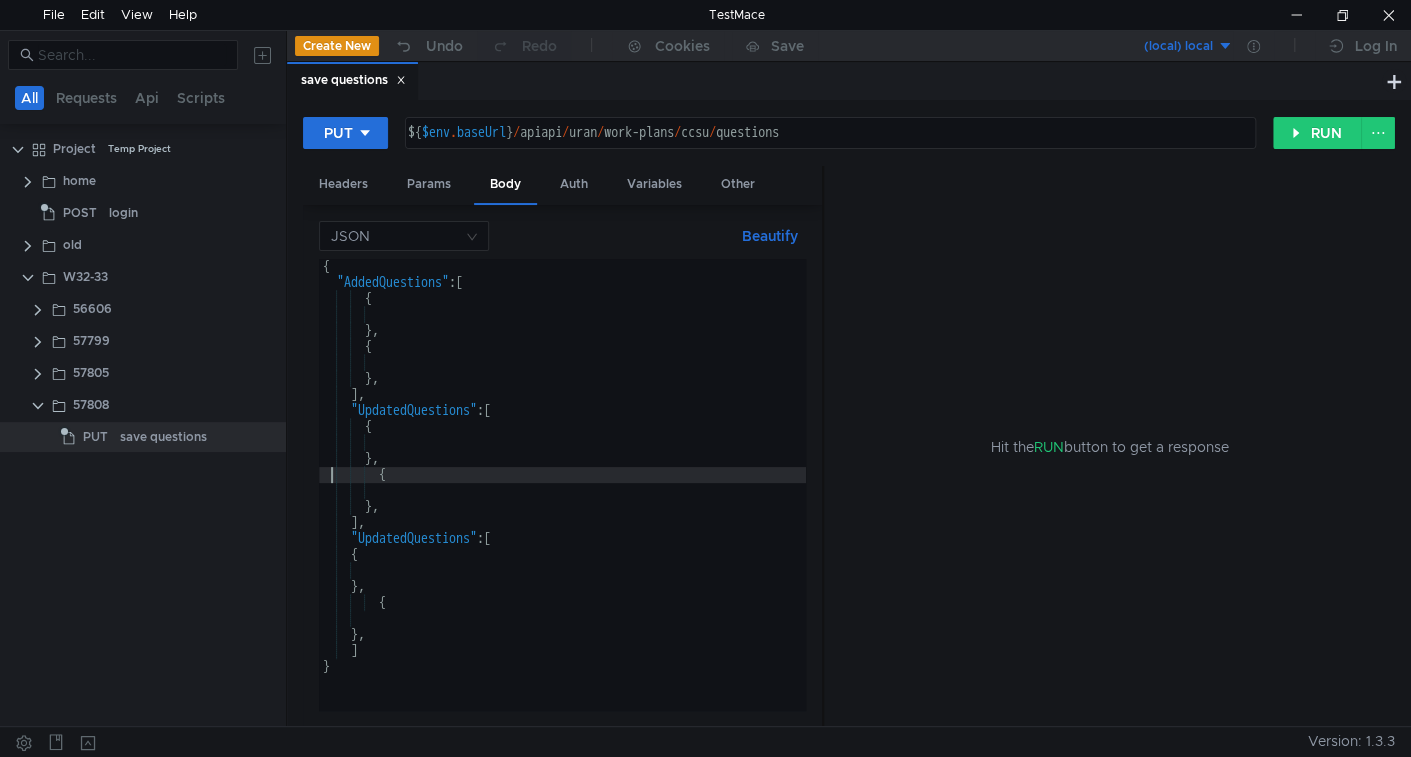 type on "{" 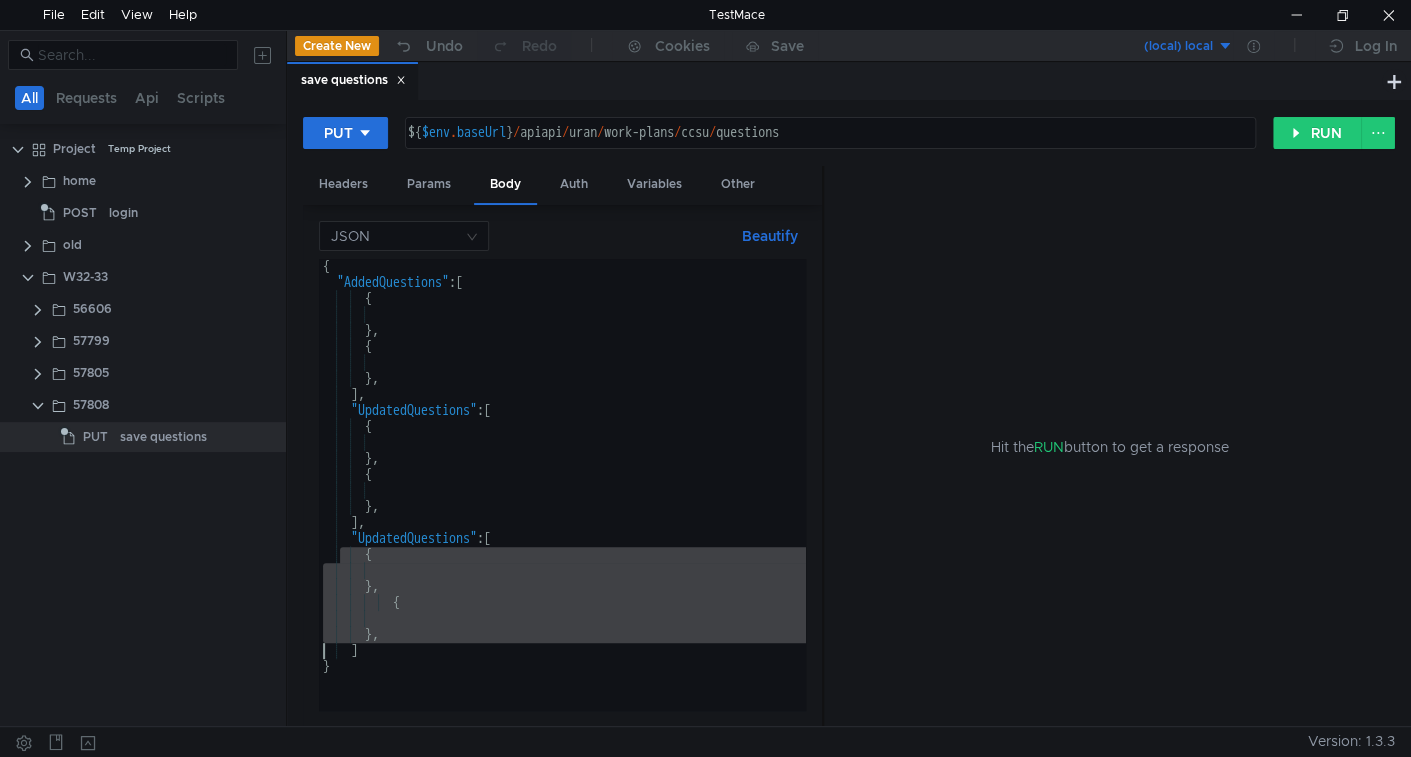 type on "}," 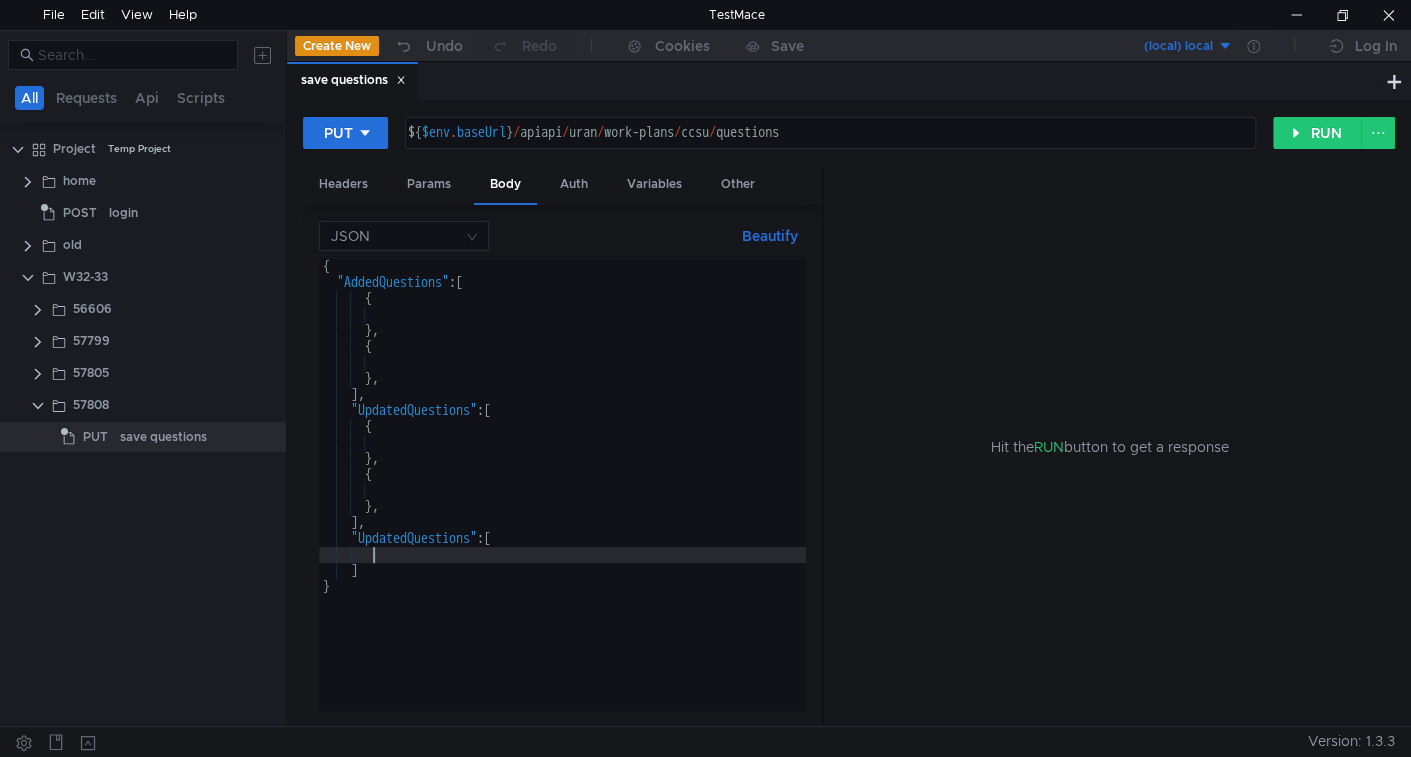 scroll, scrollTop: 0, scrollLeft: 2, axis: horizontal 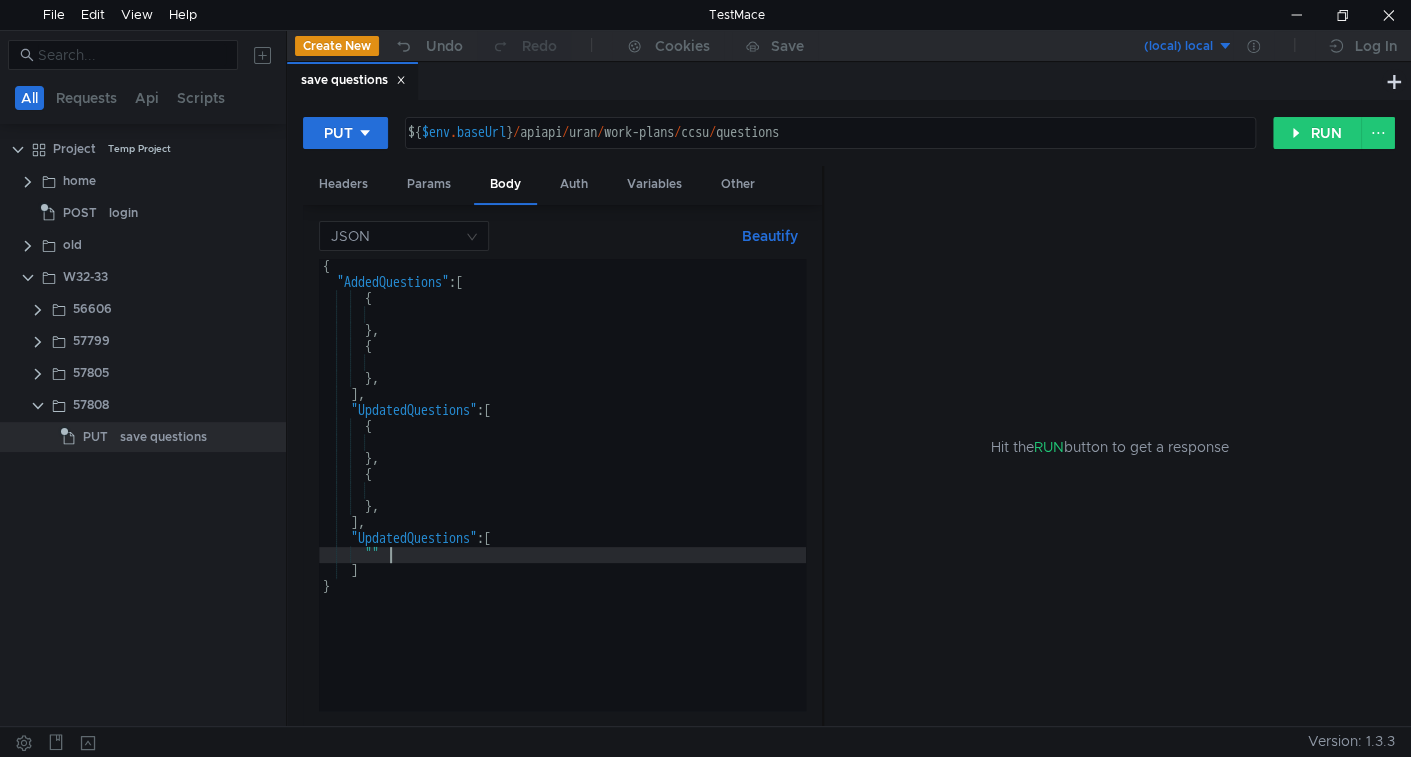 type on """," 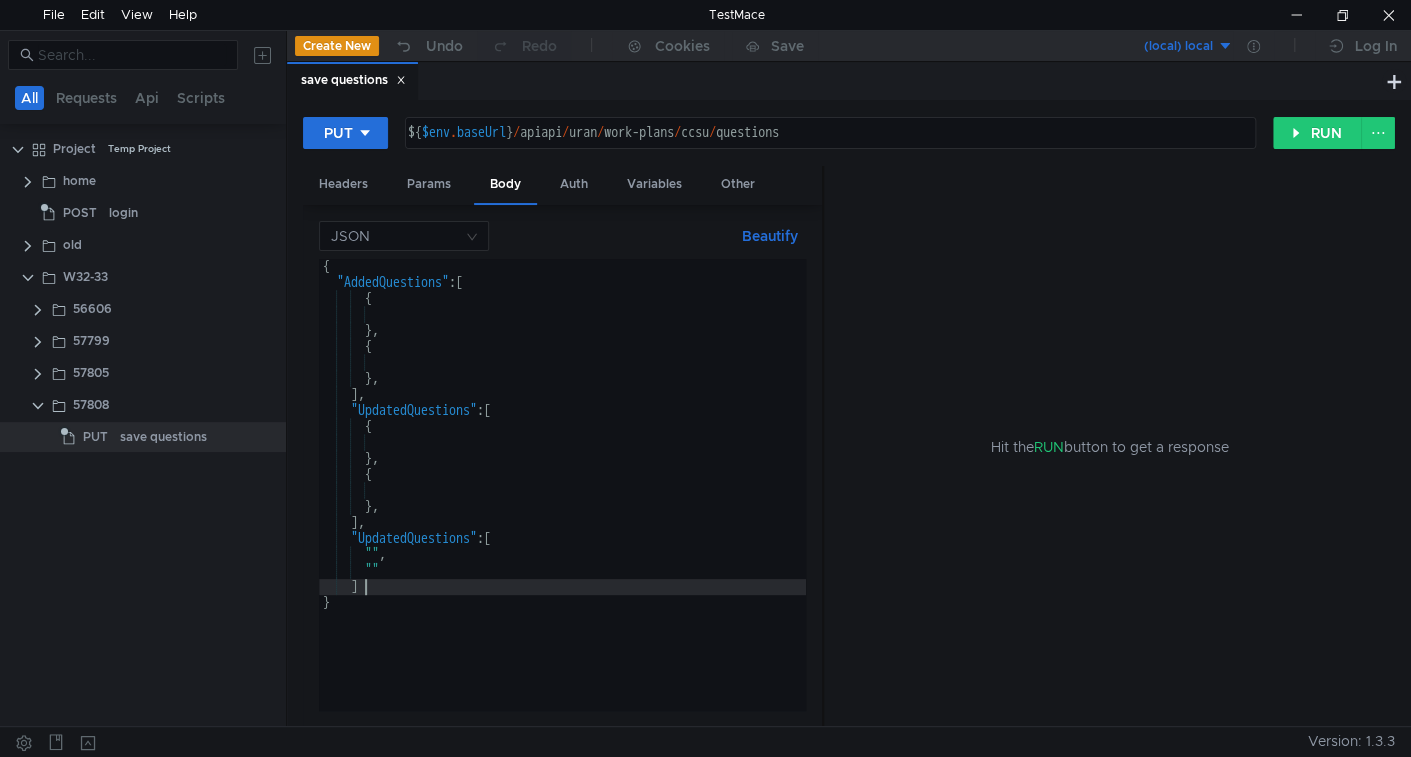 scroll, scrollTop: 0, scrollLeft: 2, axis: horizontal 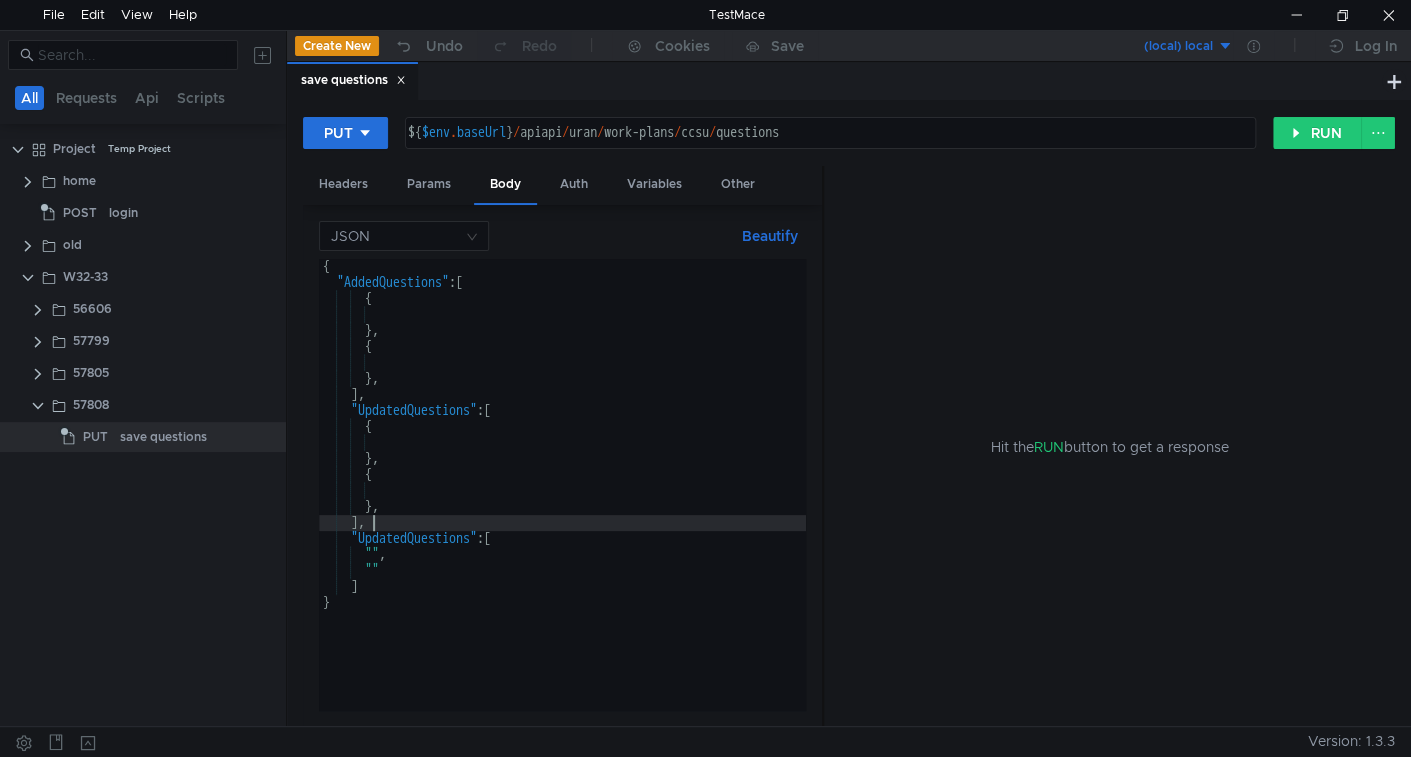 type on "}," 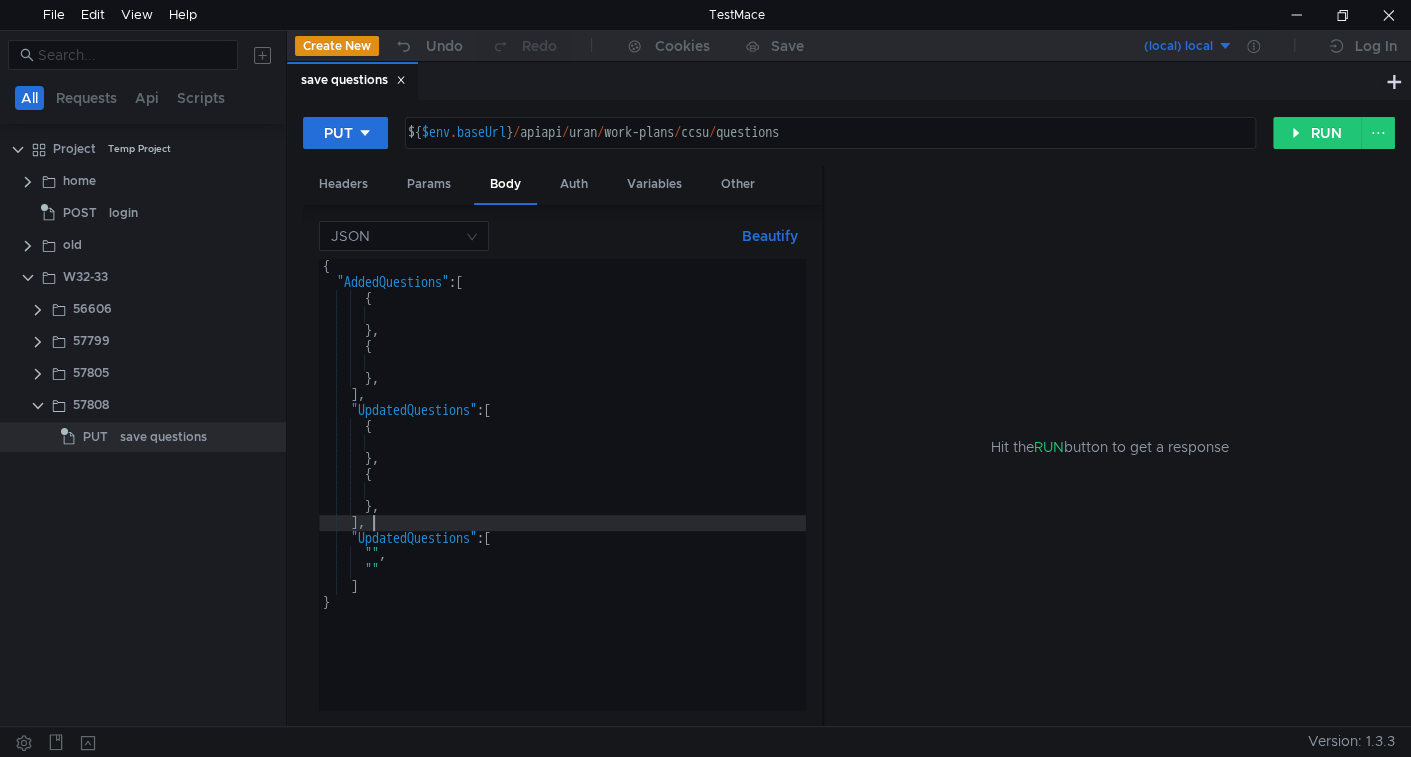 type on "}," 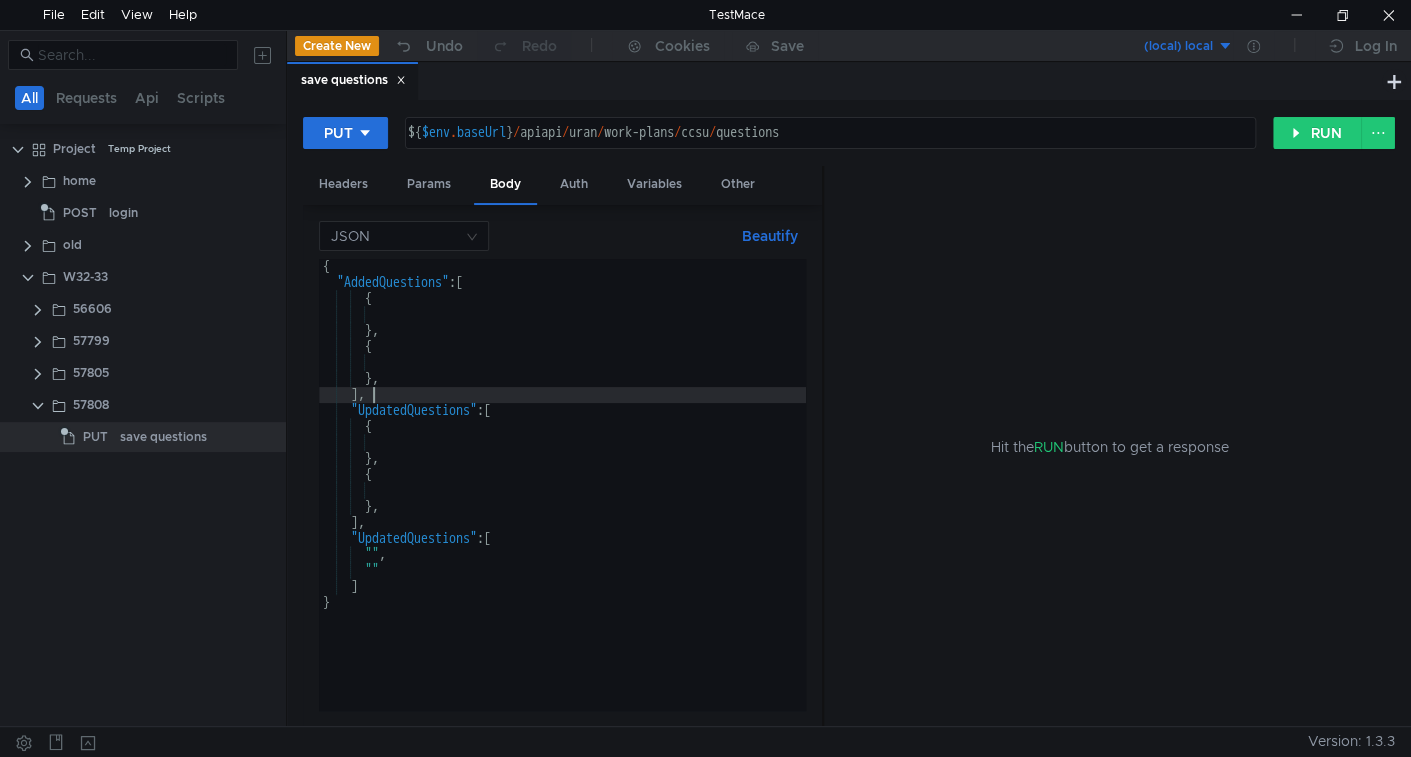 type on "}," 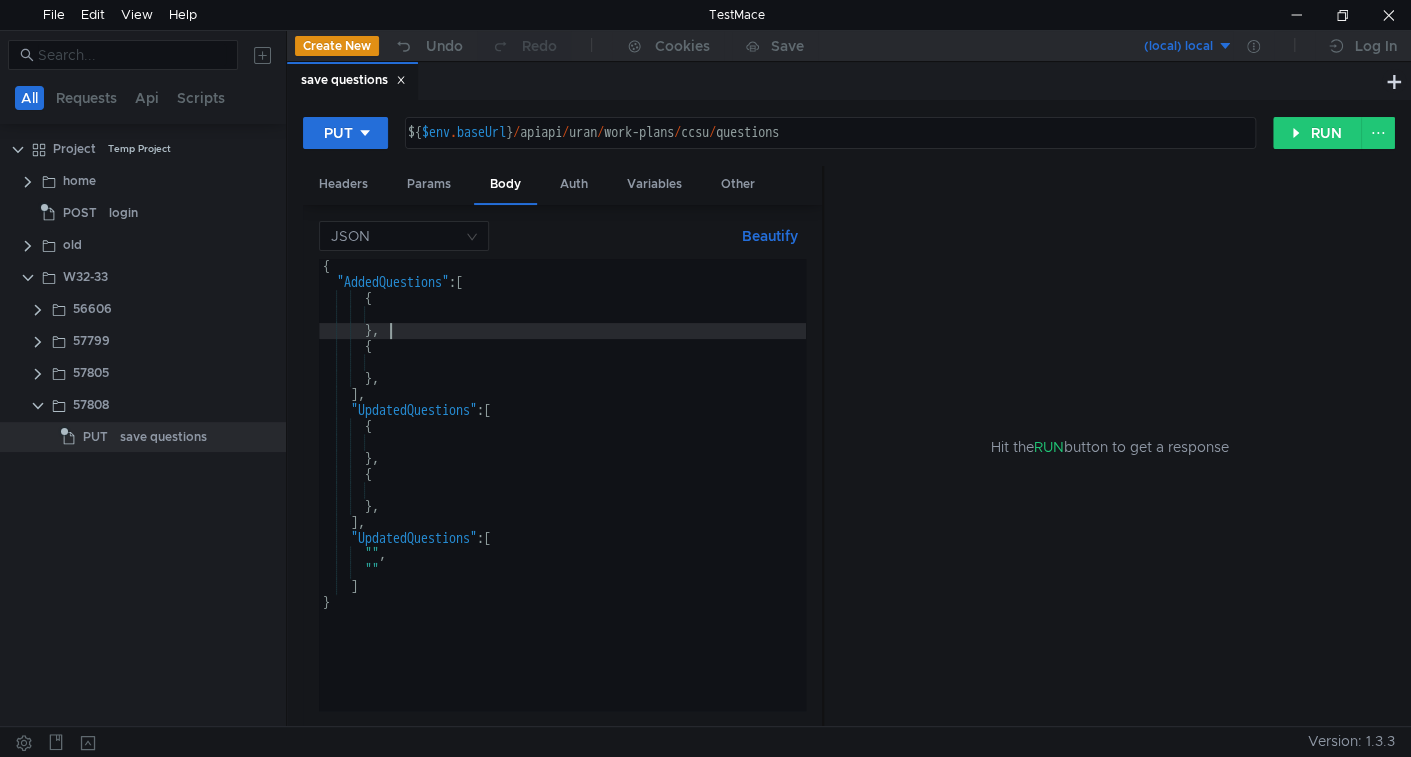 type on "{" 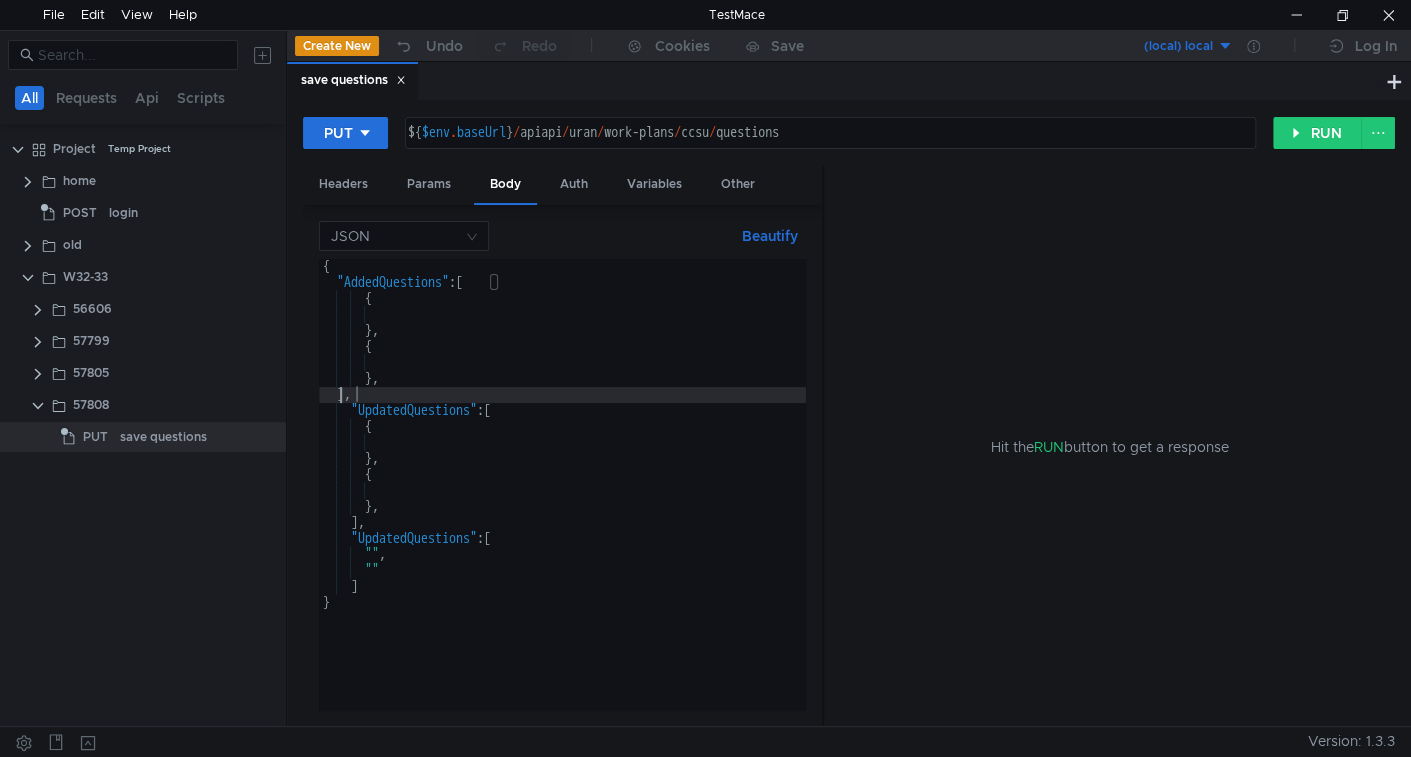 scroll, scrollTop: 0, scrollLeft: 1, axis: horizontal 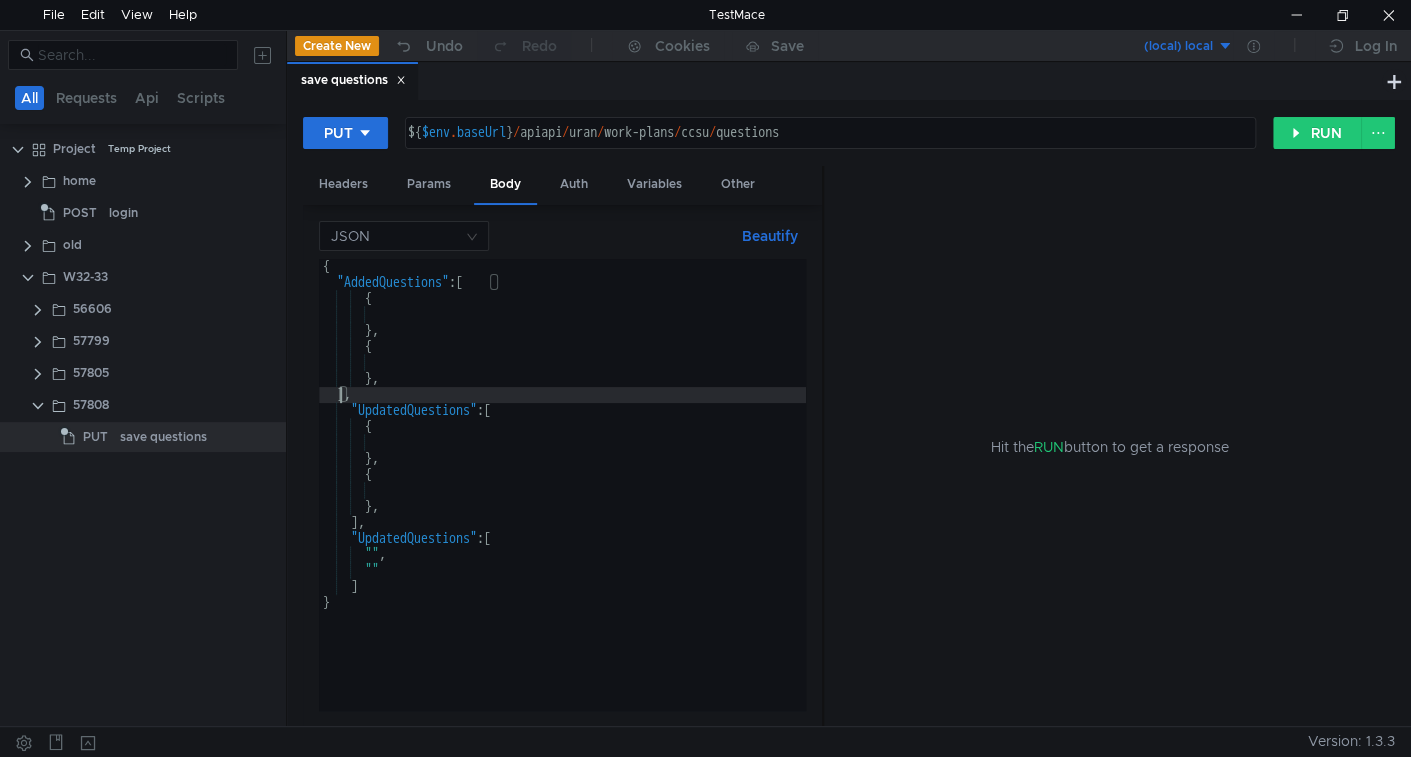 type on "}," 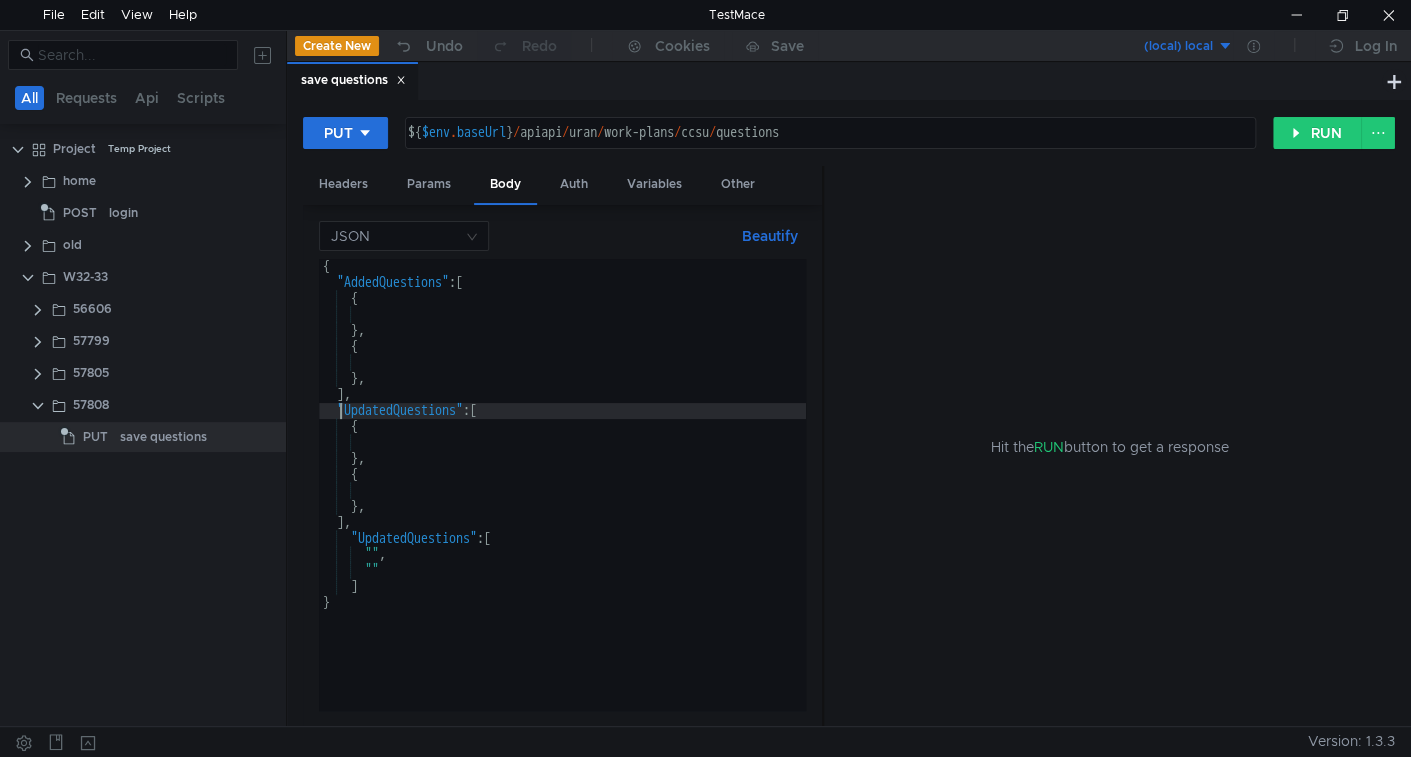 type on "{" 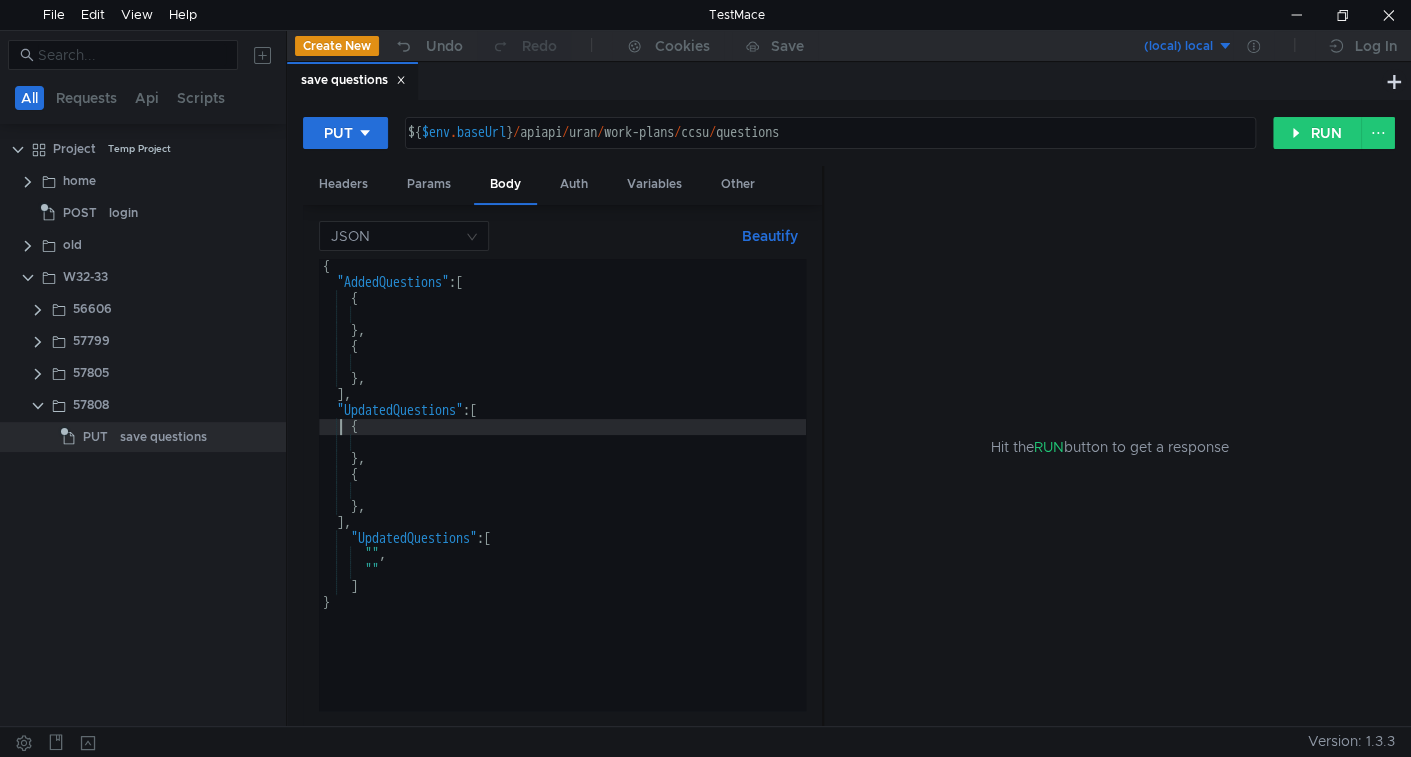 type on "{" 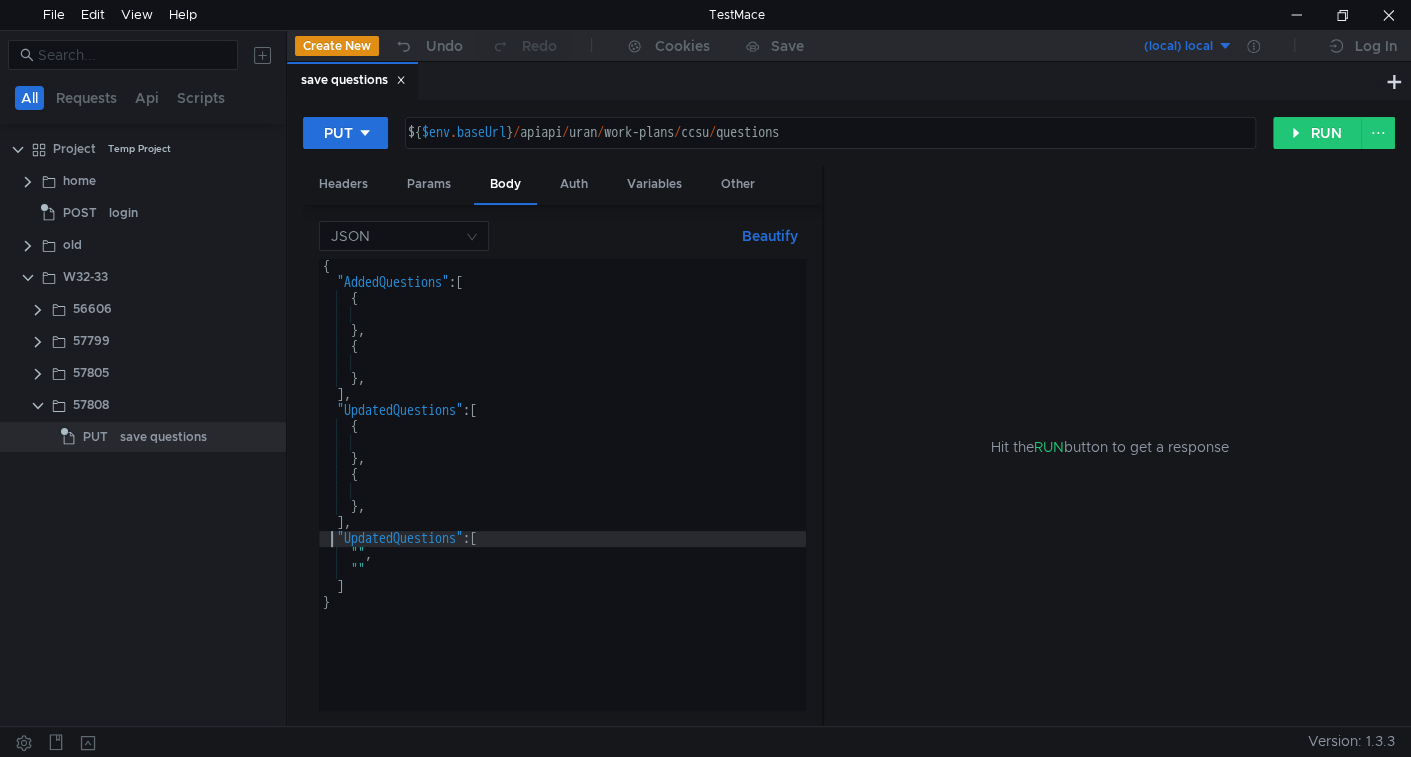 type on "}," 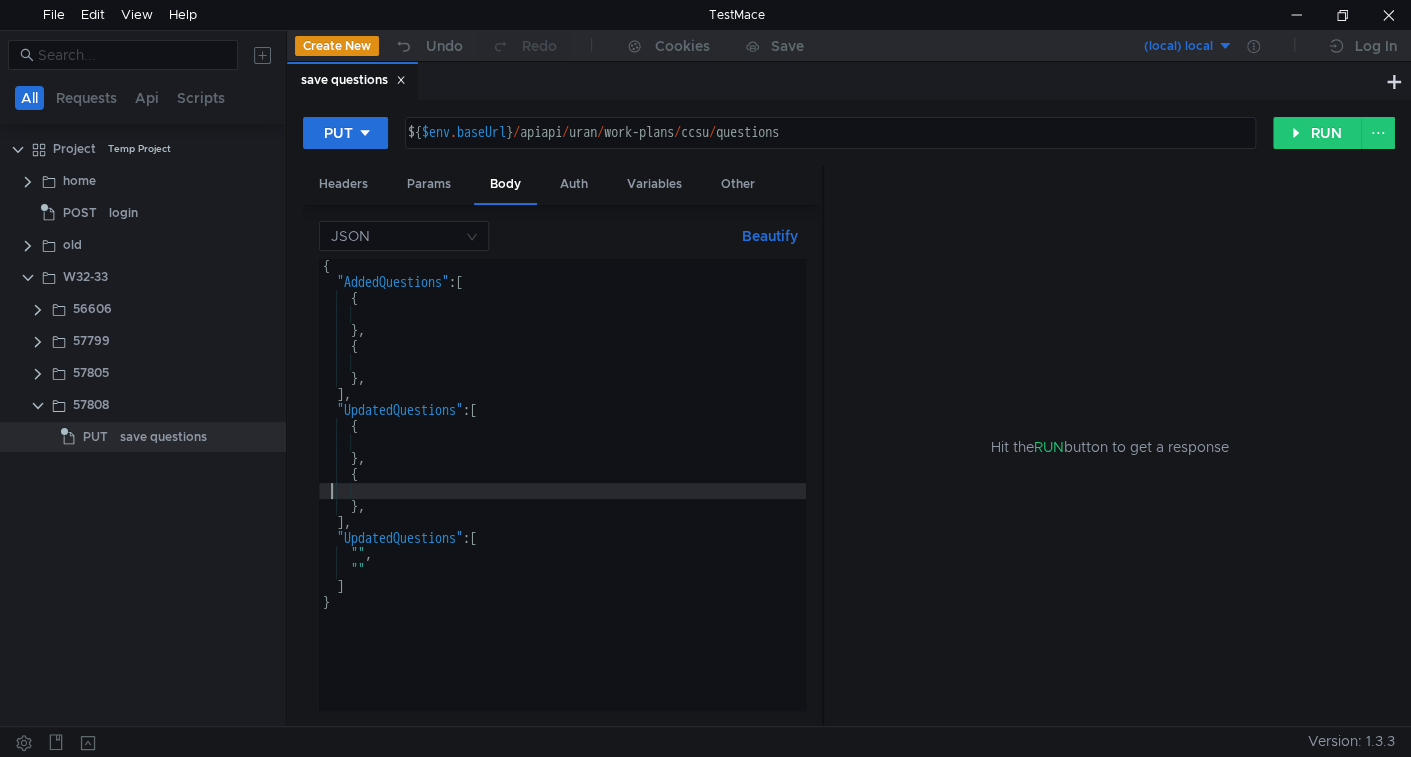 type on "}," 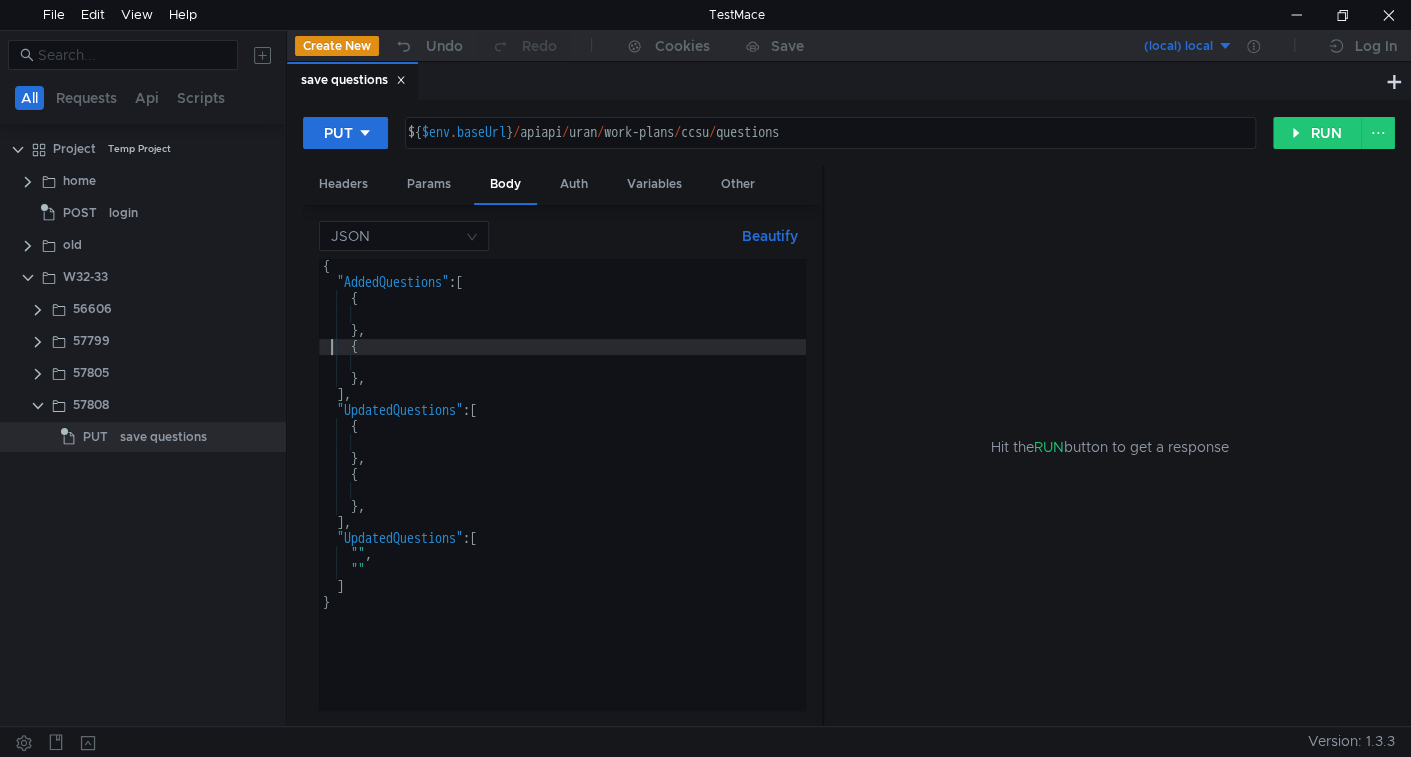 type on "}," 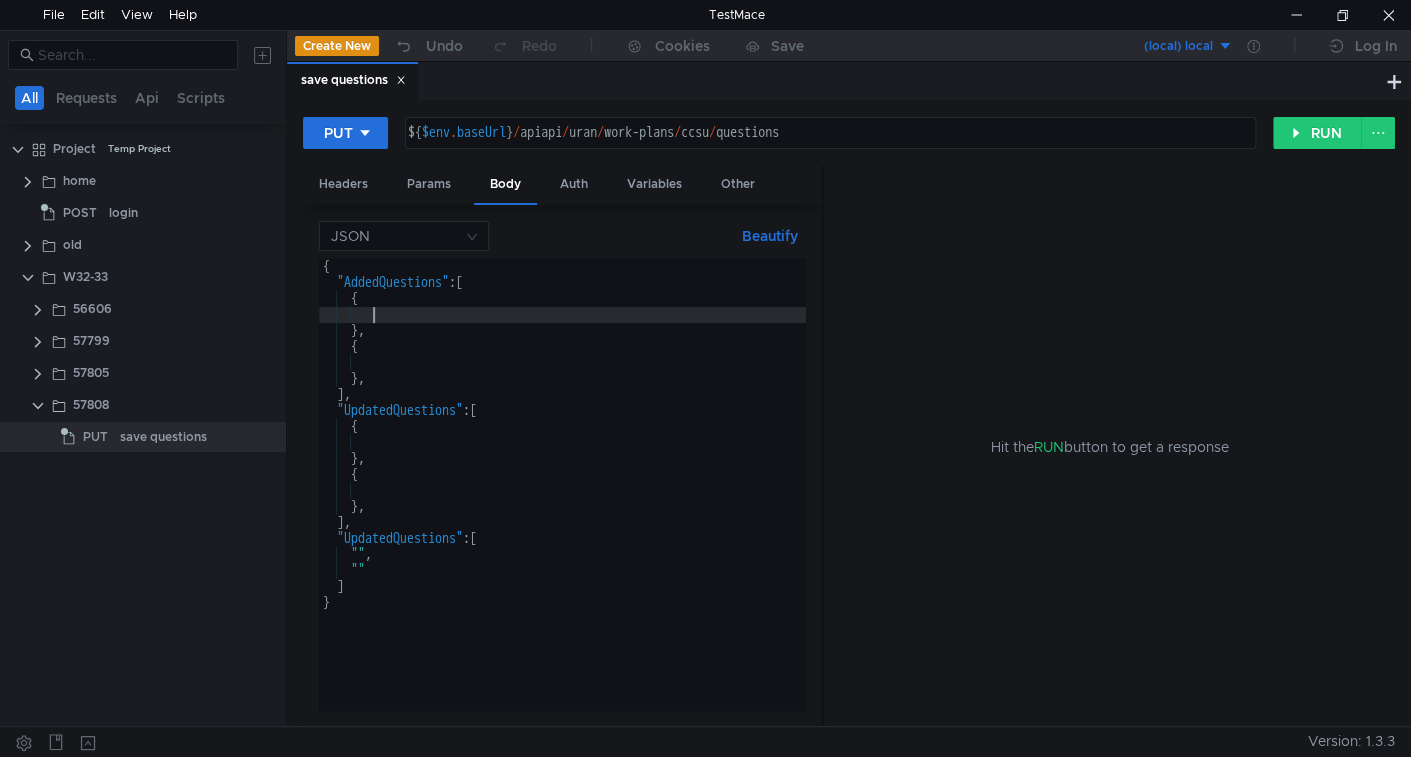 scroll, scrollTop: 0, scrollLeft: 2, axis: horizontal 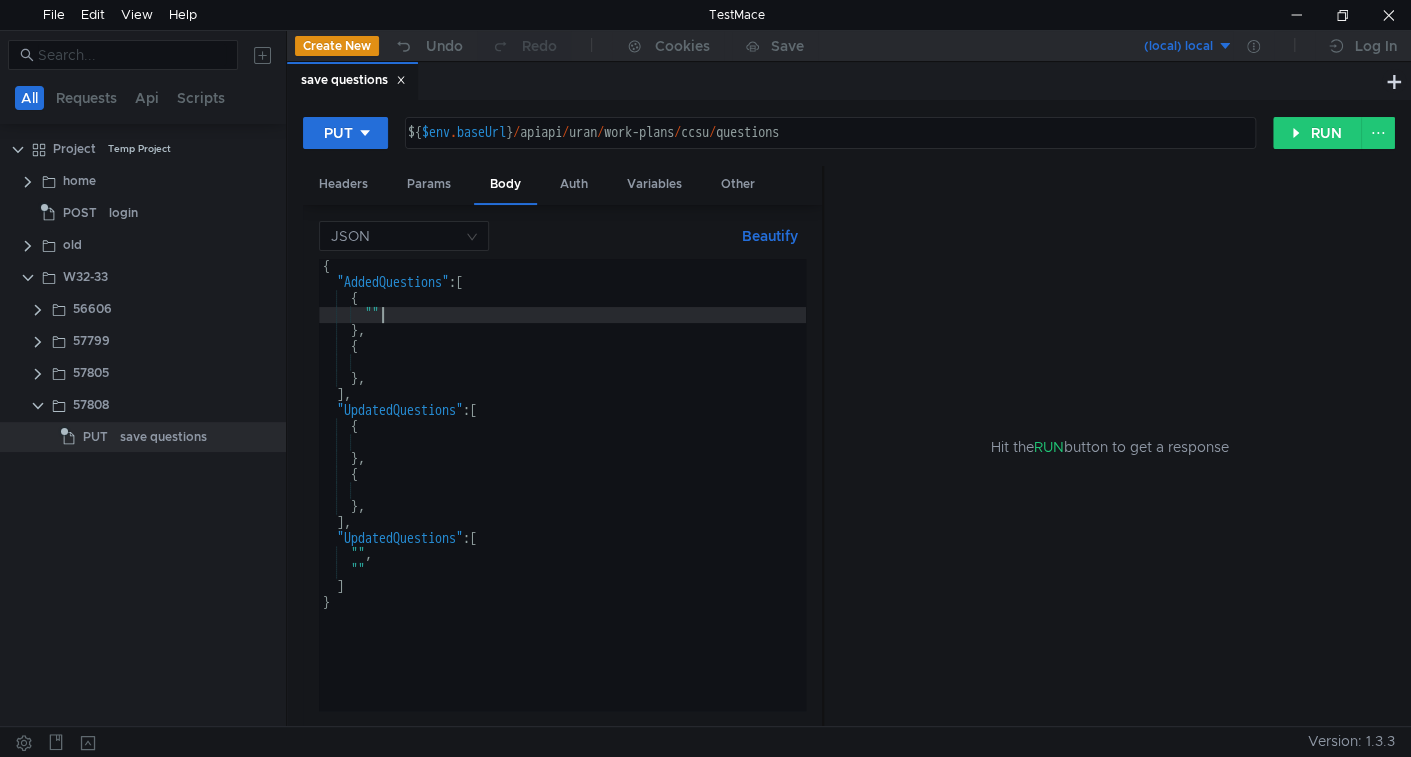 paste on "PlanId"" 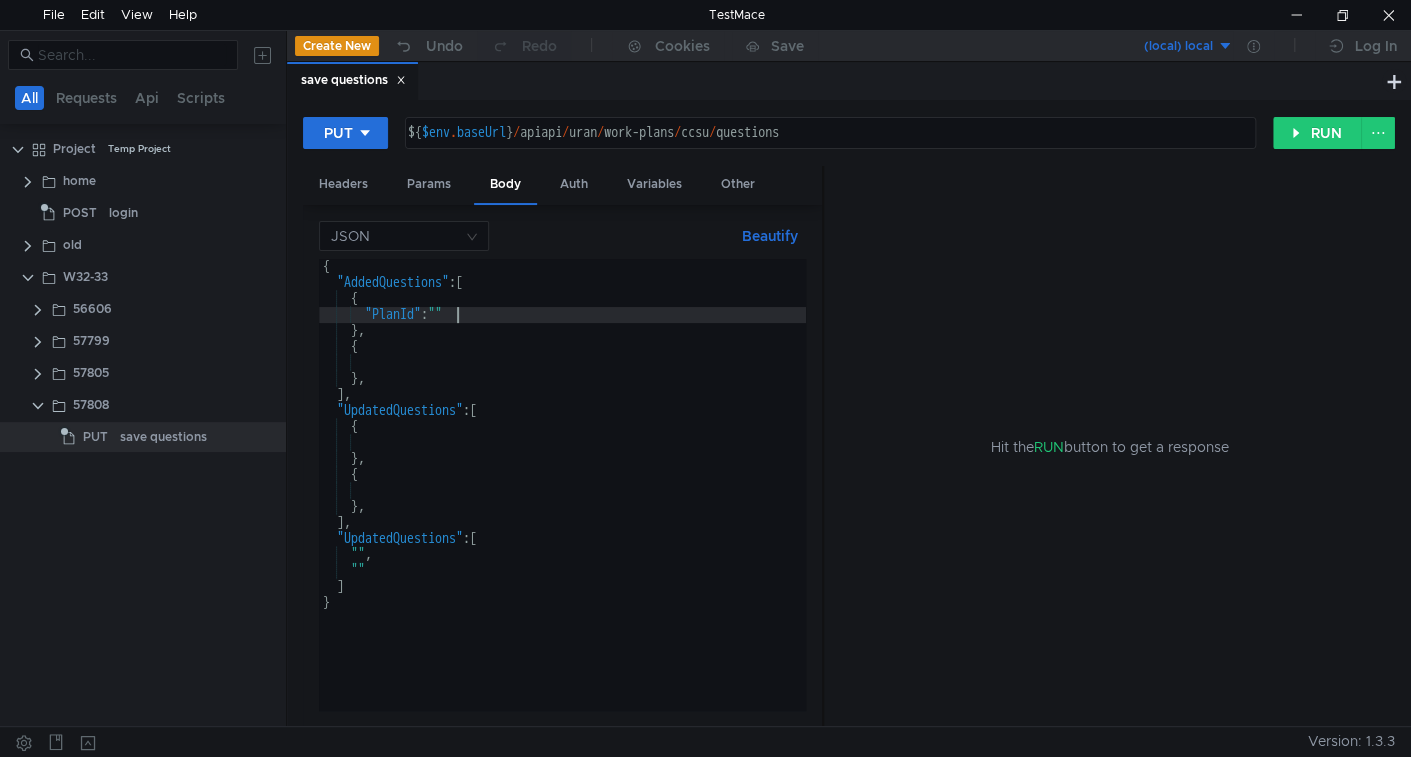 scroll, scrollTop: 0, scrollLeft: 8, axis: horizontal 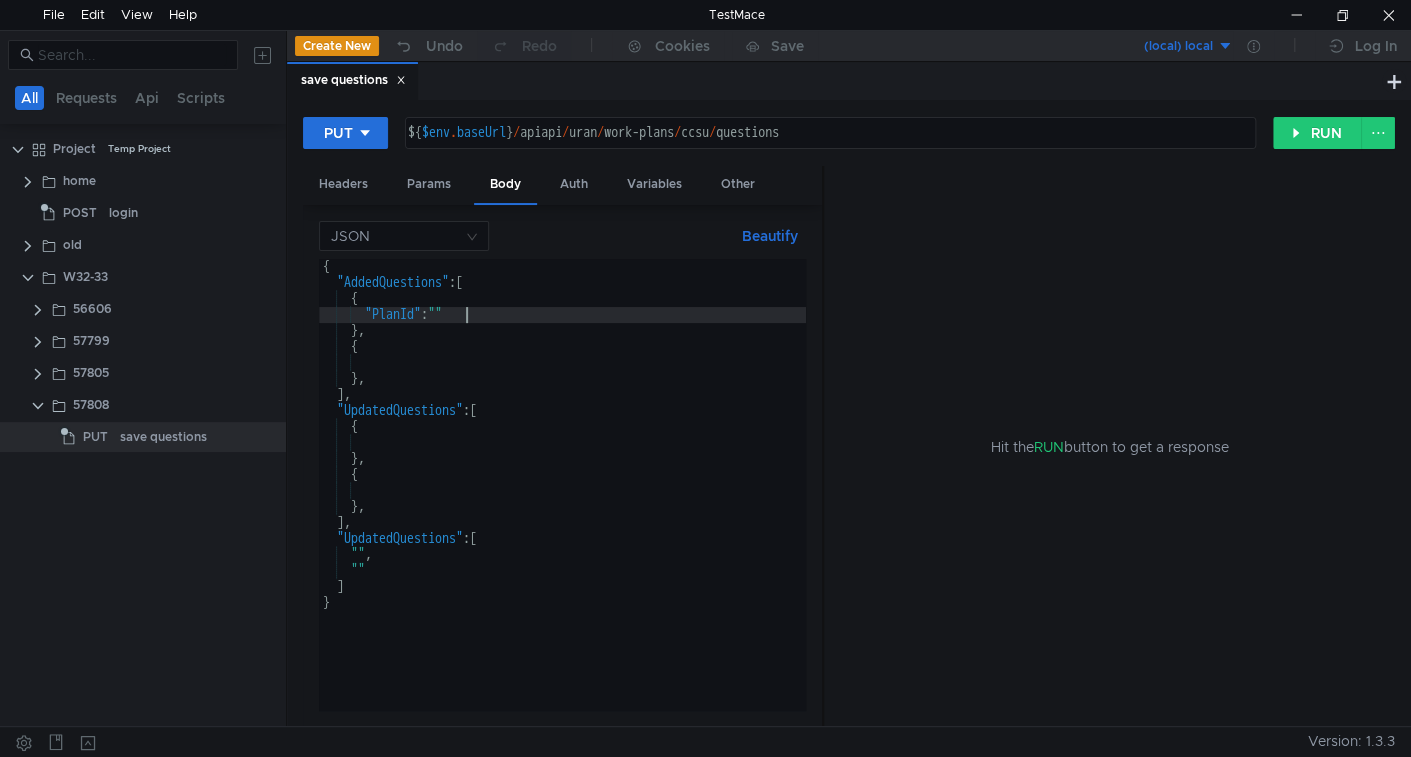 type on ""PlanId":""," 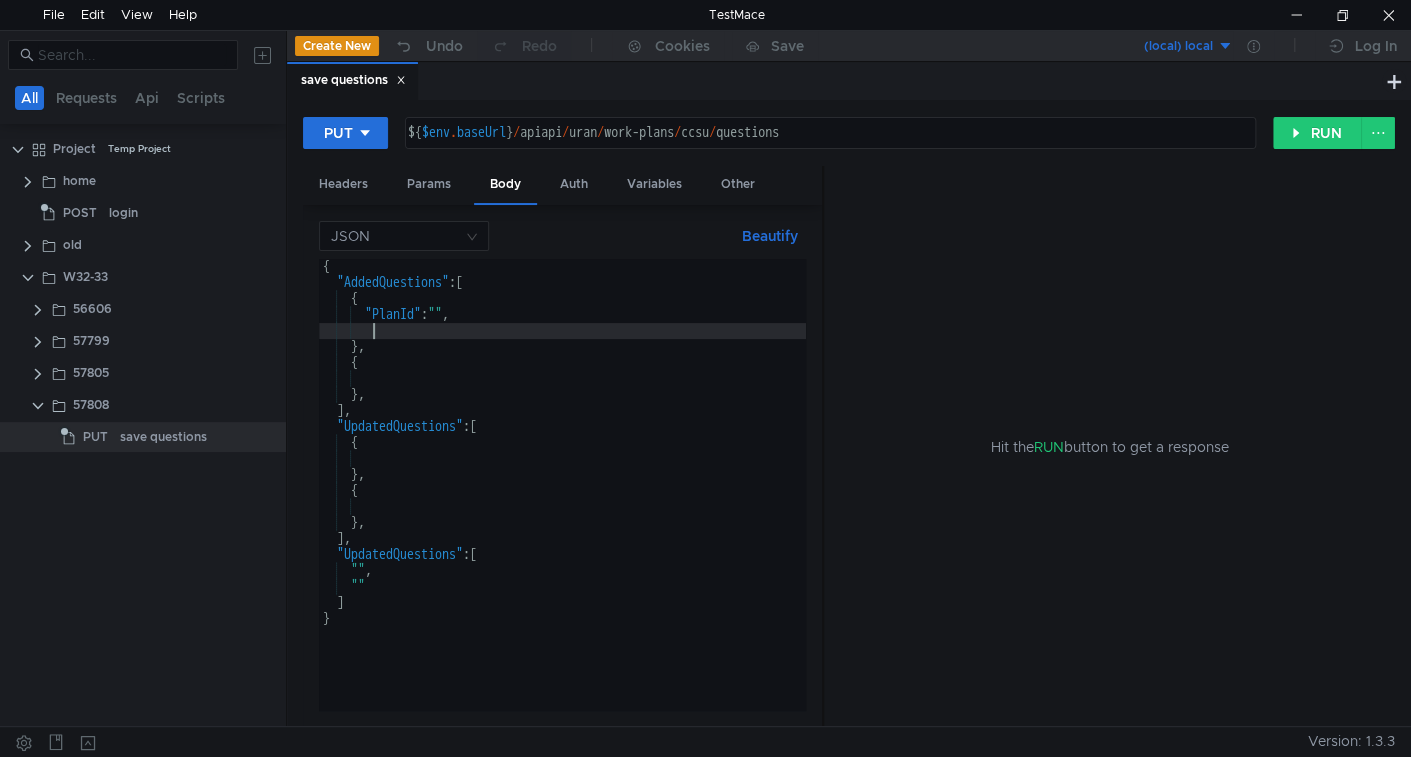 scroll, scrollTop: 0, scrollLeft: 2, axis: horizontal 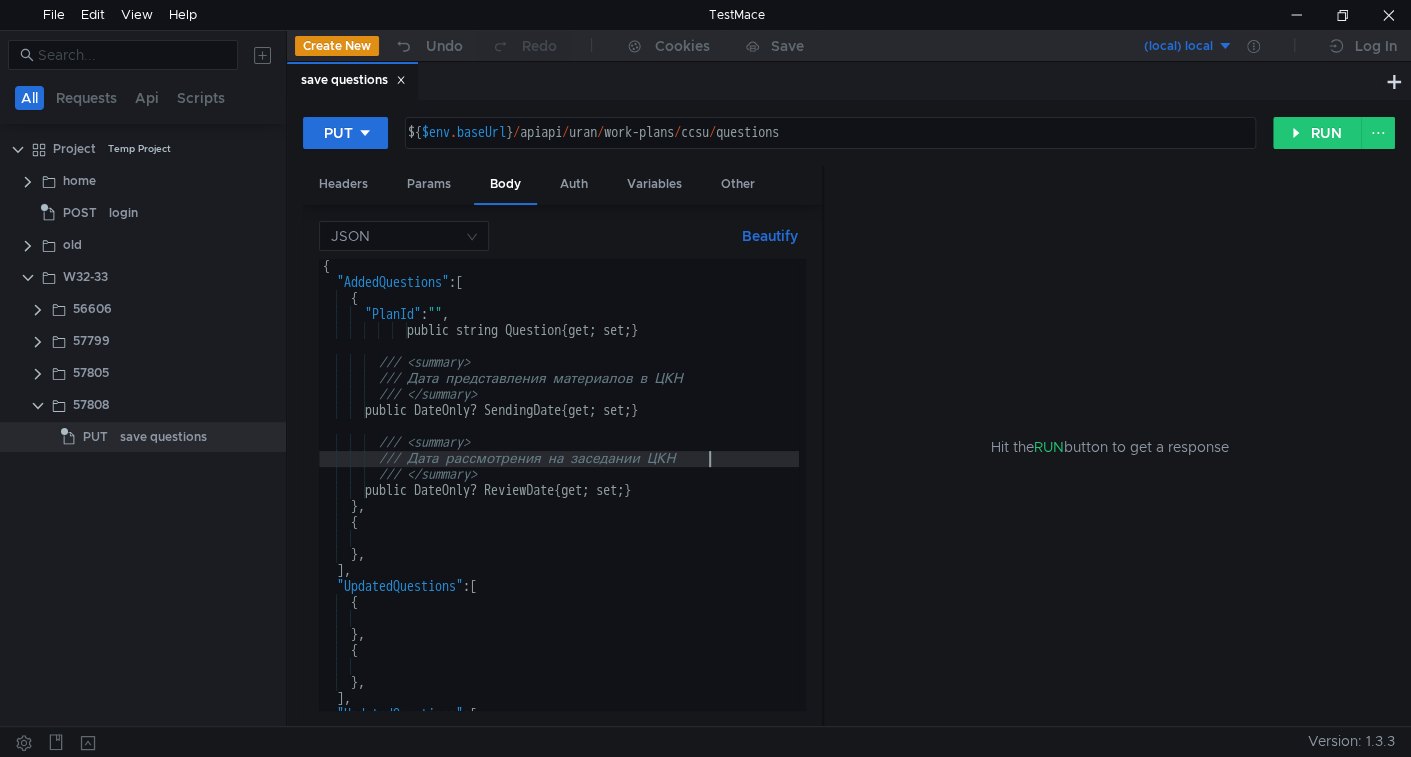 type on "/// <summary>" 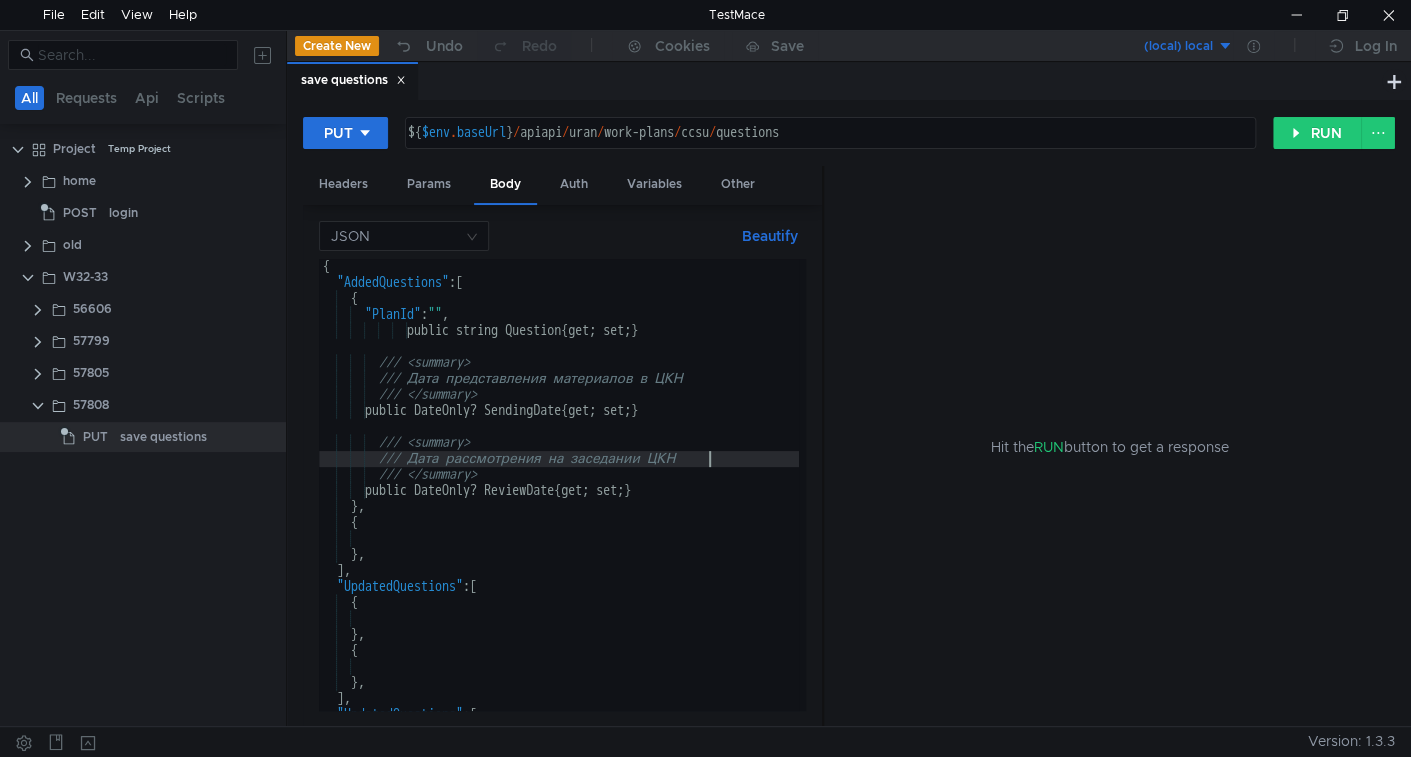 scroll, scrollTop: 0, scrollLeft: 0, axis: both 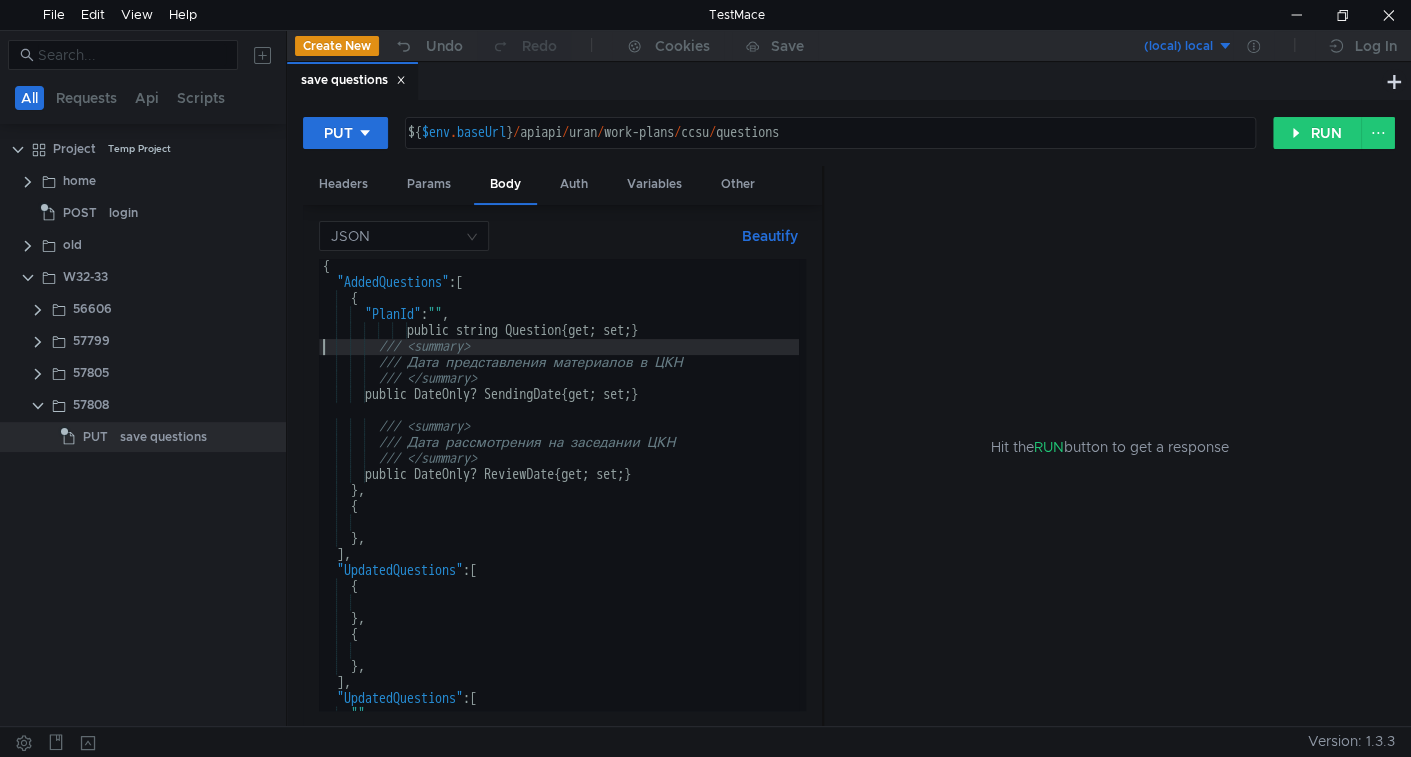 type on "/// Дата представления материалов в ЦКН
/// </summary>" 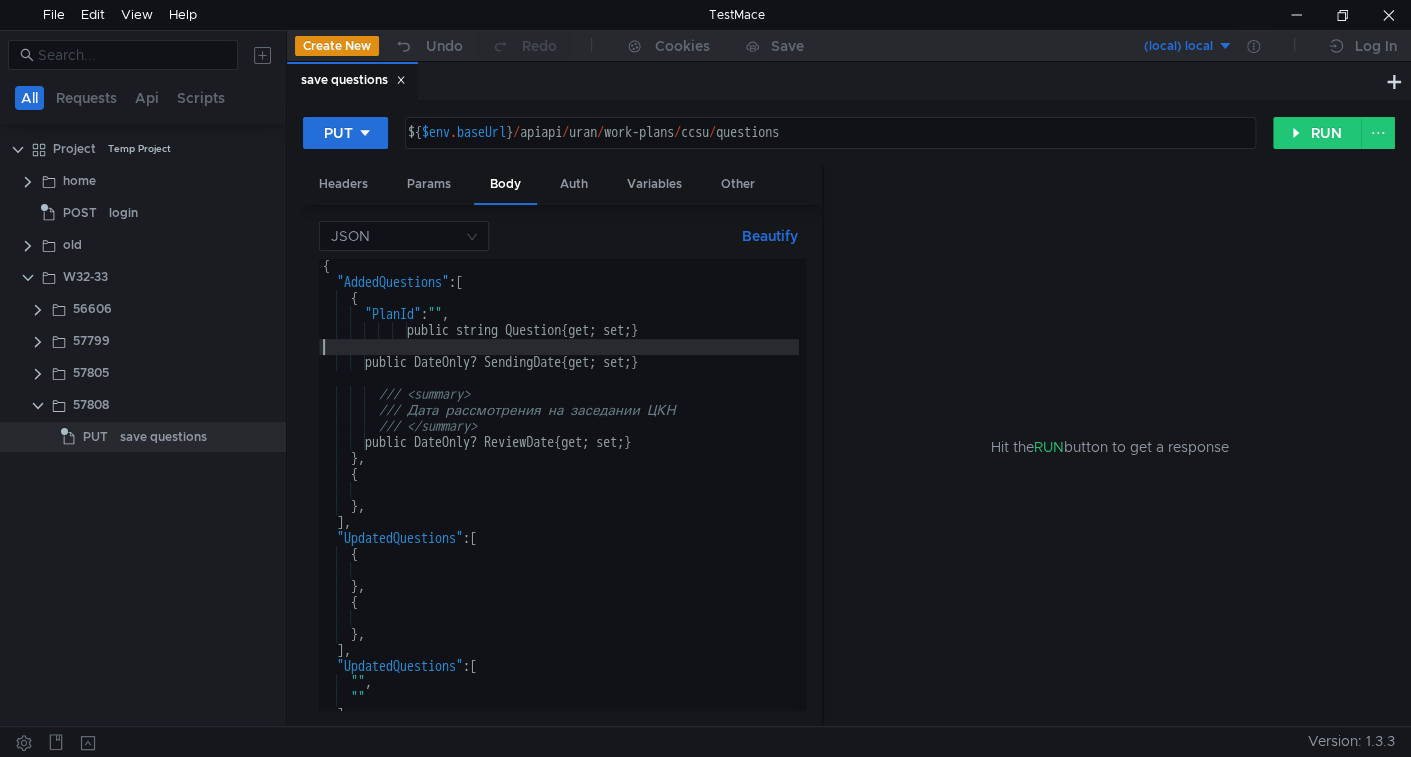 type on "public DateOnly? SendingDate { get; set; }" 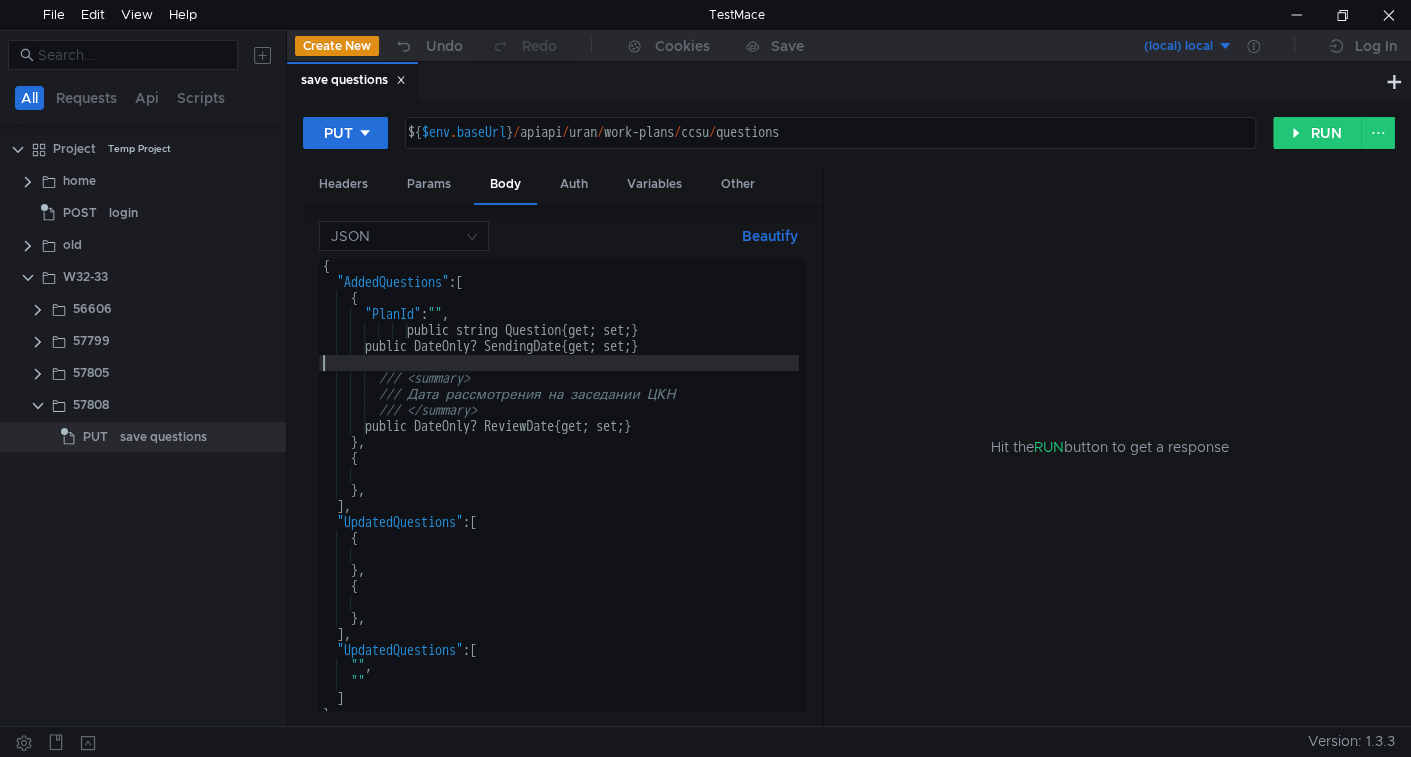 type on "/// <summary>" 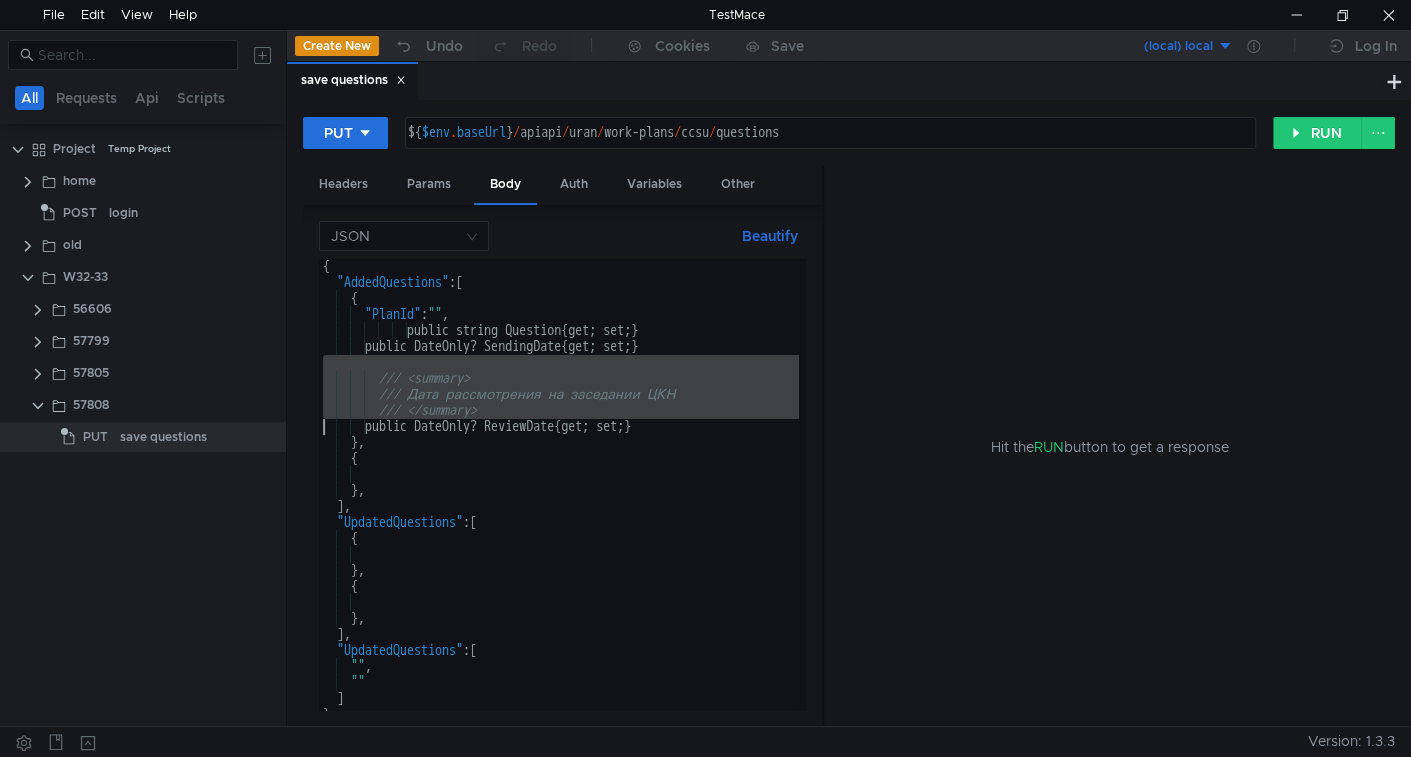 type on "/// Дата рассмотрения на заседании ЦКН
/// </summary>" 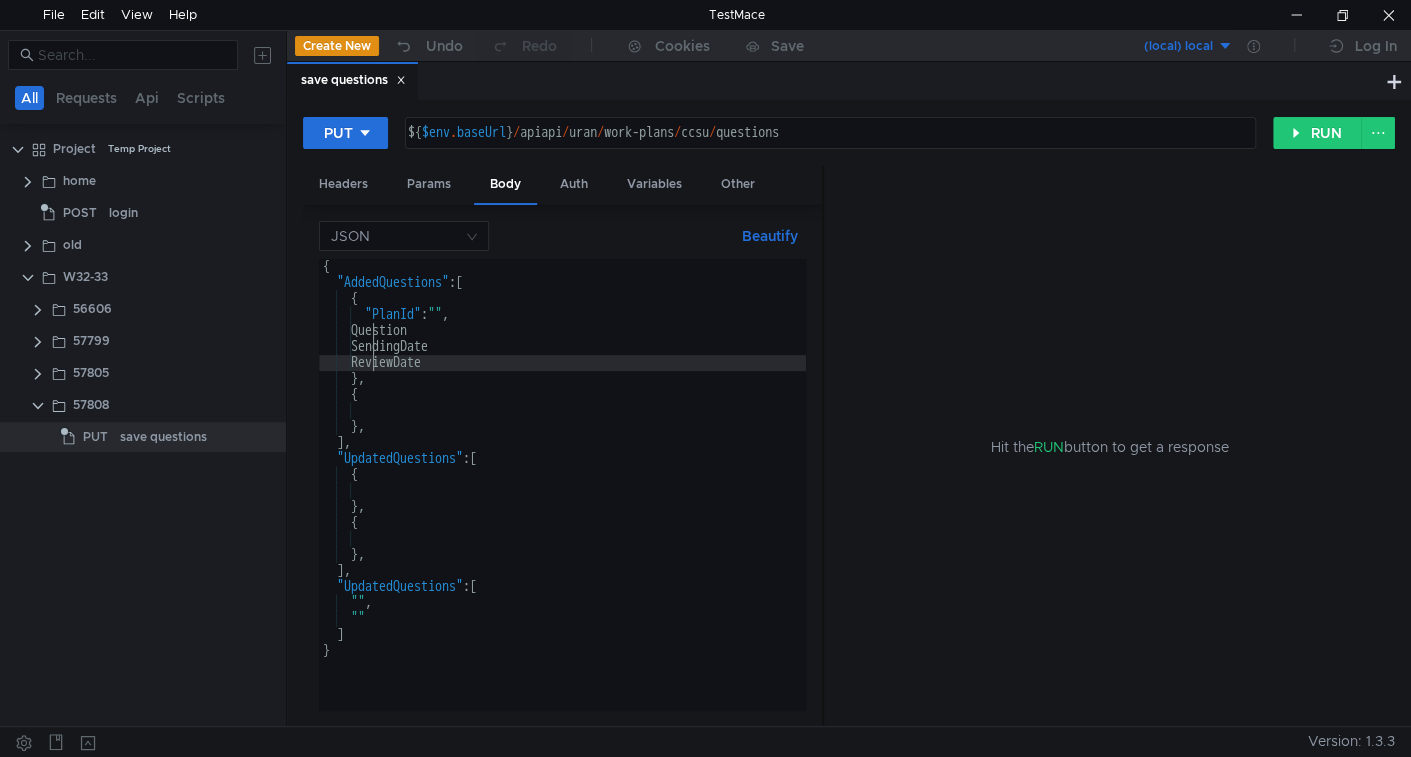 type on ""ReviewDate" 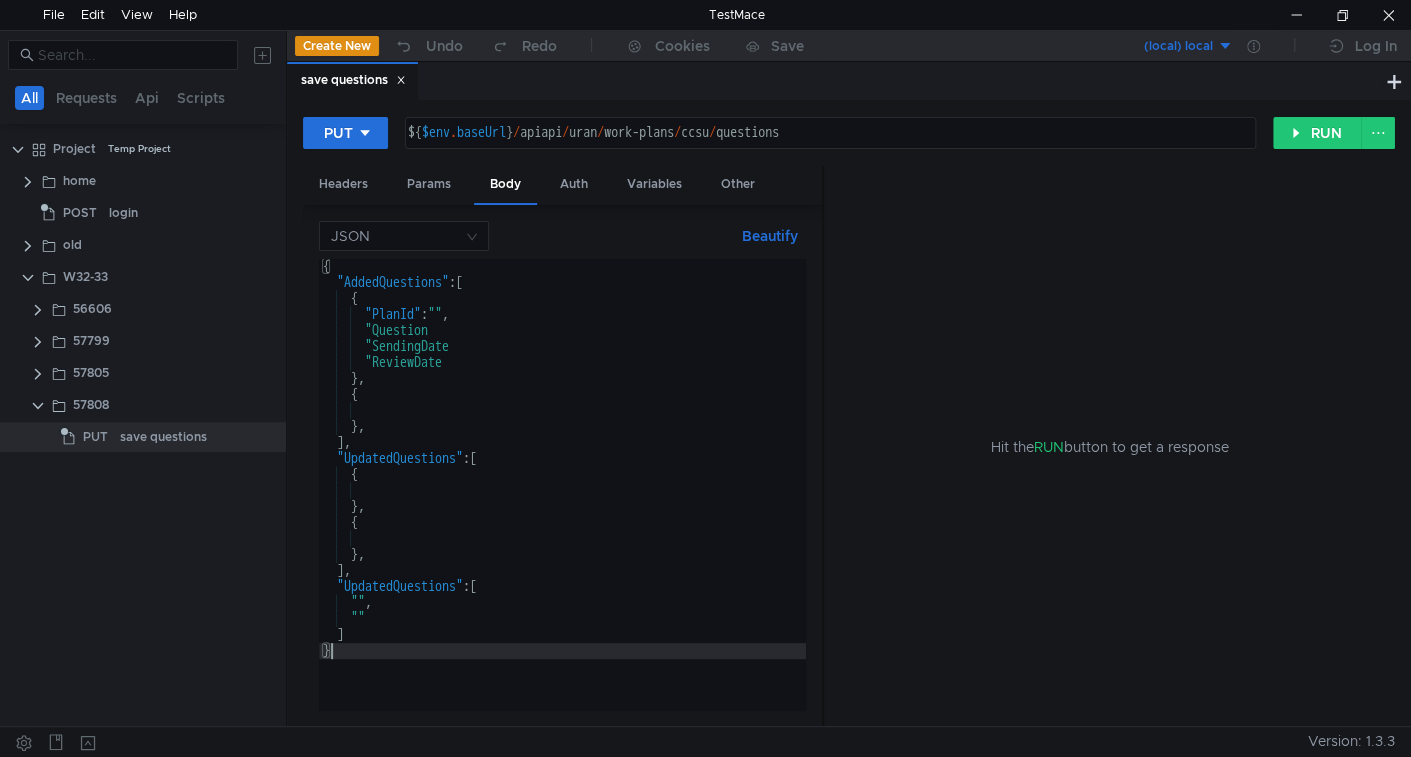 scroll, scrollTop: 0, scrollLeft: 0, axis: both 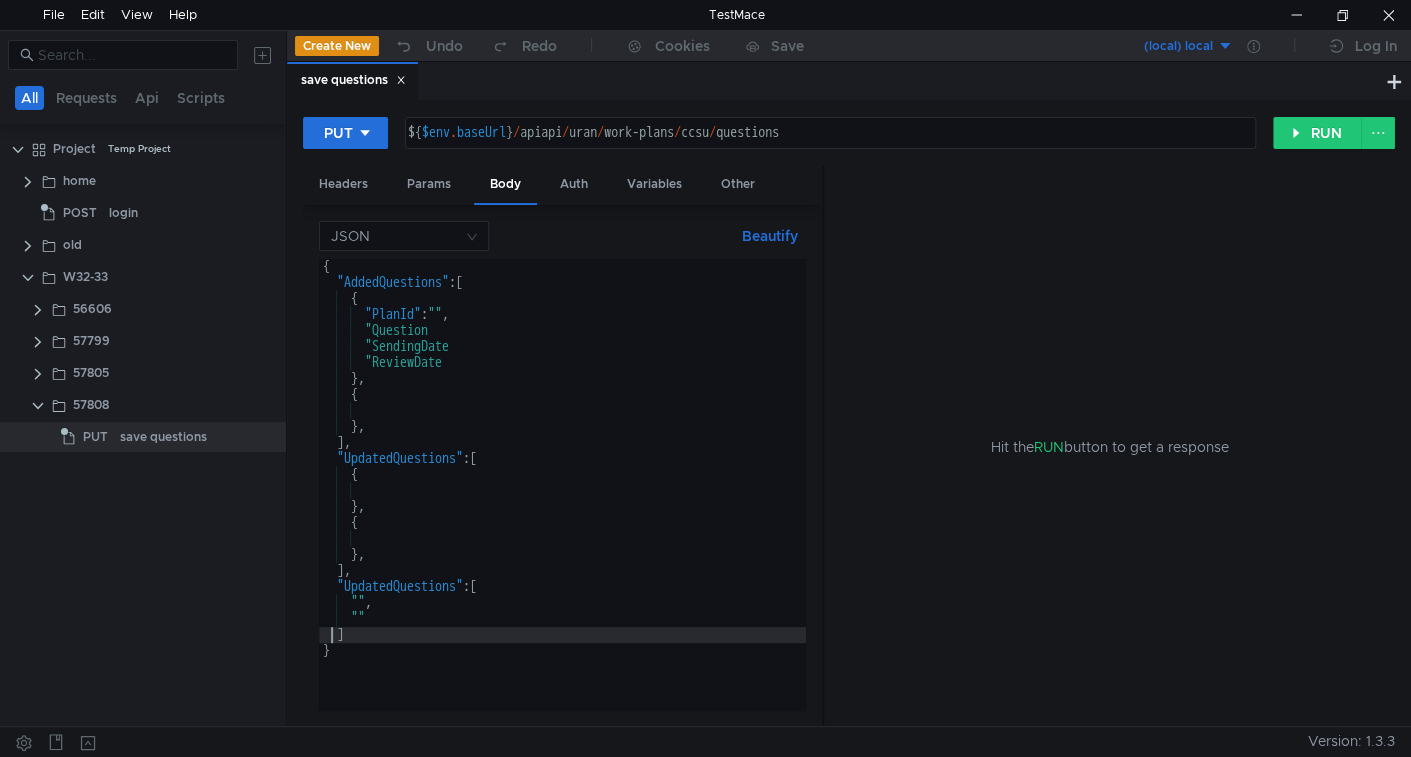 type on "}," 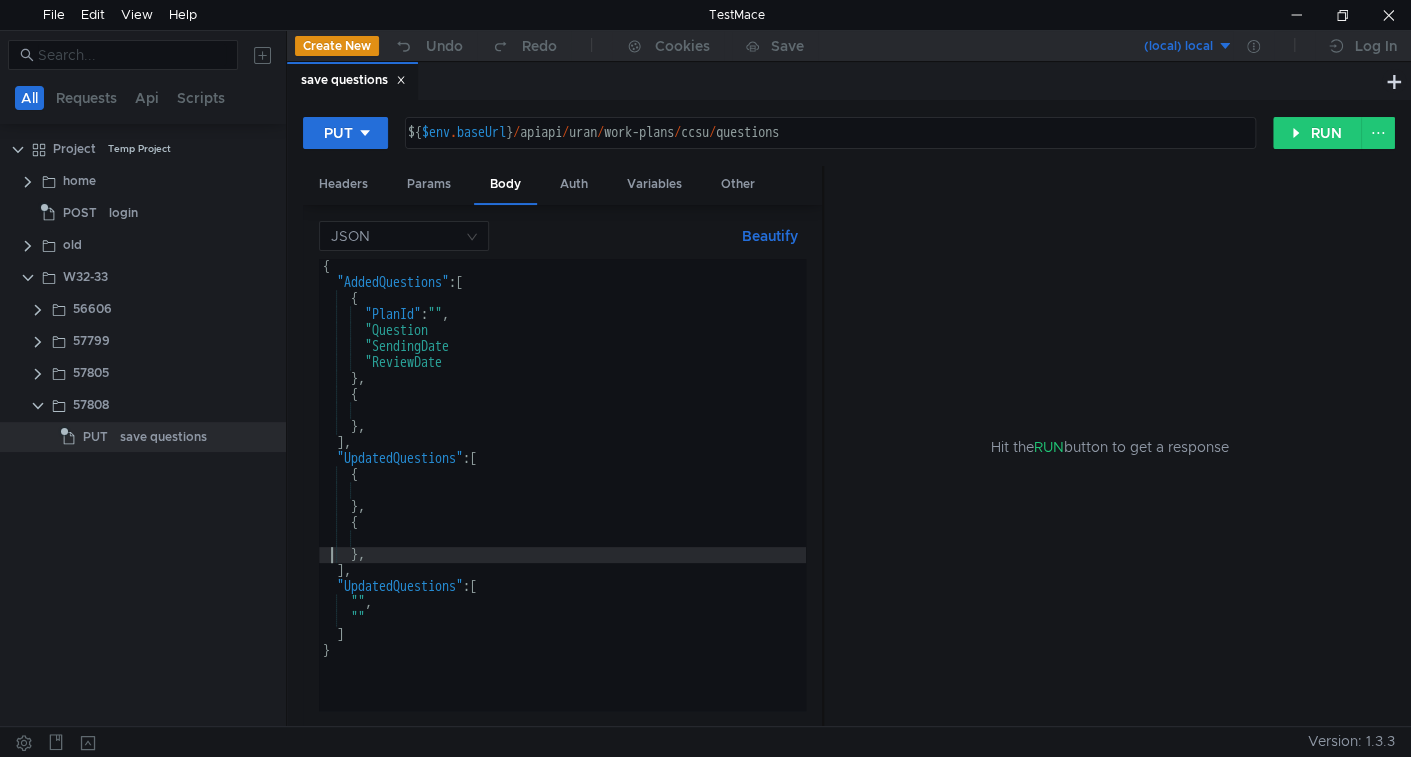 type on "}," 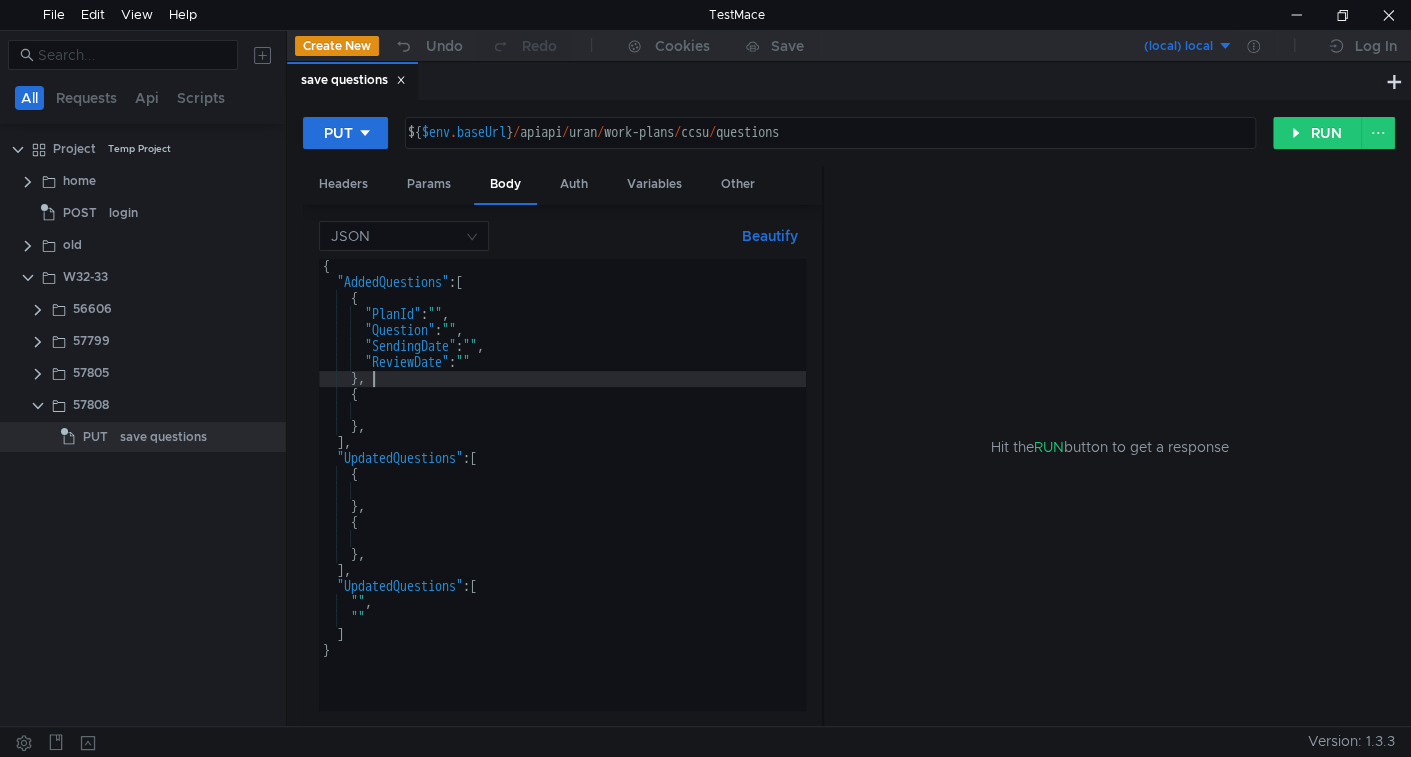 scroll, scrollTop: 0, scrollLeft: 2, axis: horizontal 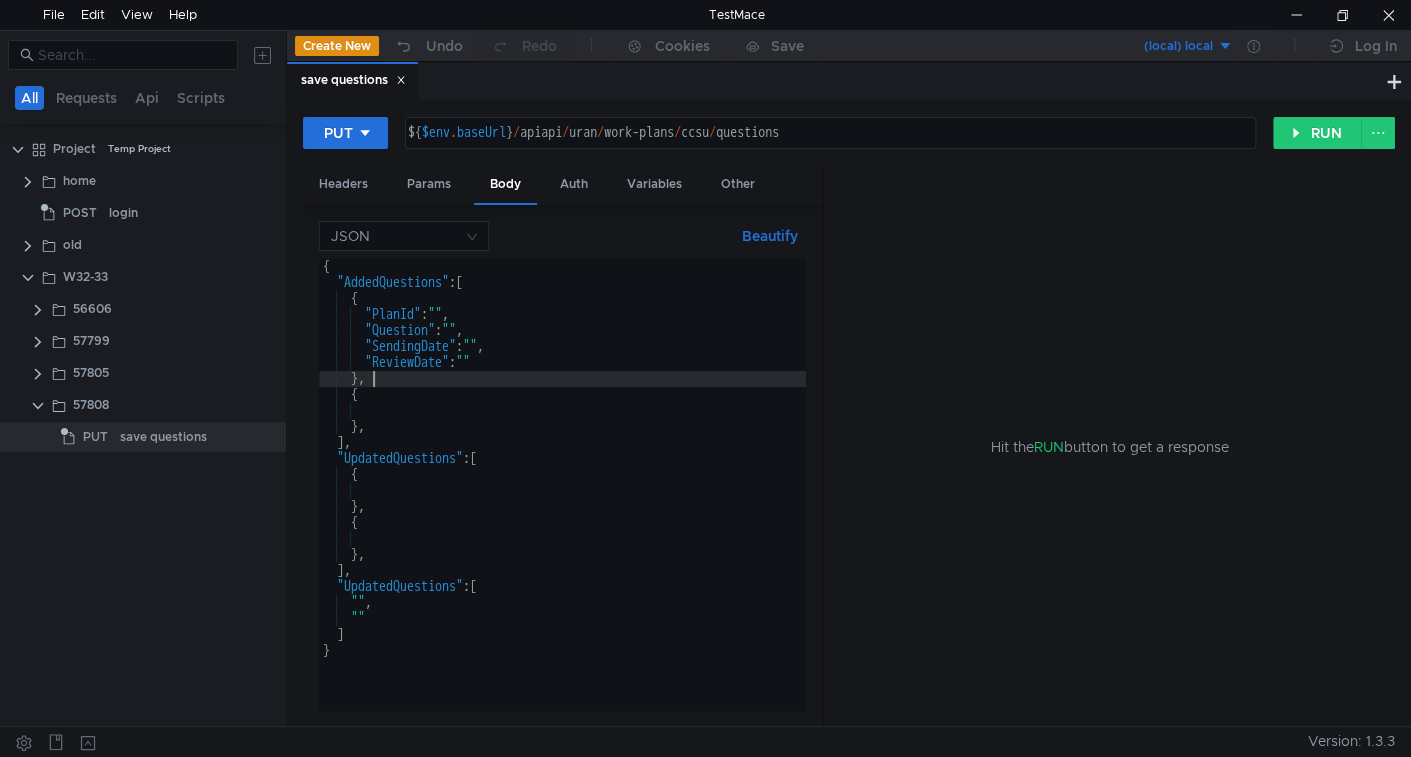 type on "{" 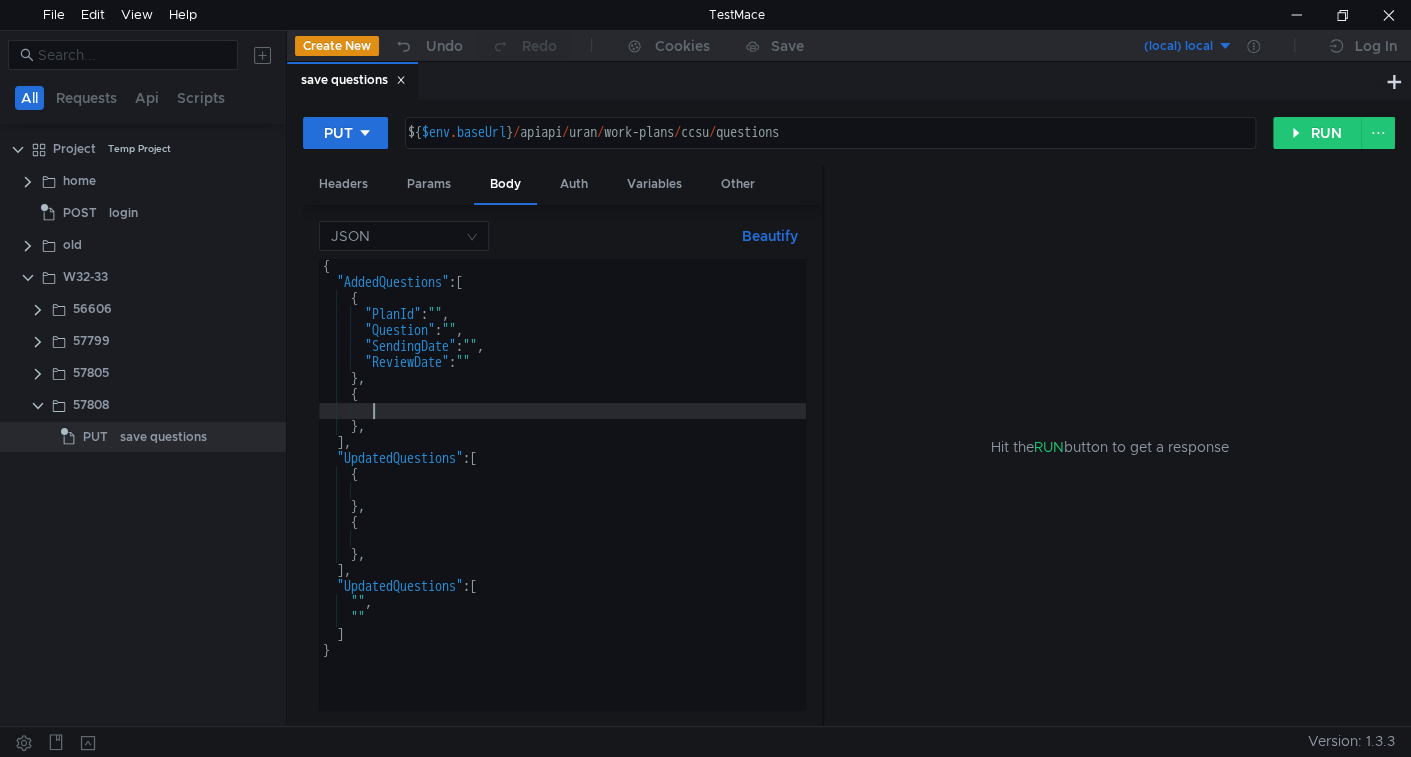 paste on ""ReviewDate": """ 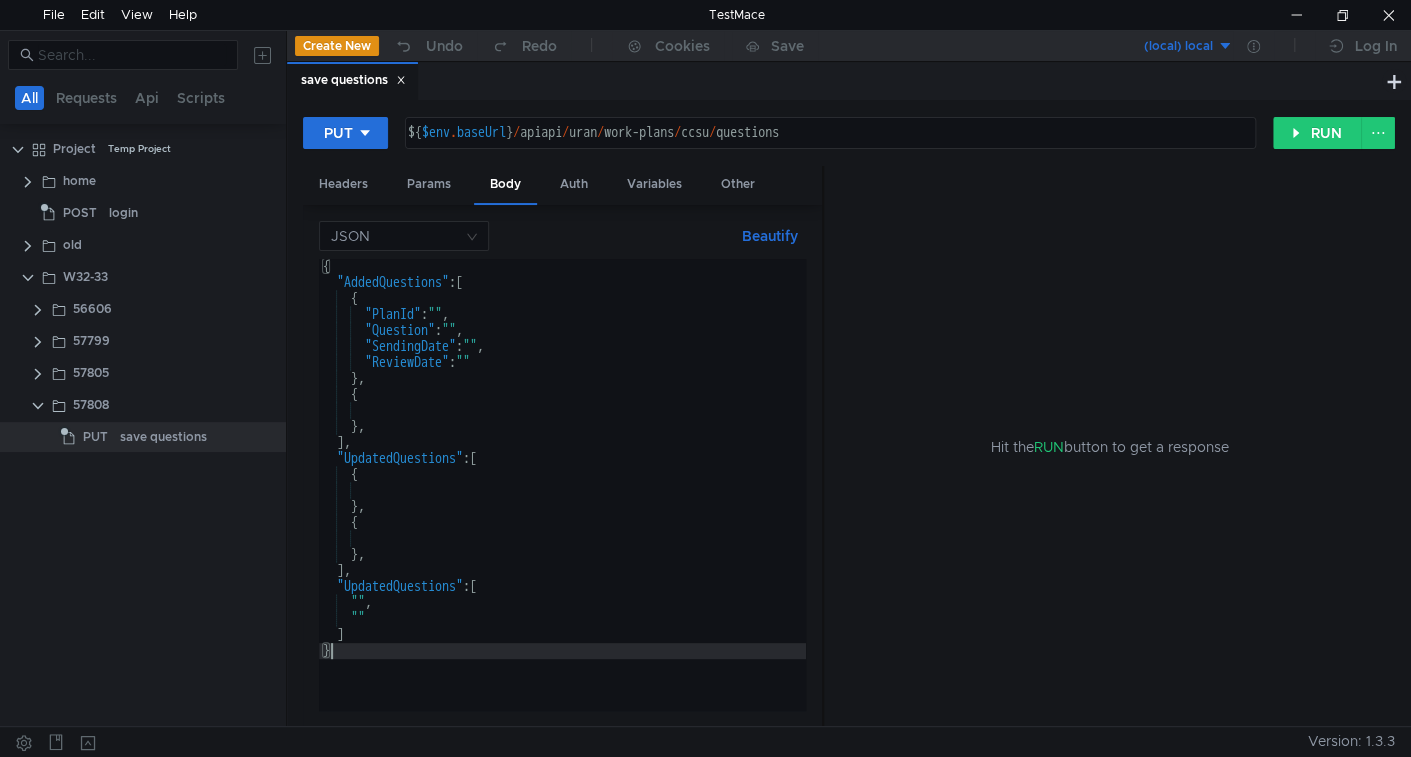 scroll, scrollTop: 0, scrollLeft: 0, axis: both 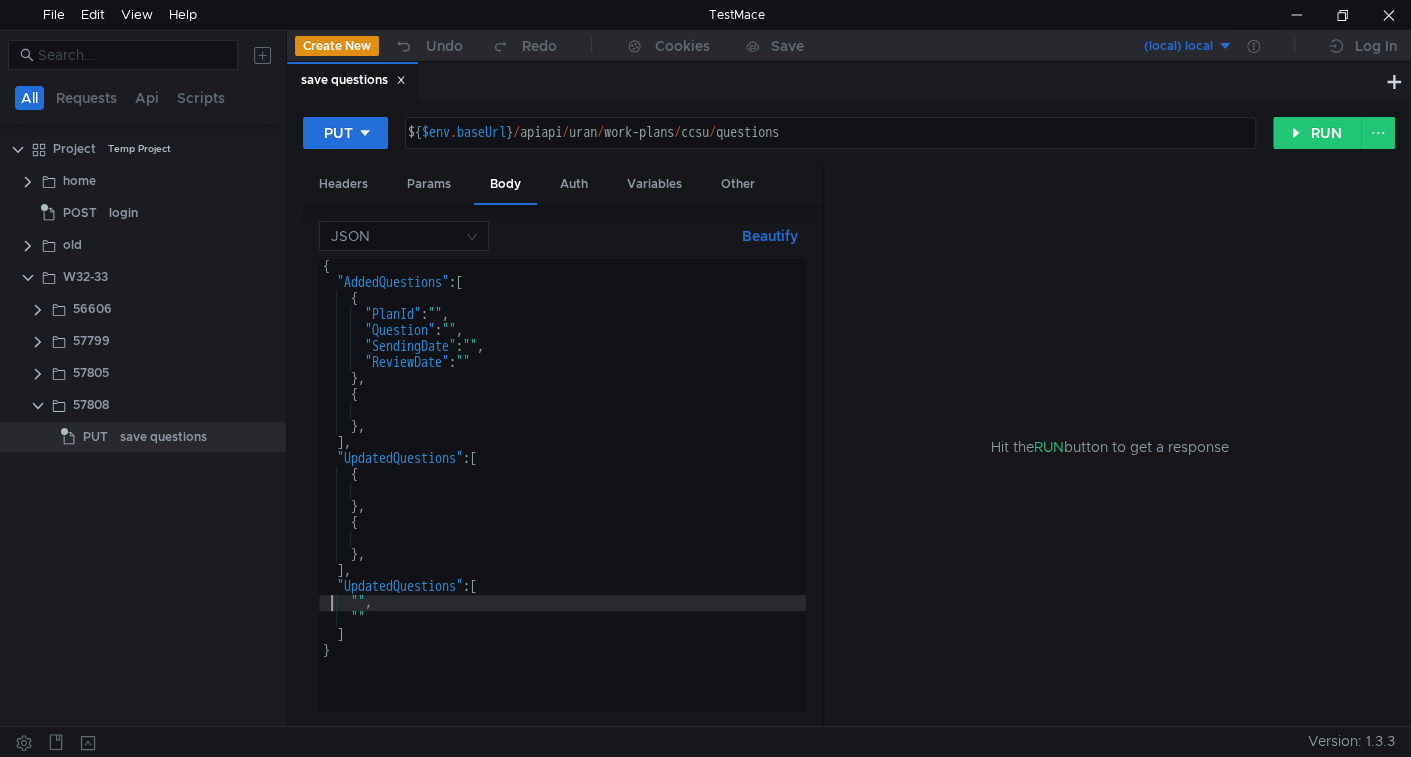 type on "}," 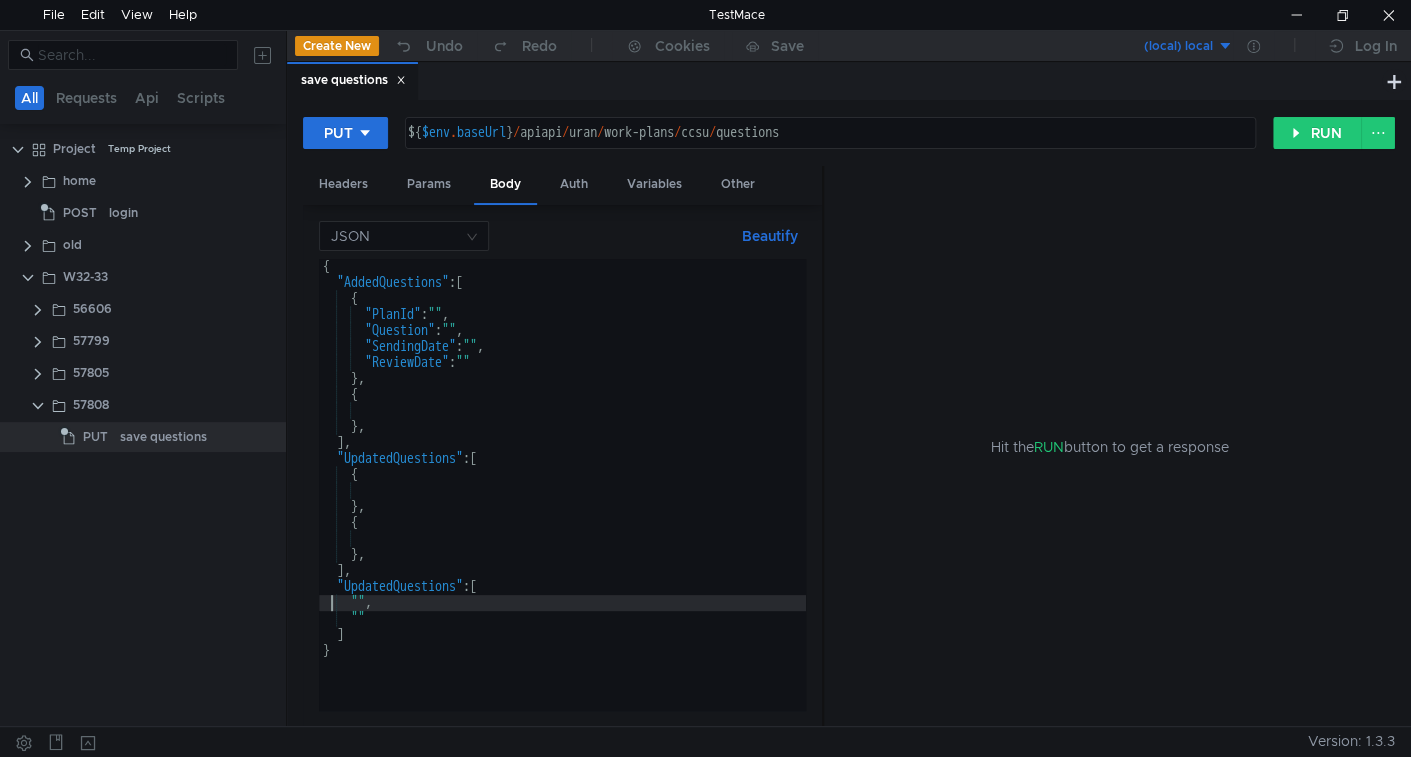 type on "}," 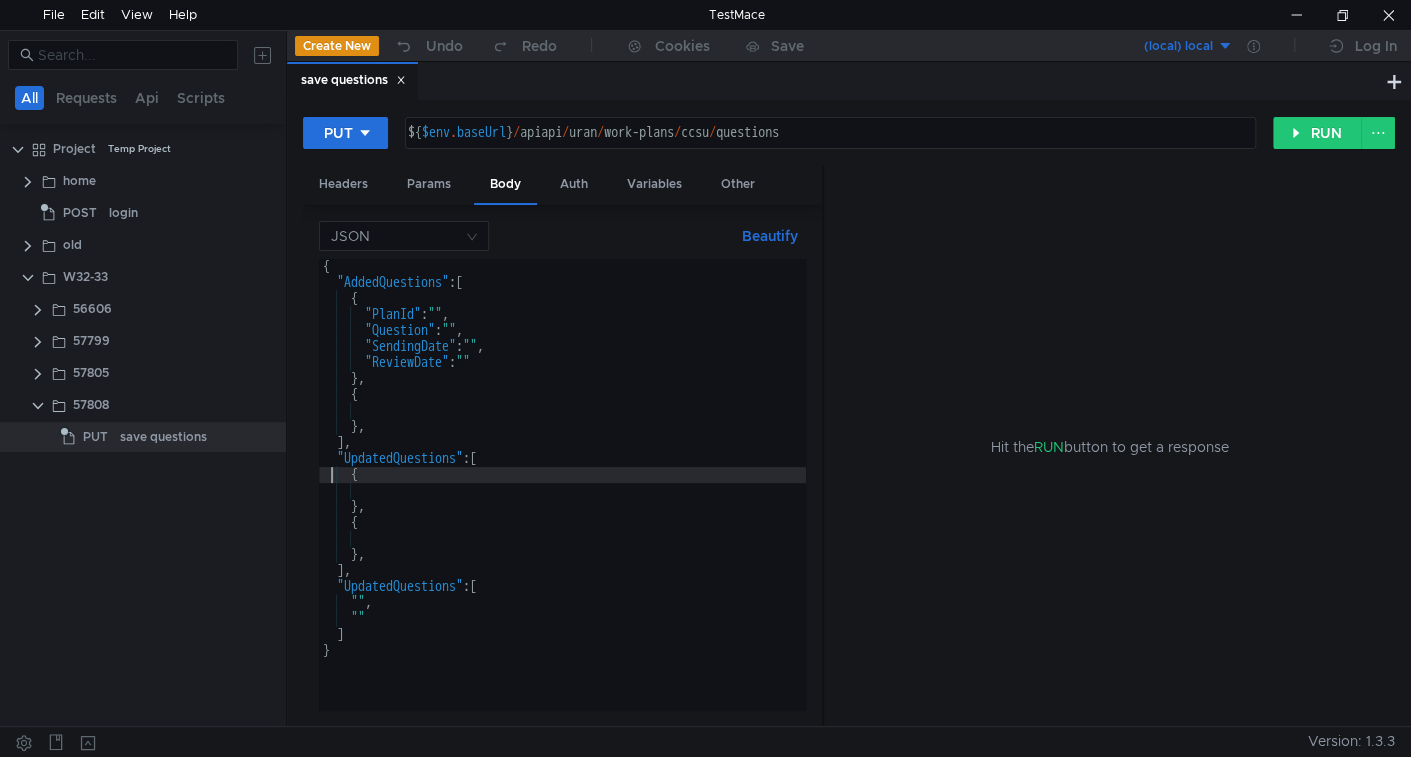 type on "}," 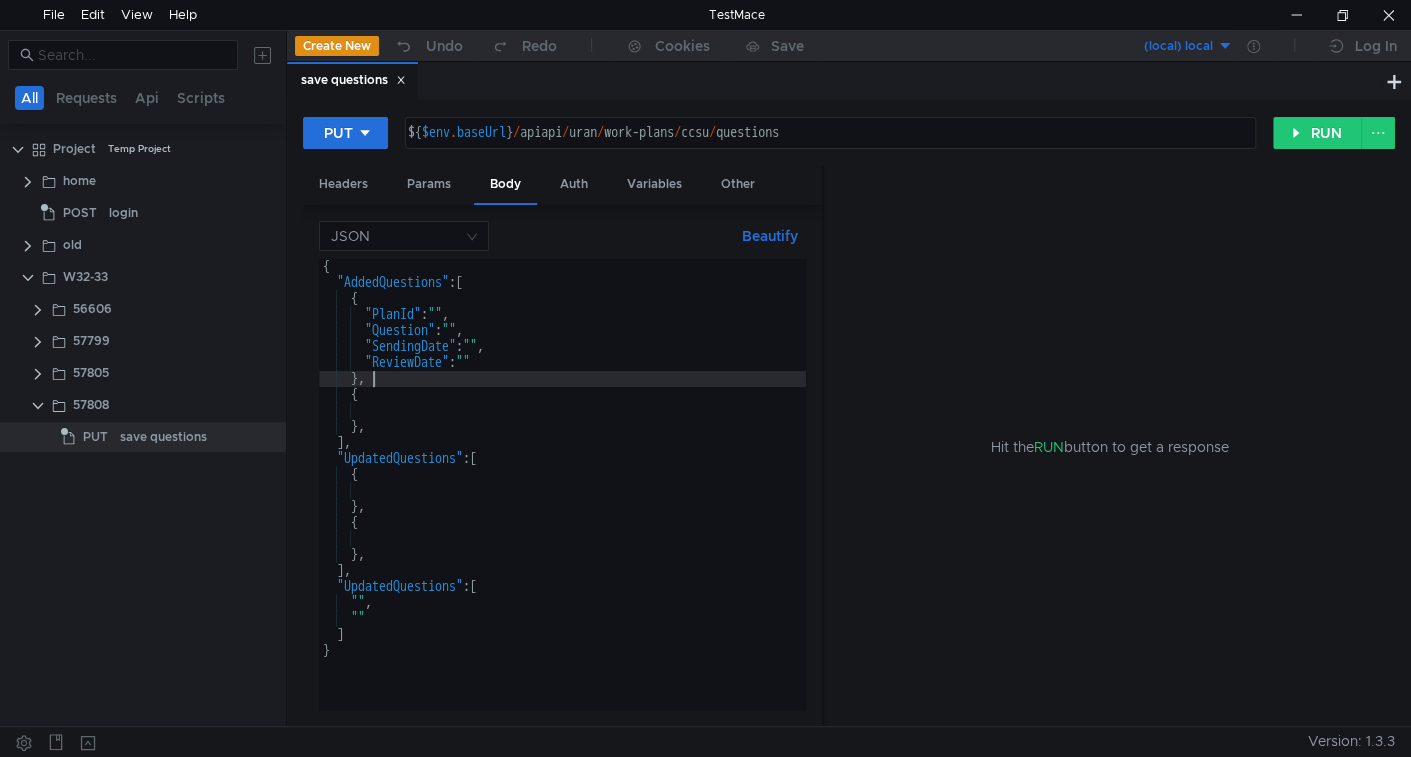type on "{" 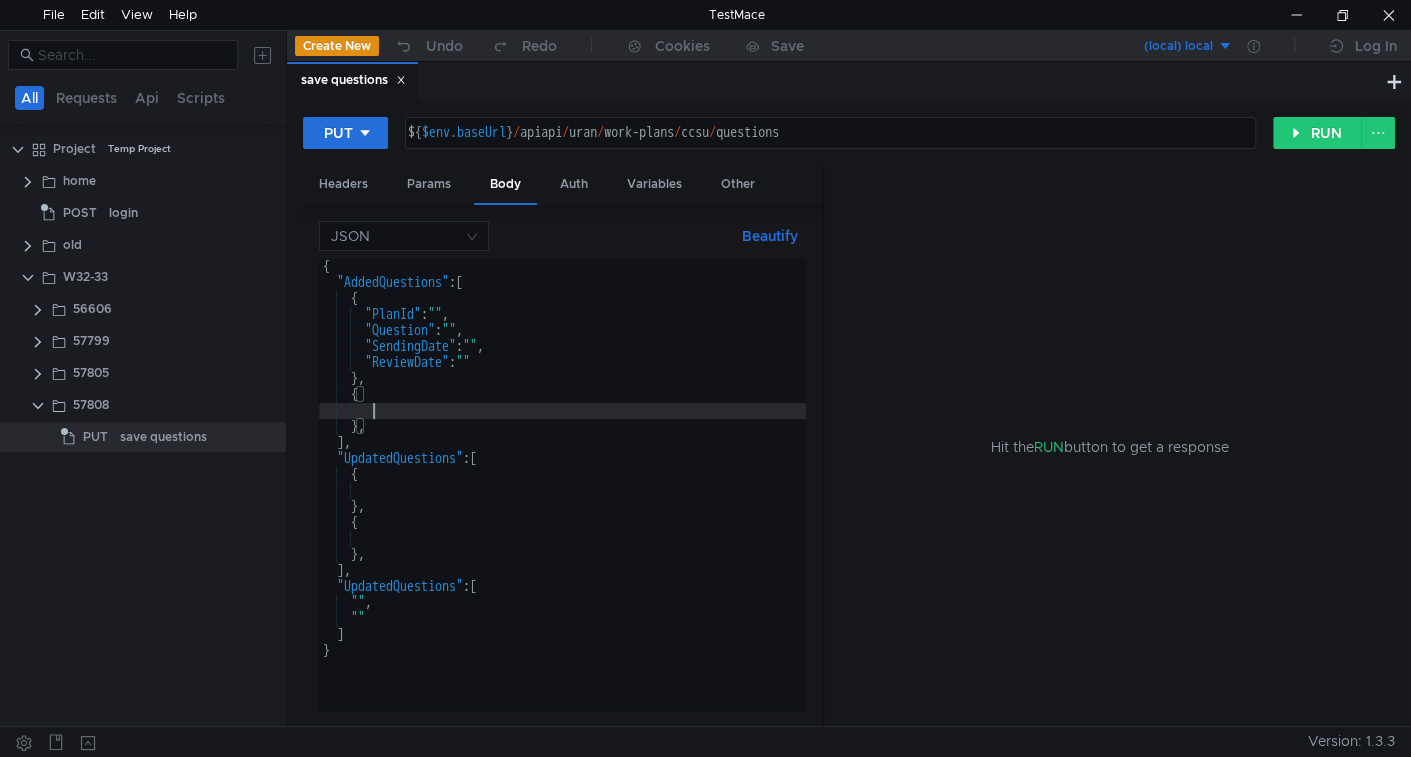 paste on ""ReviewDate": """ 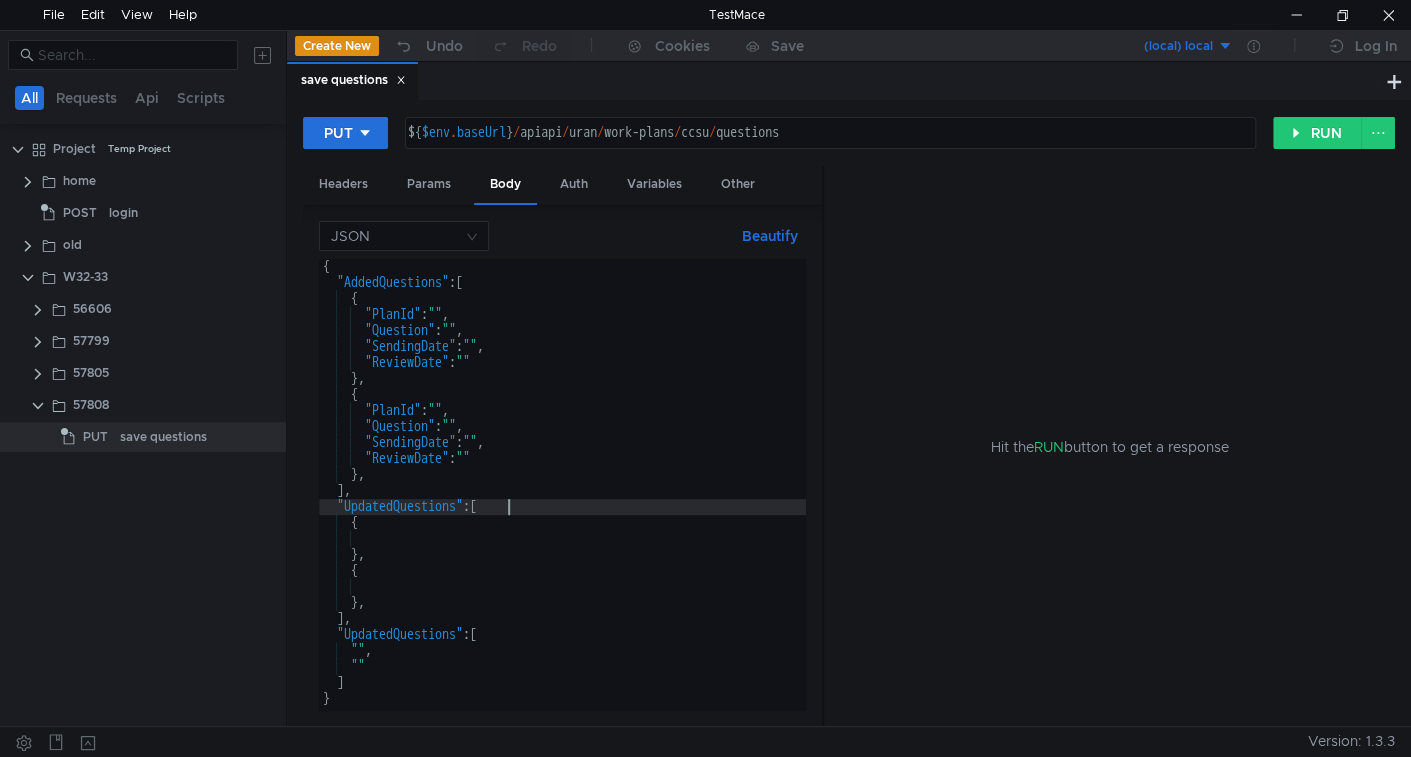 type on "{" 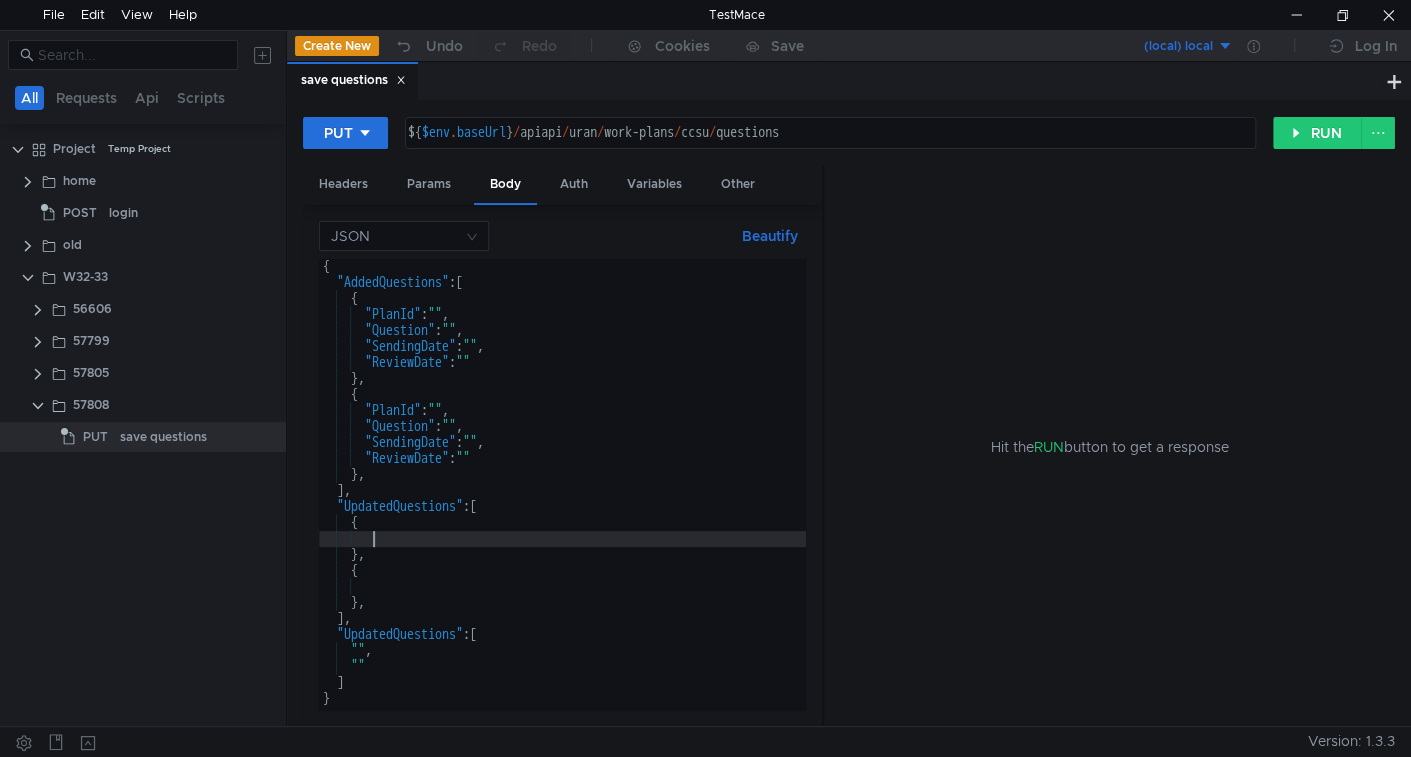 paste on ""ReviewDate": """ 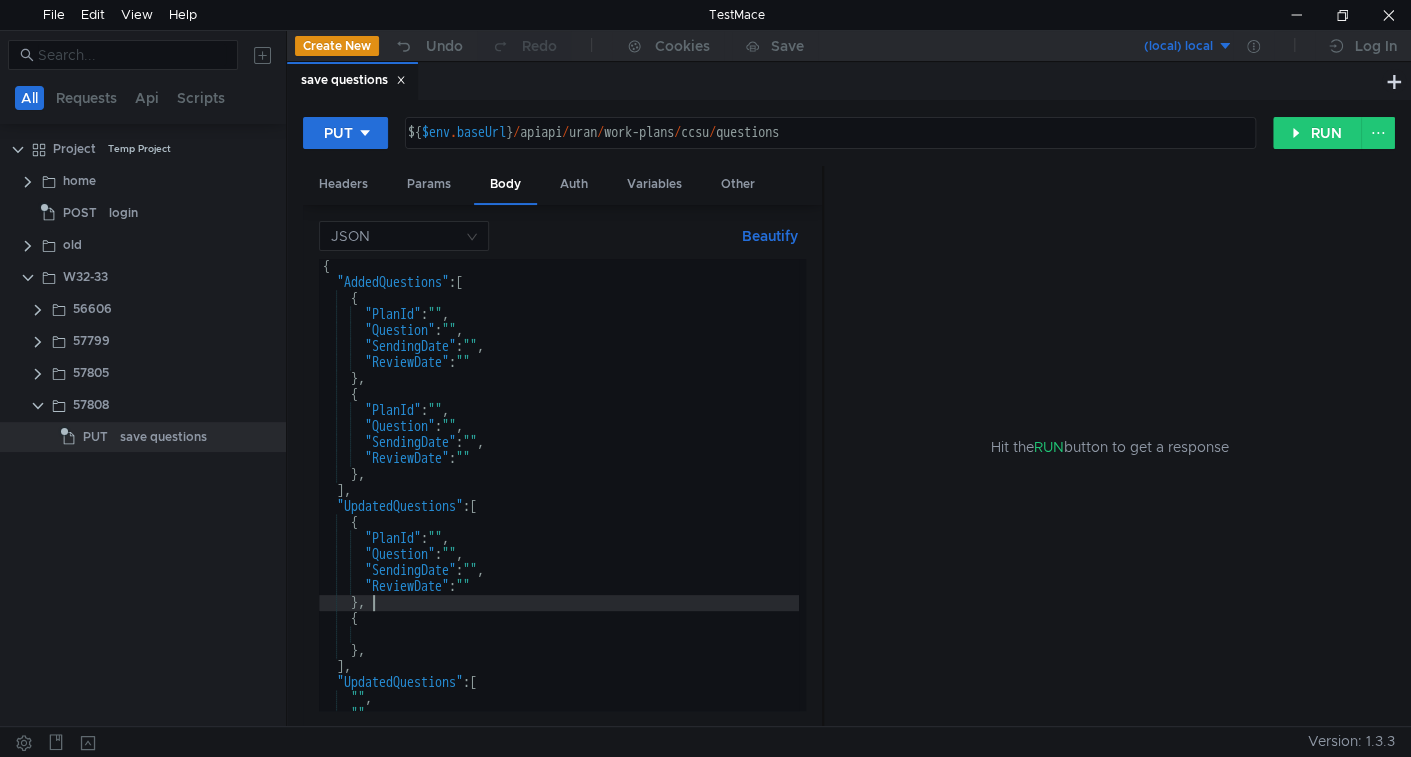 type on "{" 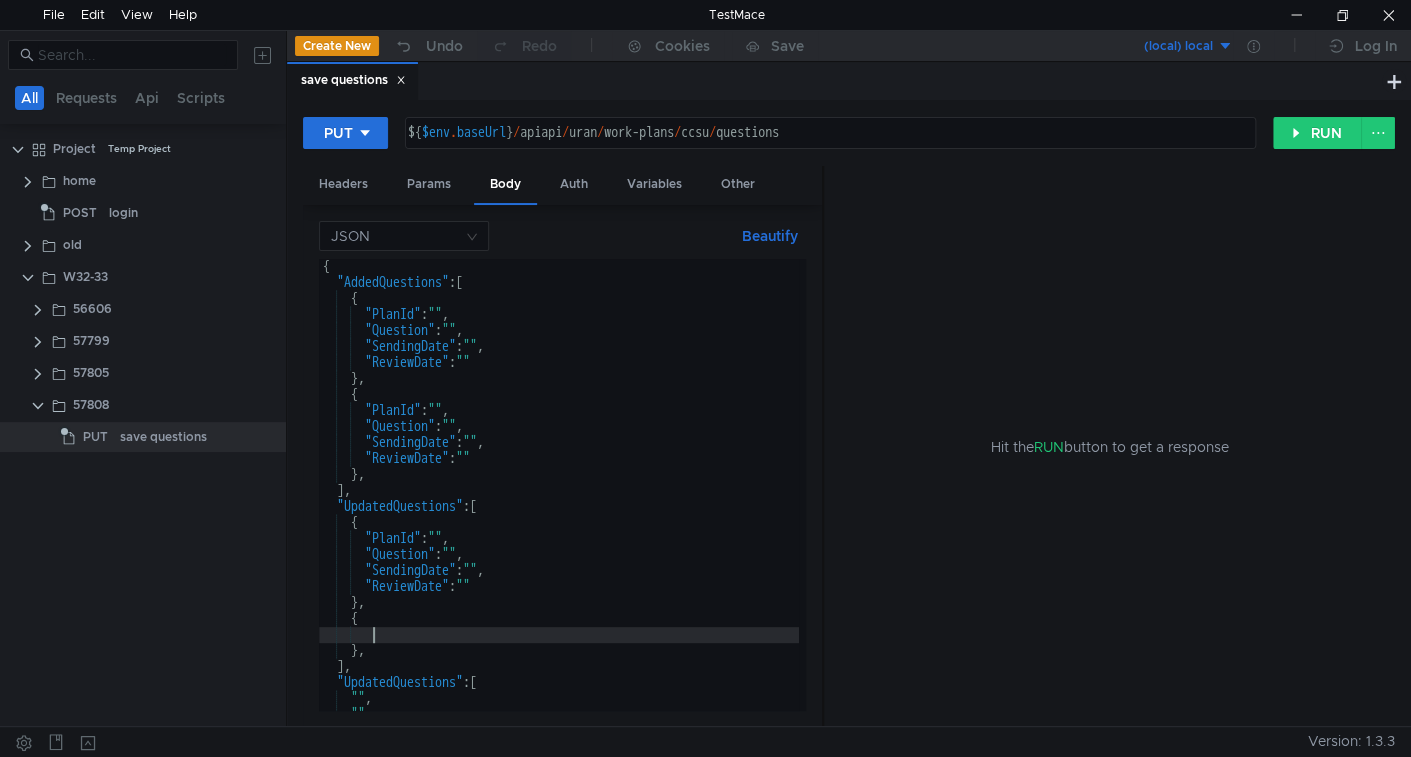 paste on ""ReviewDate": """ 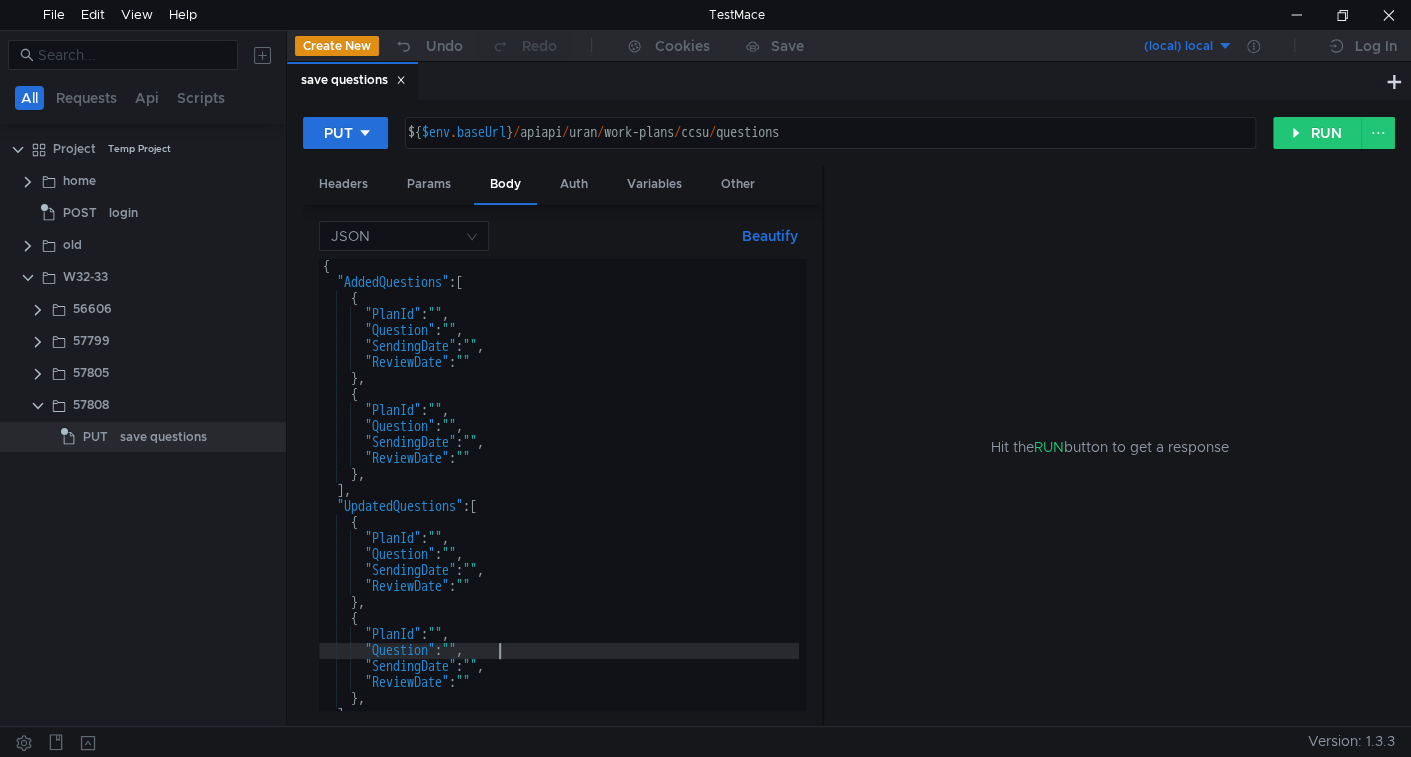 type on "{" 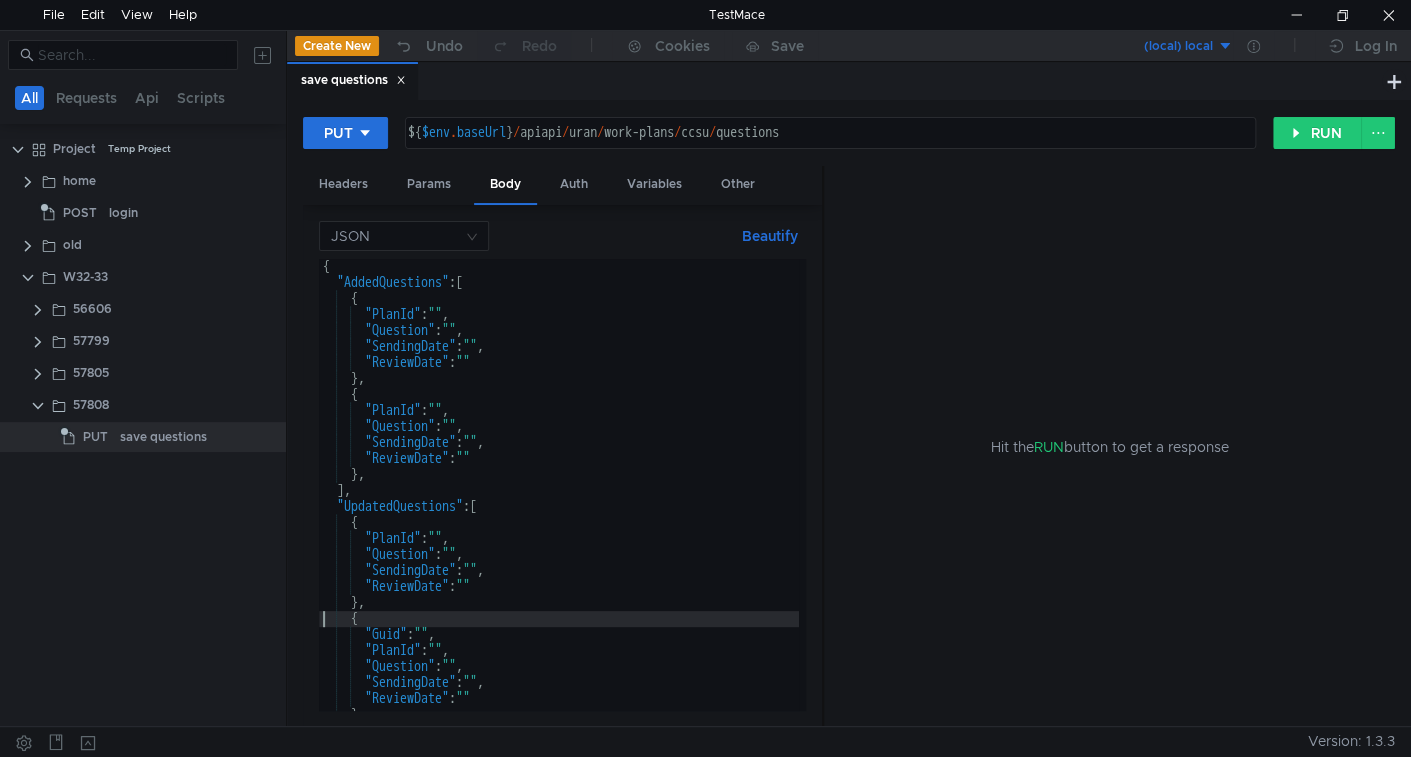 scroll, scrollTop: 0, scrollLeft: 2, axis: horizontal 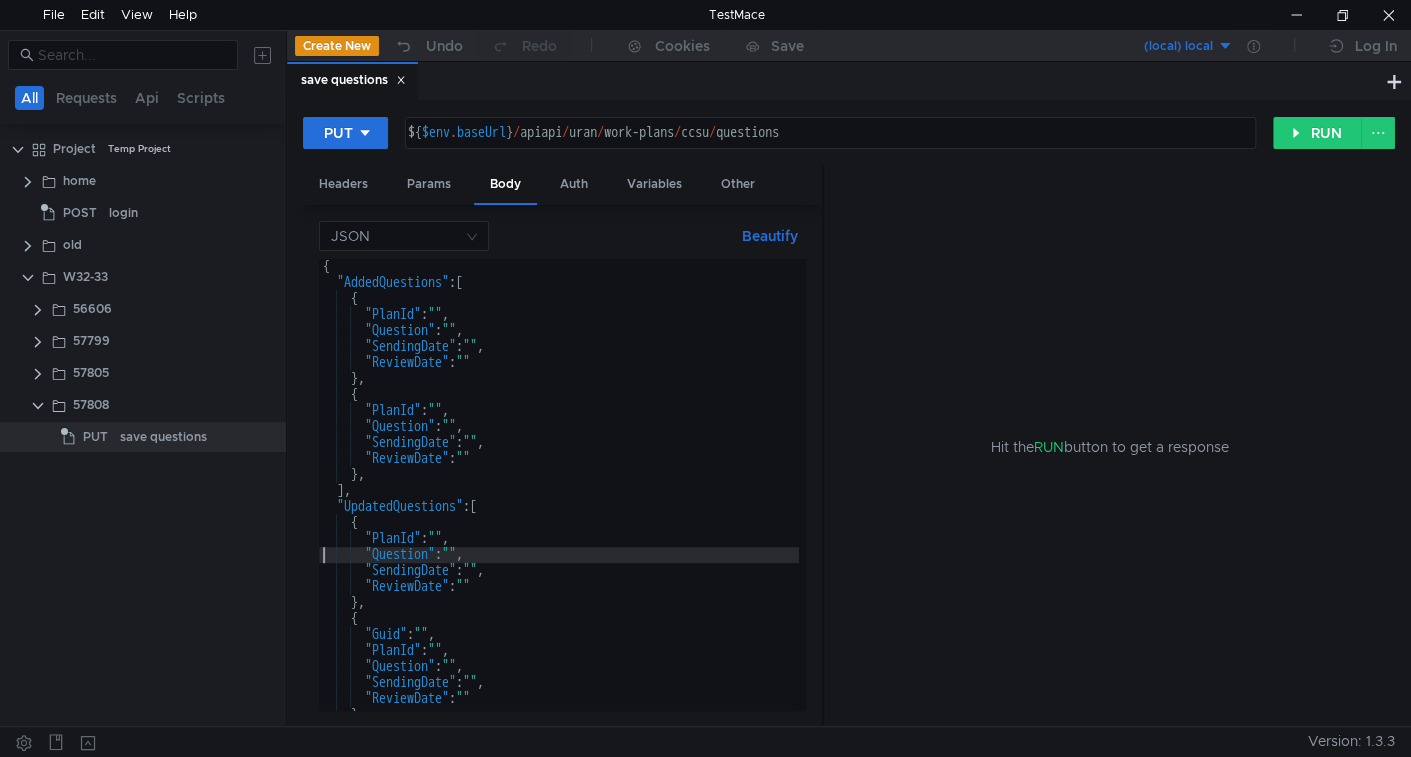 type on "{" 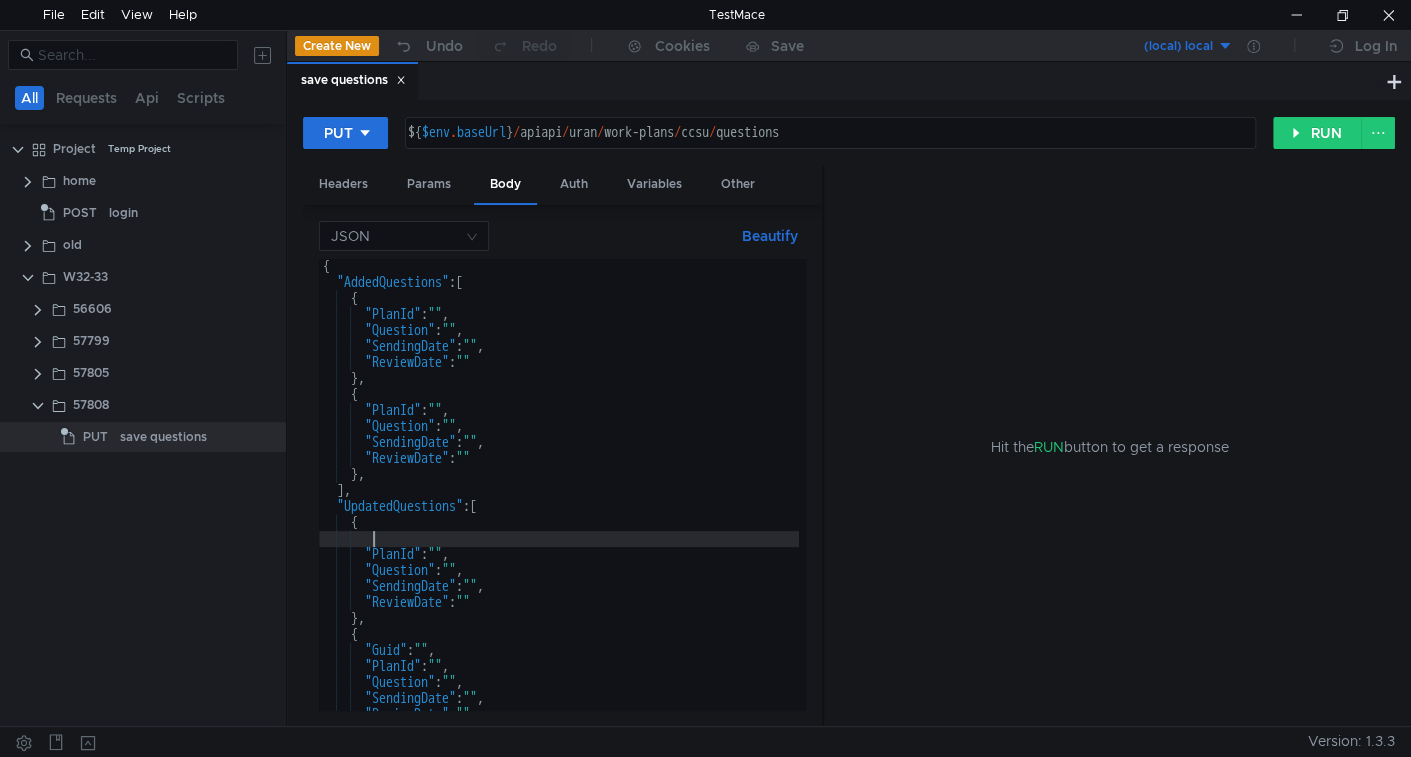 paste on ""Guid":""," 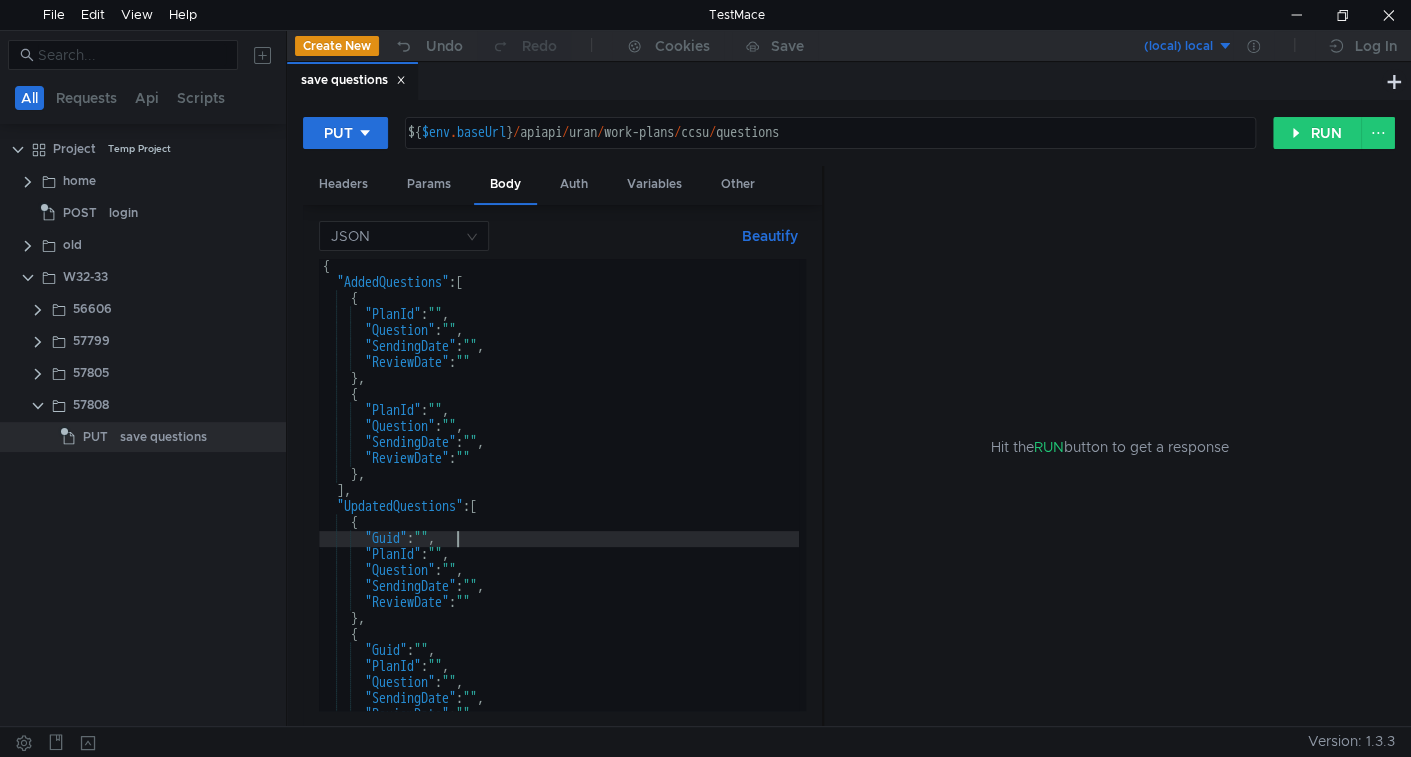 scroll, scrollTop: 0, scrollLeft: 2, axis: horizontal 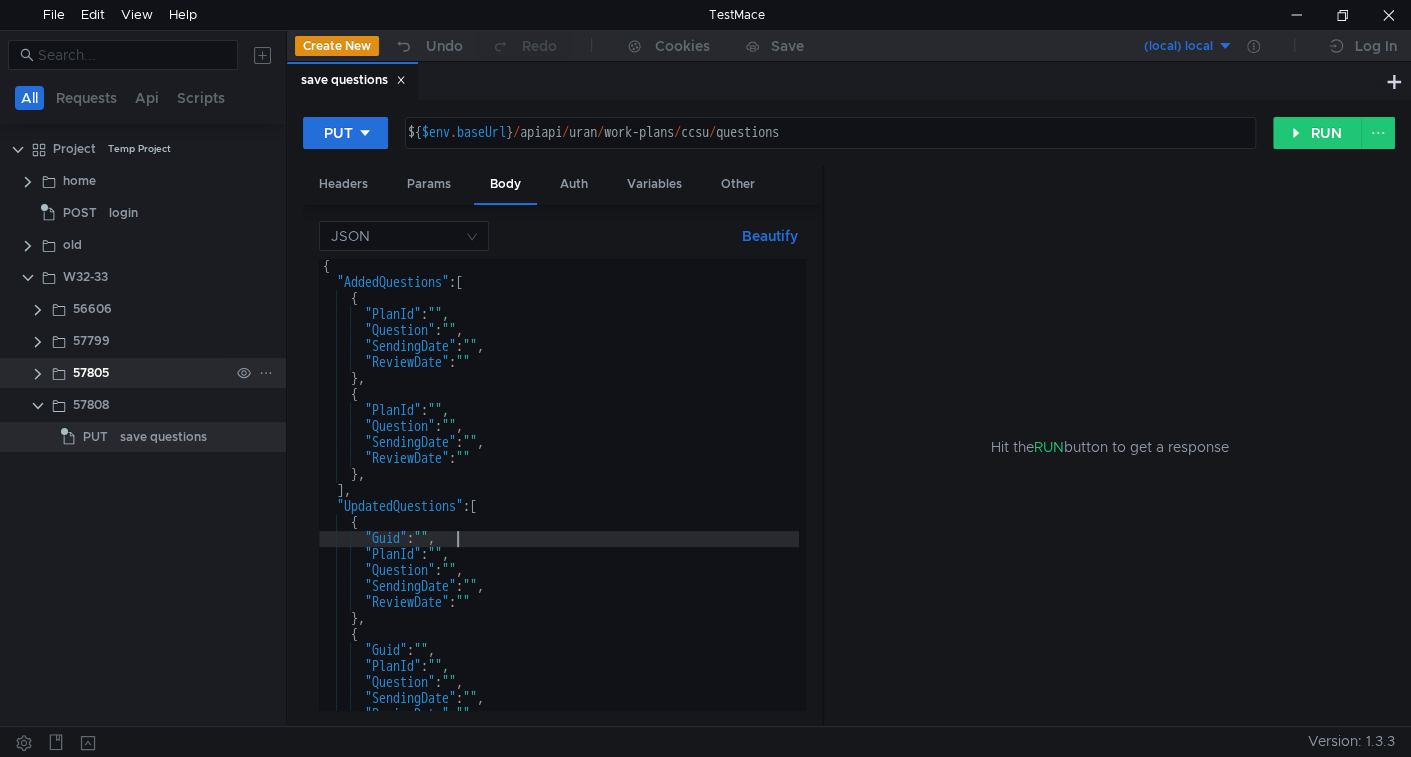 type on ""Guid":""," 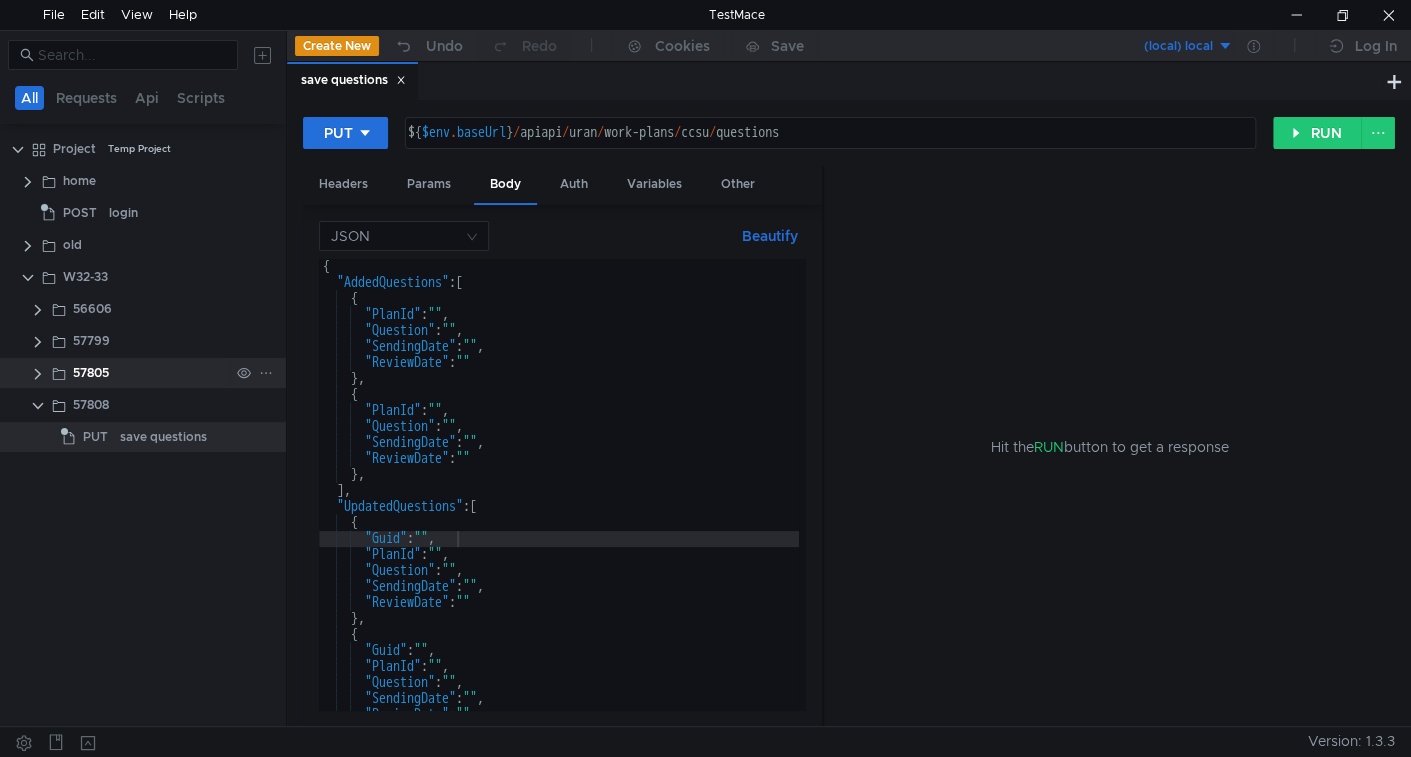 click 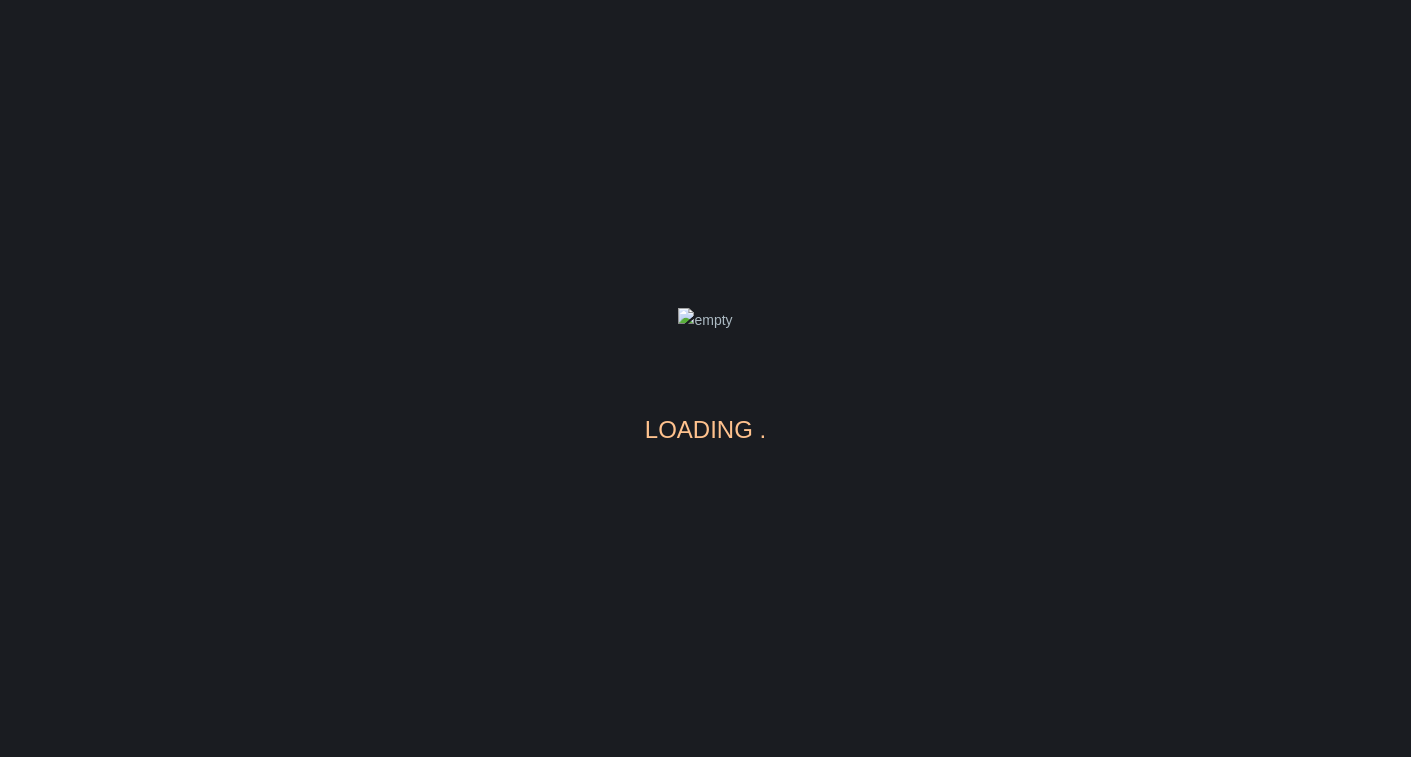 scroll, scrollTop: 0, scrollLeft: 0, axis: both 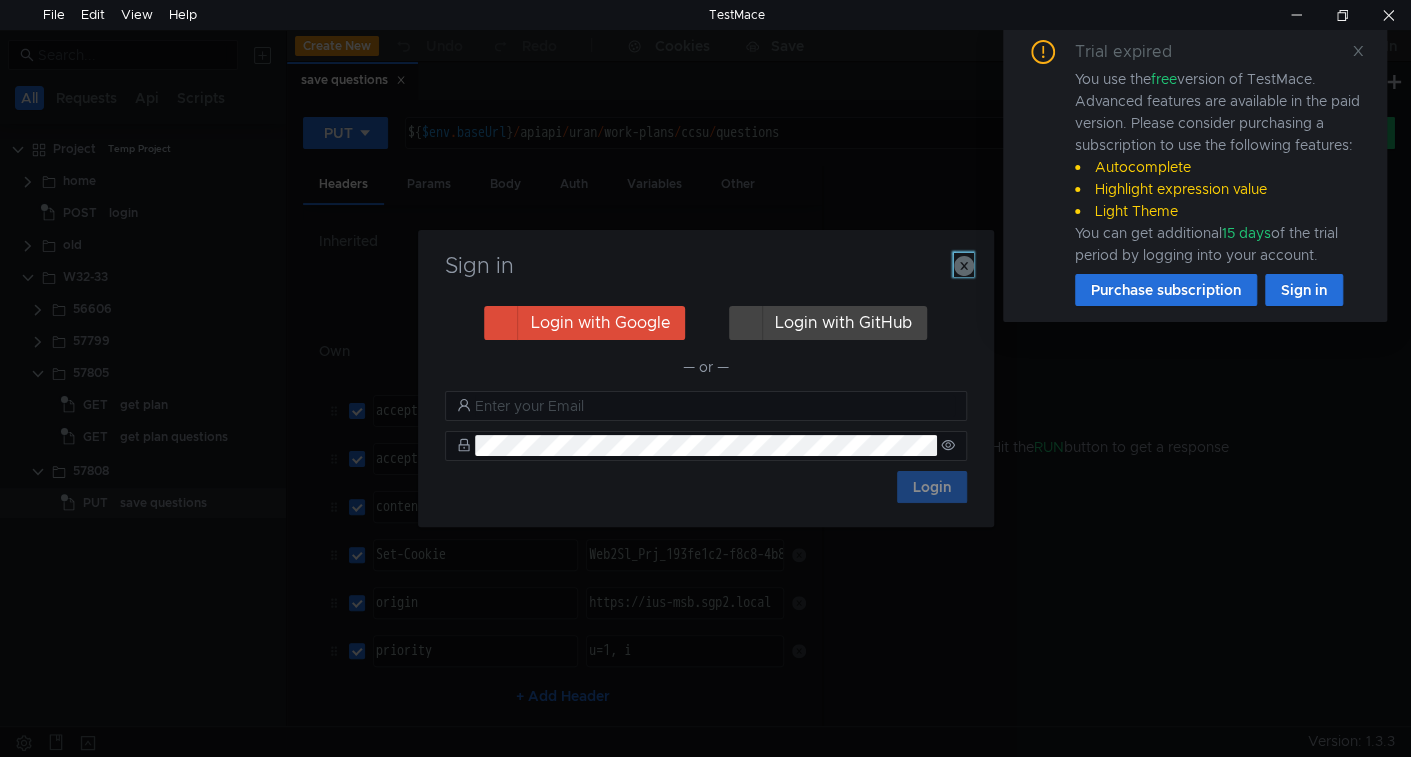 click 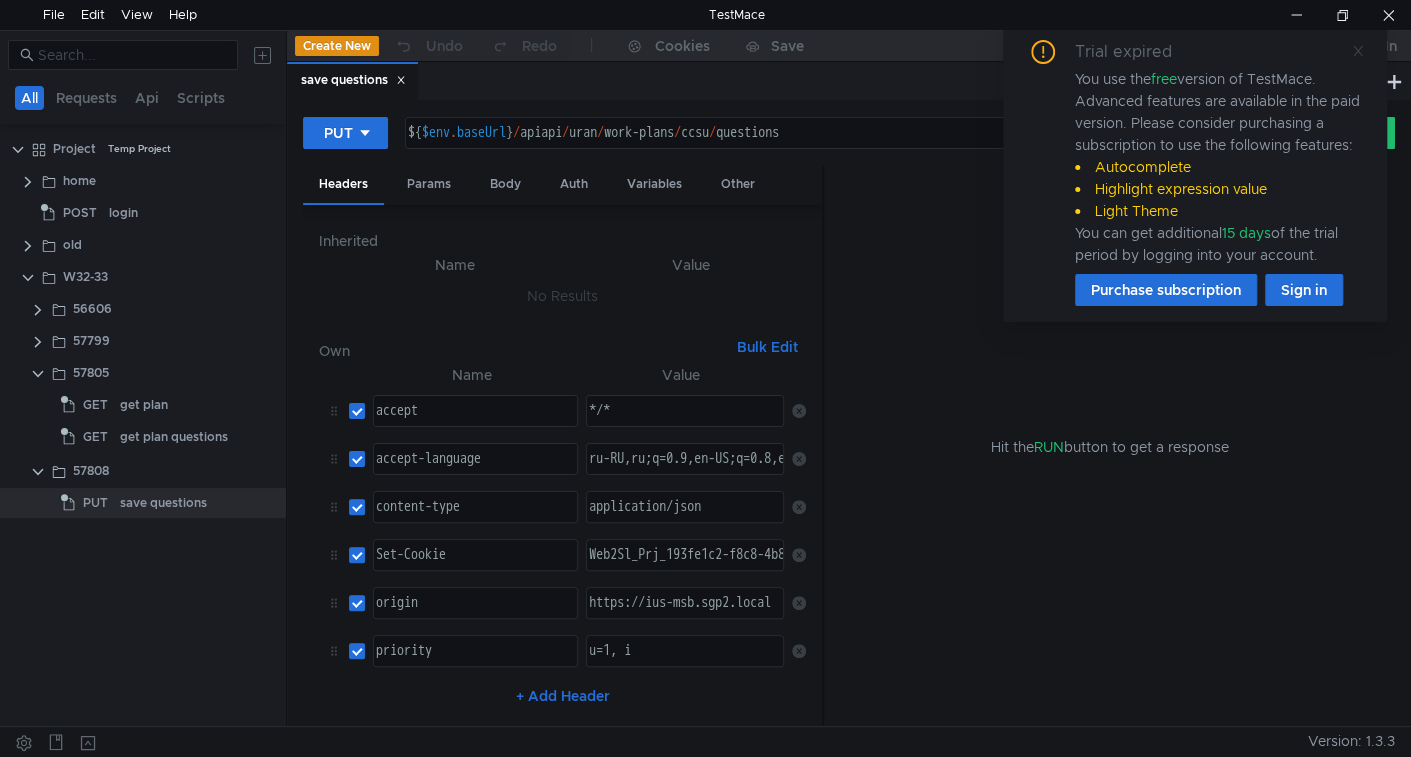click 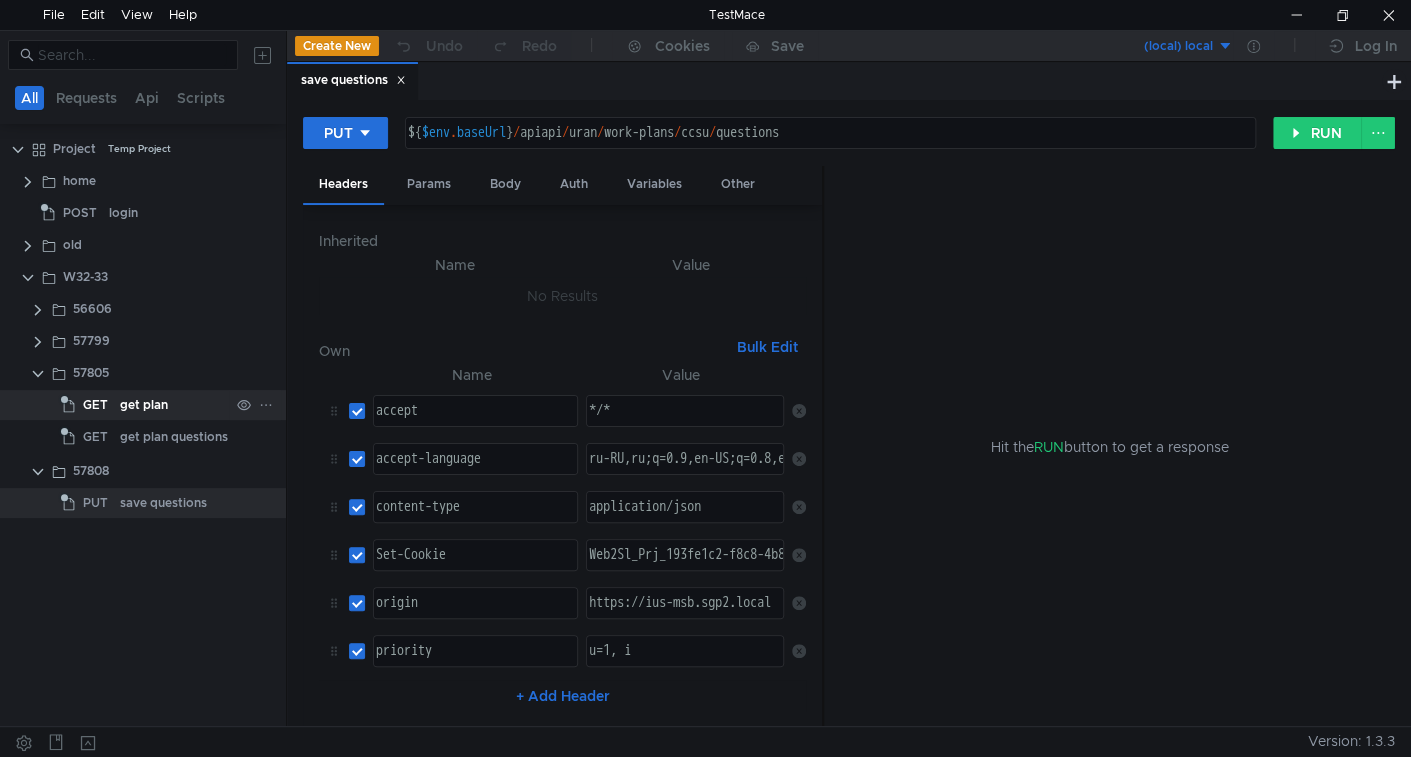 click on "get plan" 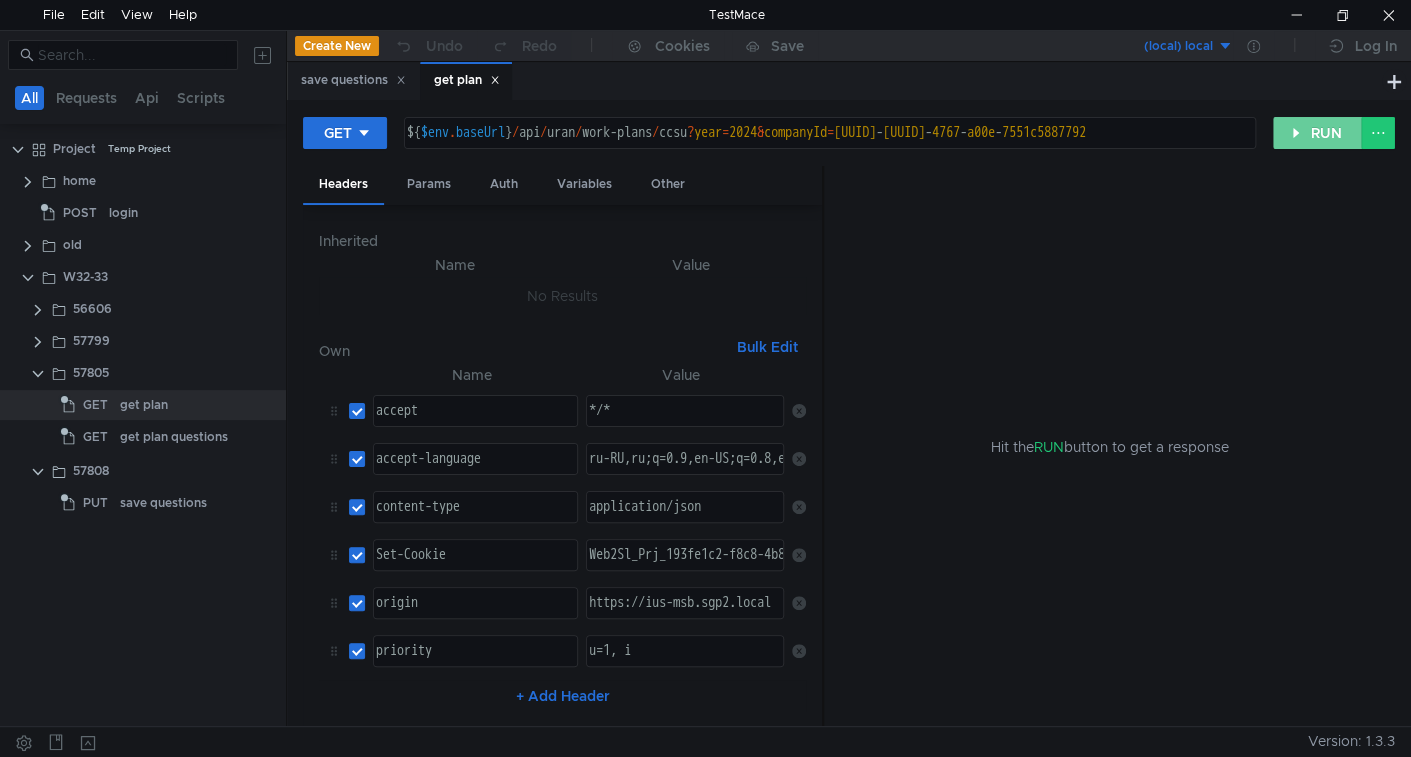 click on "RUN" 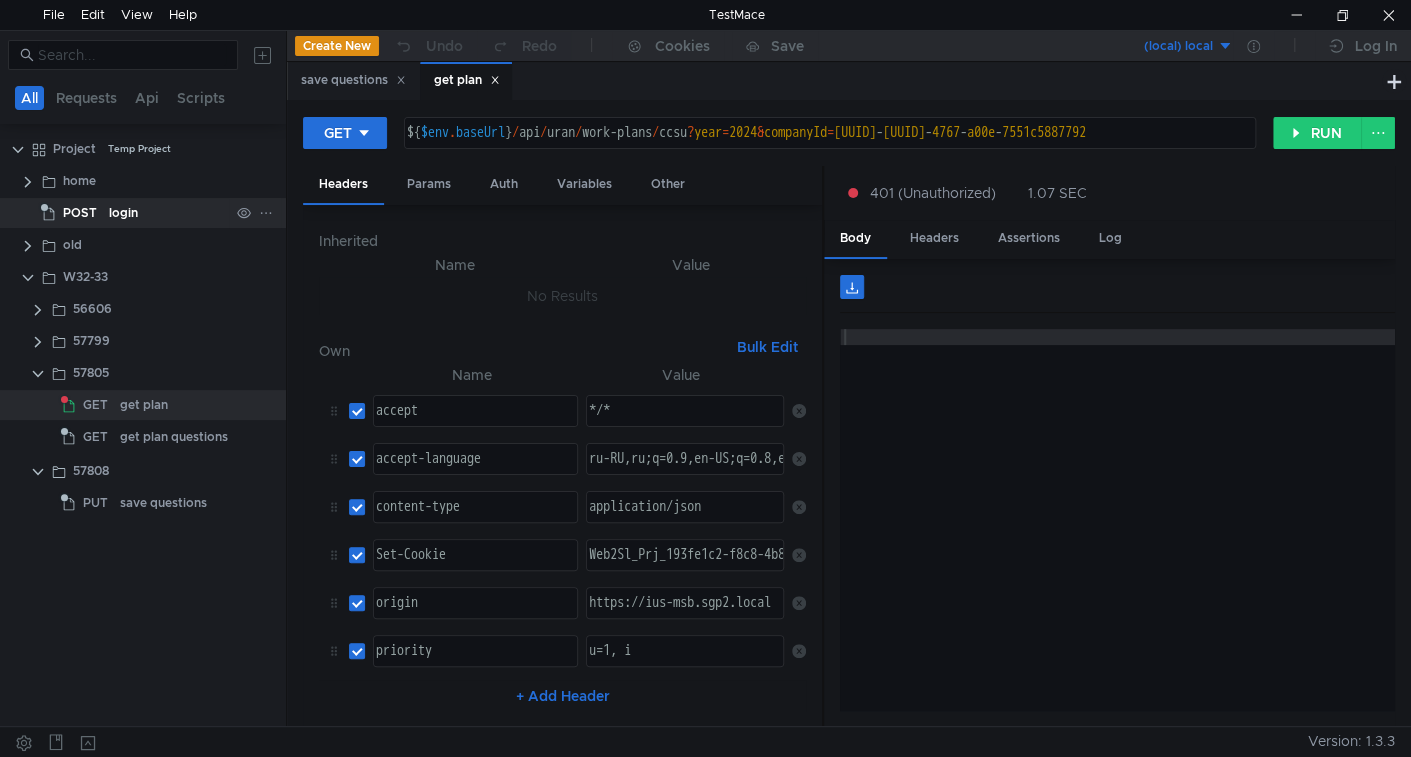 click on "login" 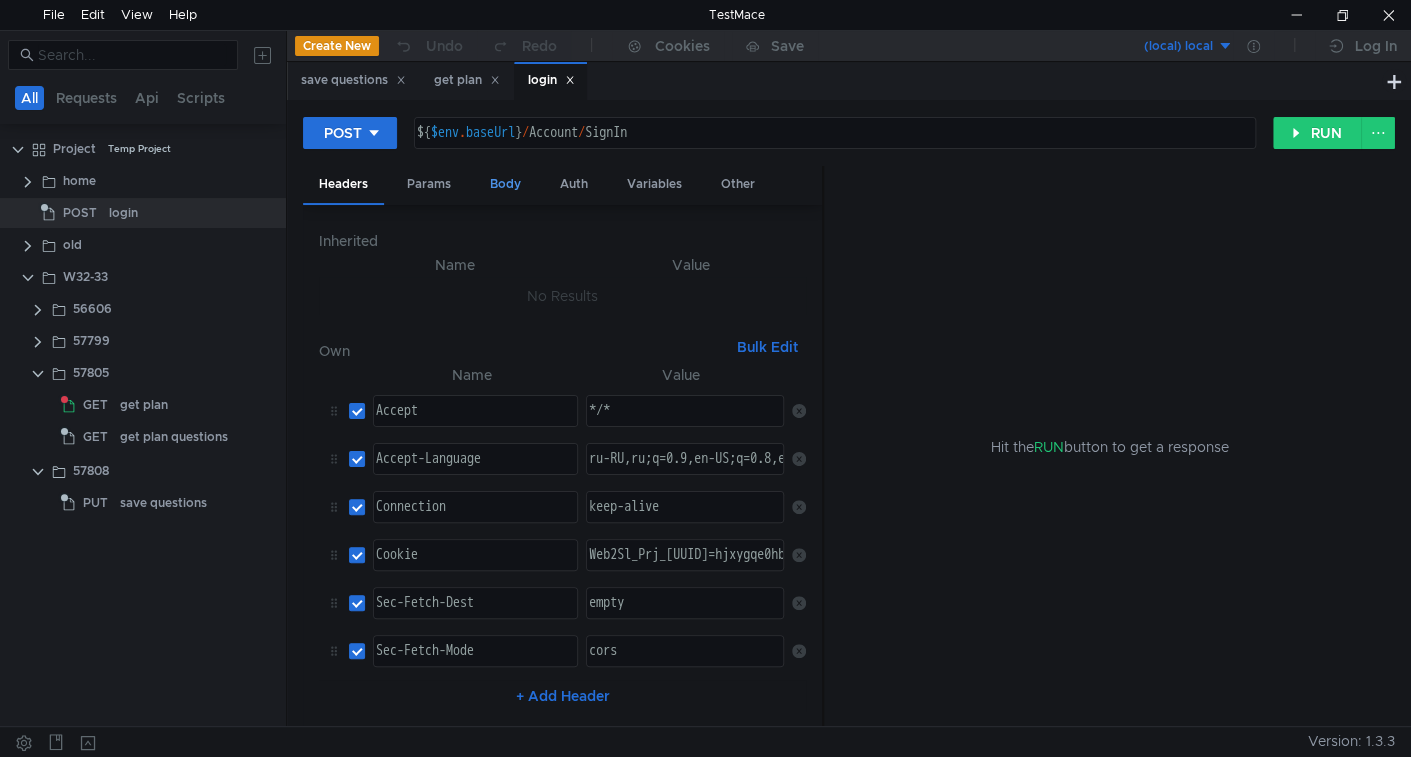 click on "Body" at bounding box center (505, 184) 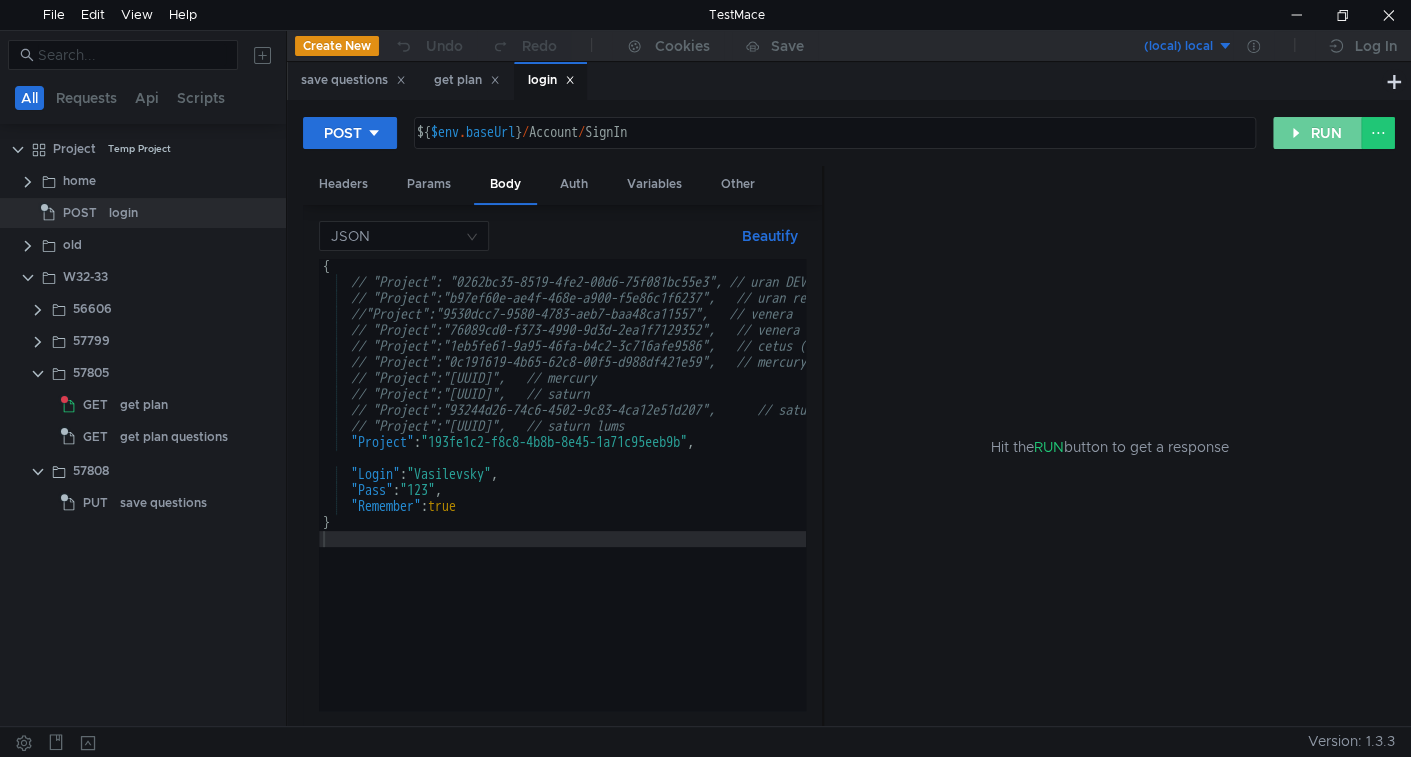 click on "RUN" 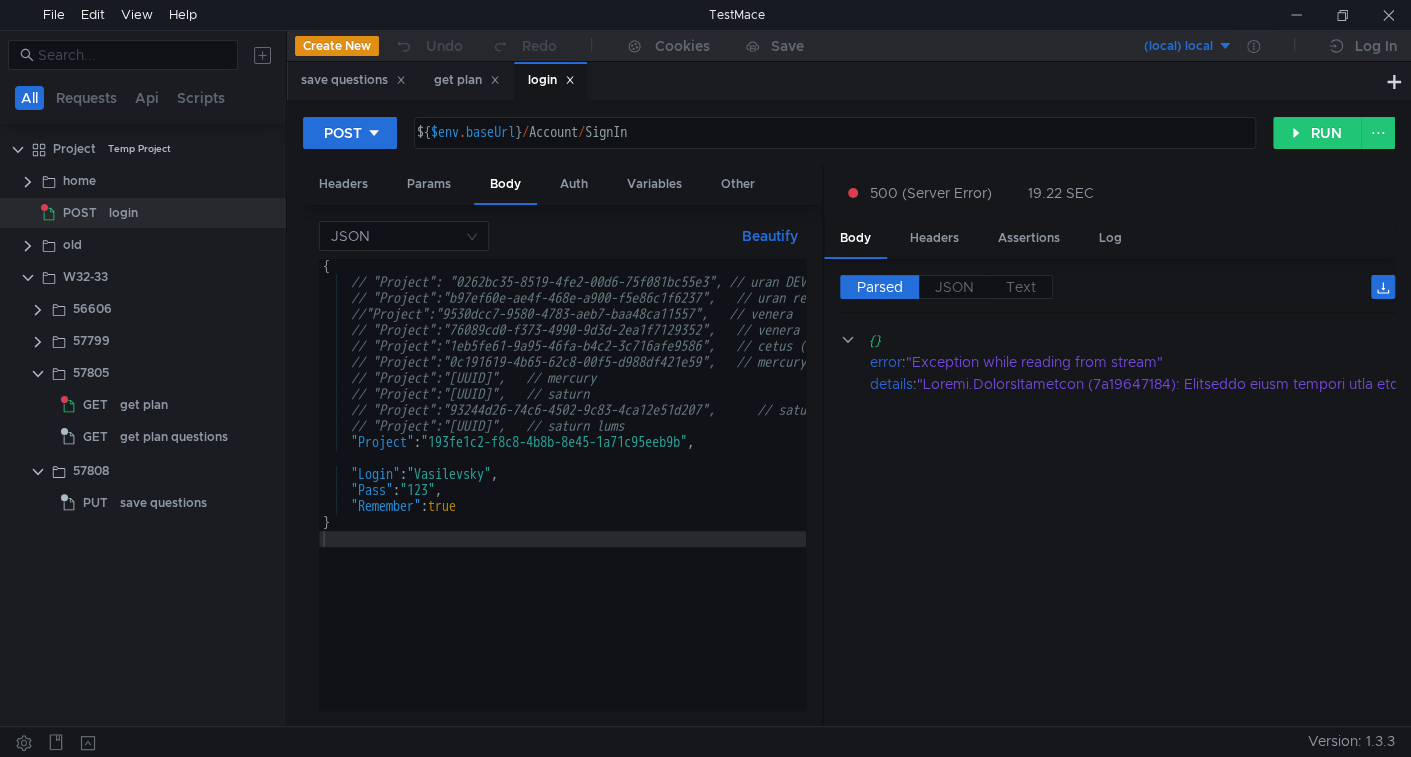 scroll, scrollTop: 0, scrollLeft: 0, axis: both 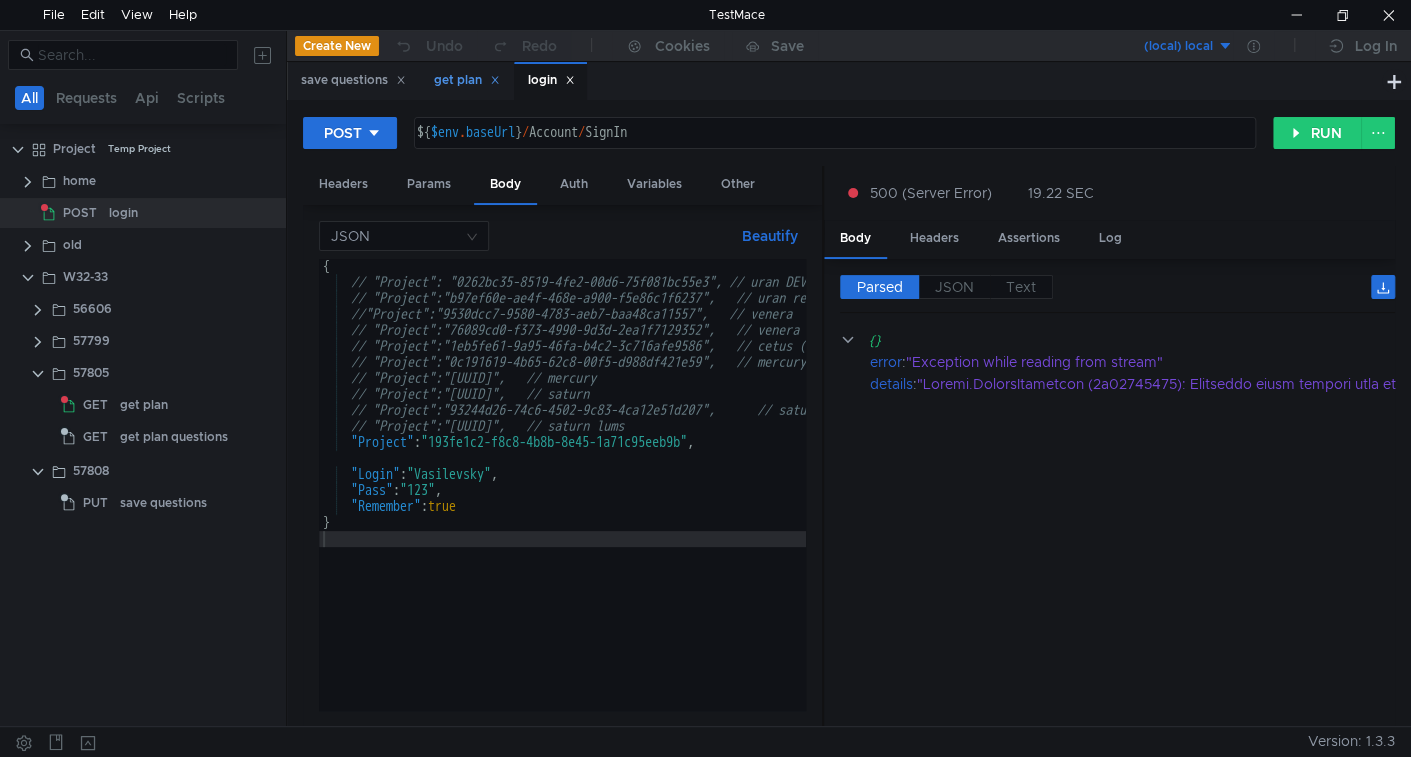 click 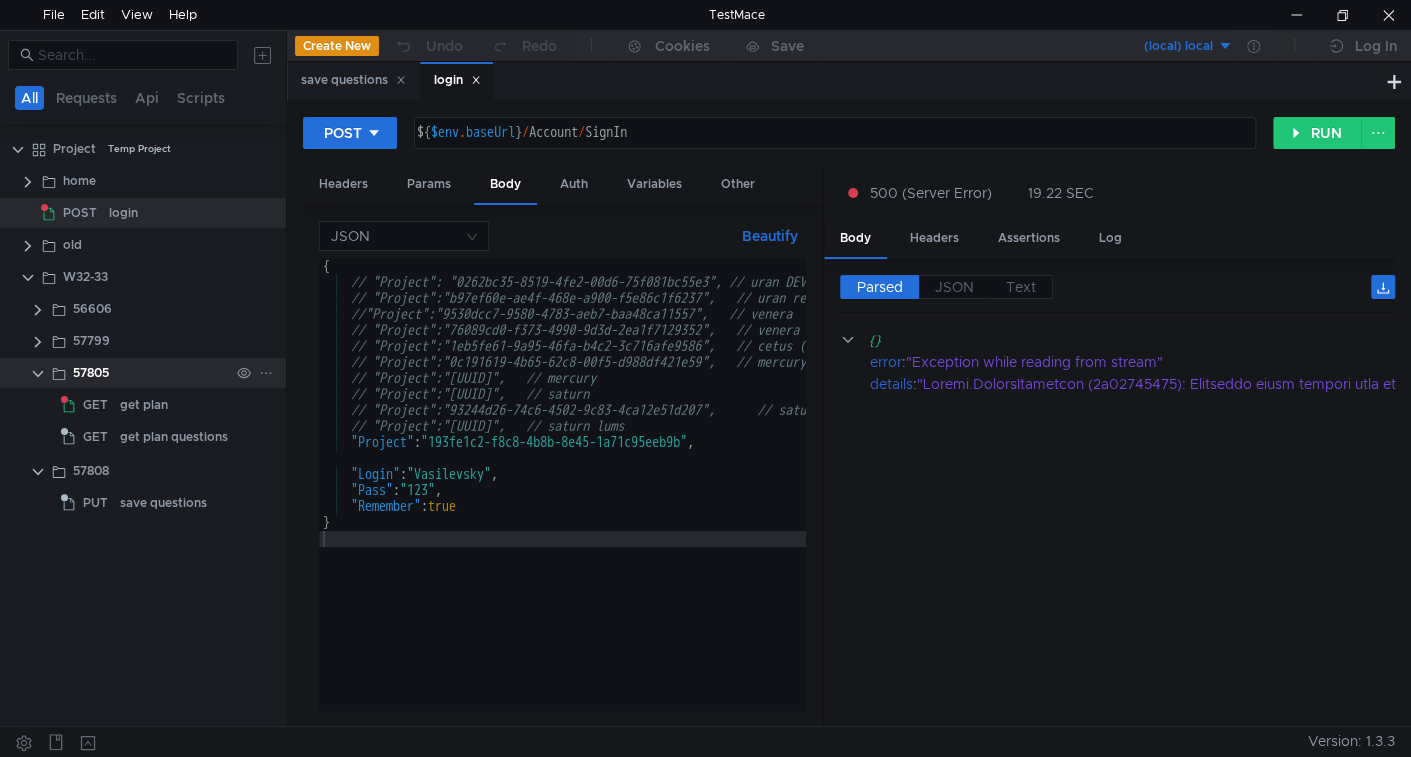 click 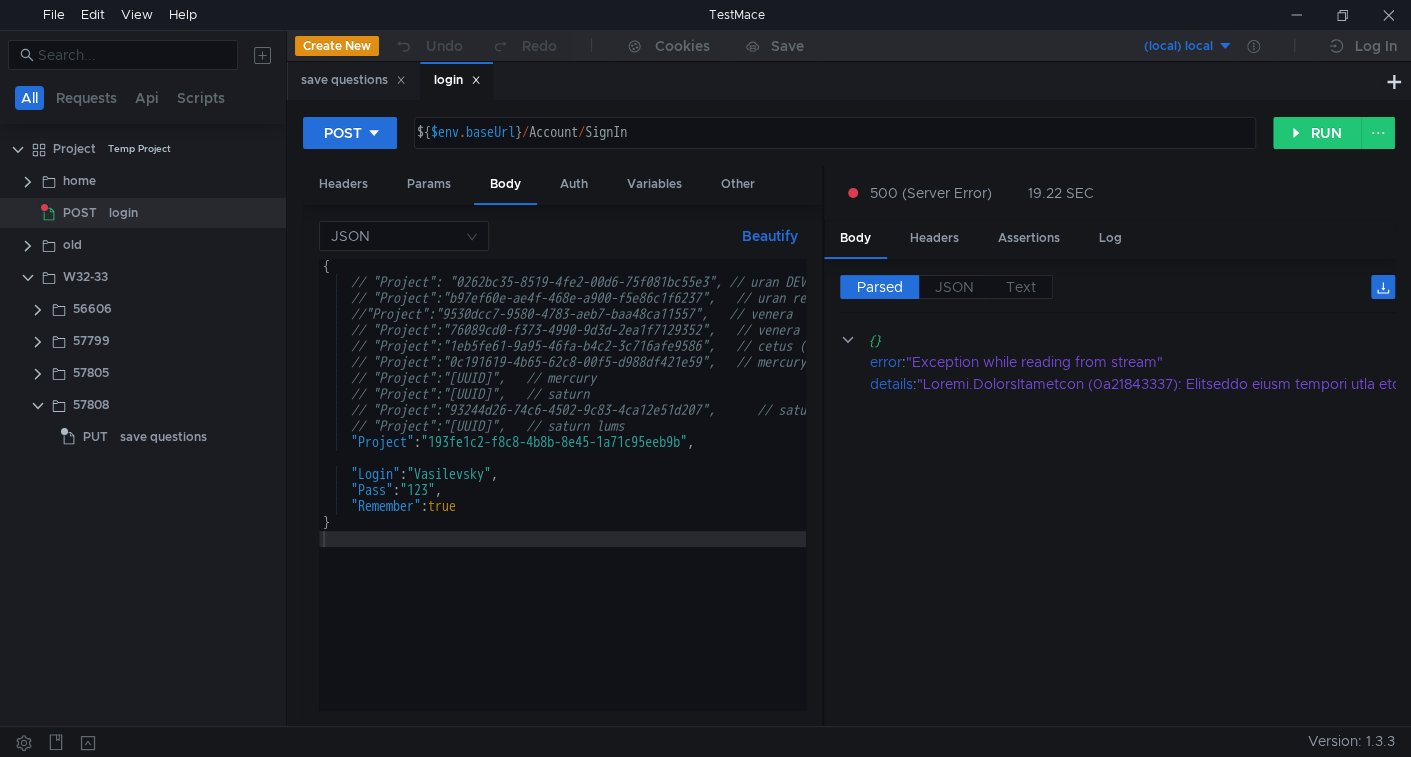 scroll, scrollTop: 0, scrollLeft: 0, axis: both 